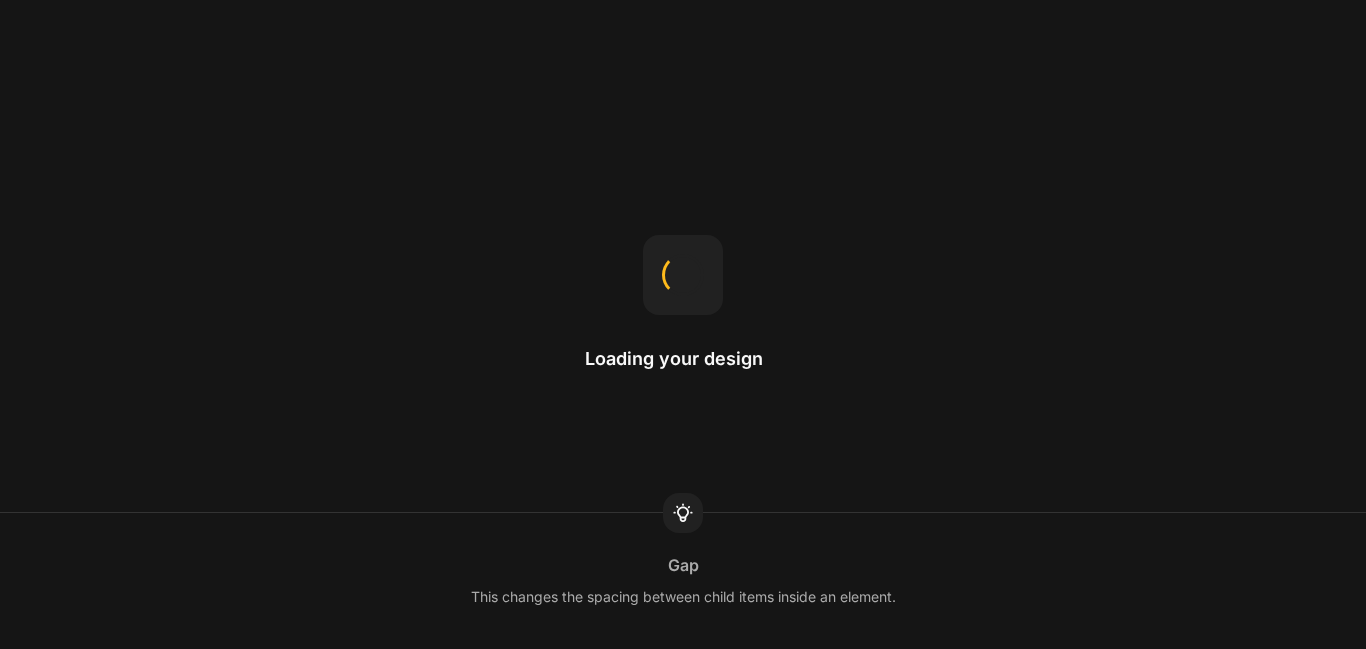 scroll, scrollTop: 0, scrollLeft: 0, axis: both 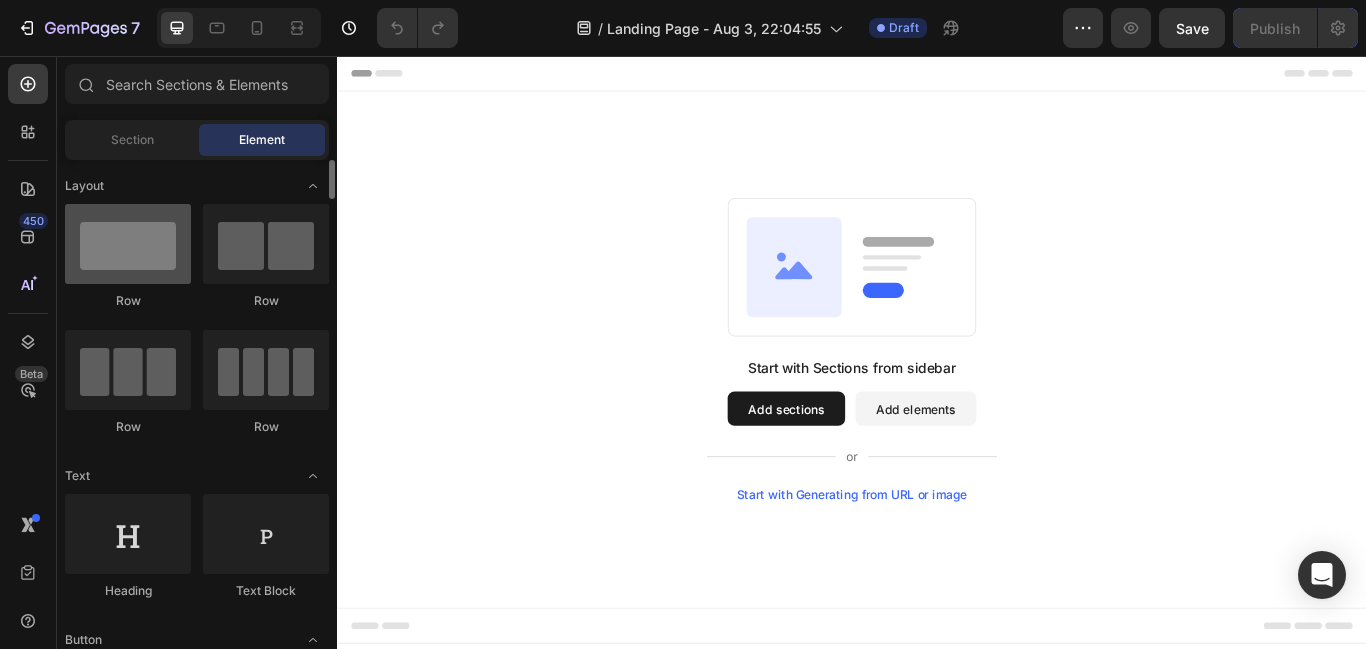 click at bounding box center [128, 244] 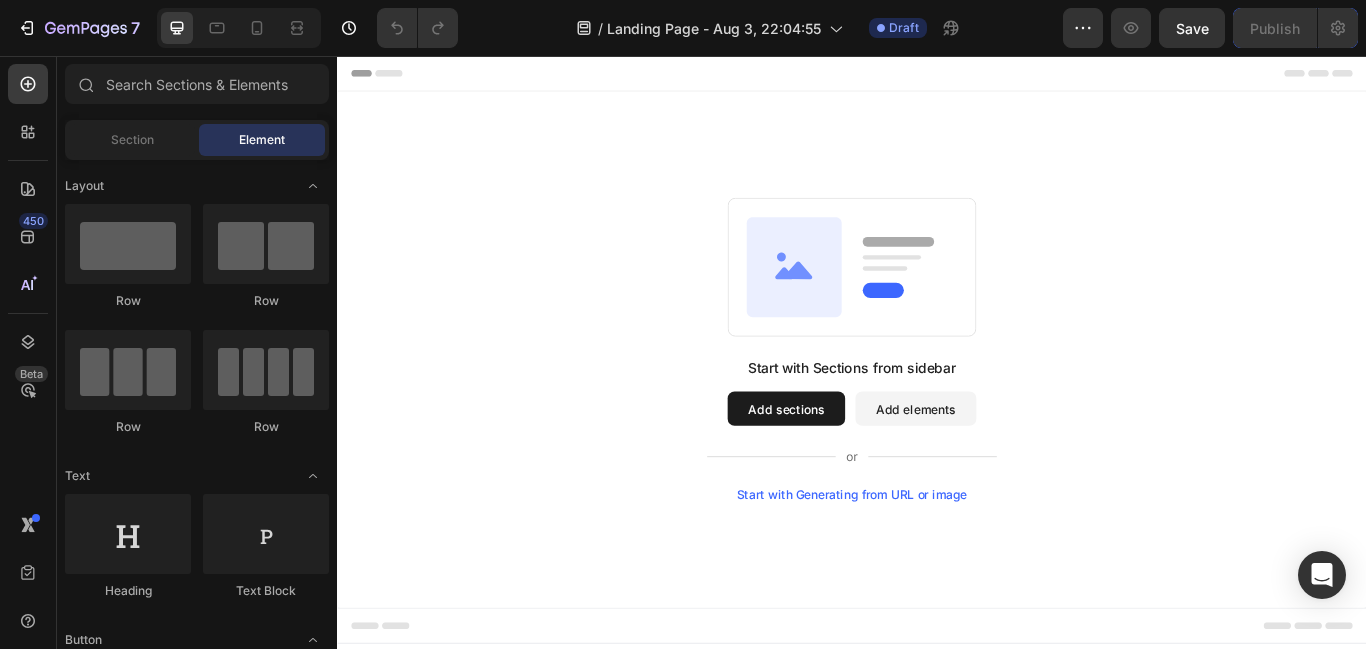 click on "Add sections" at bounding box center (860, 467) 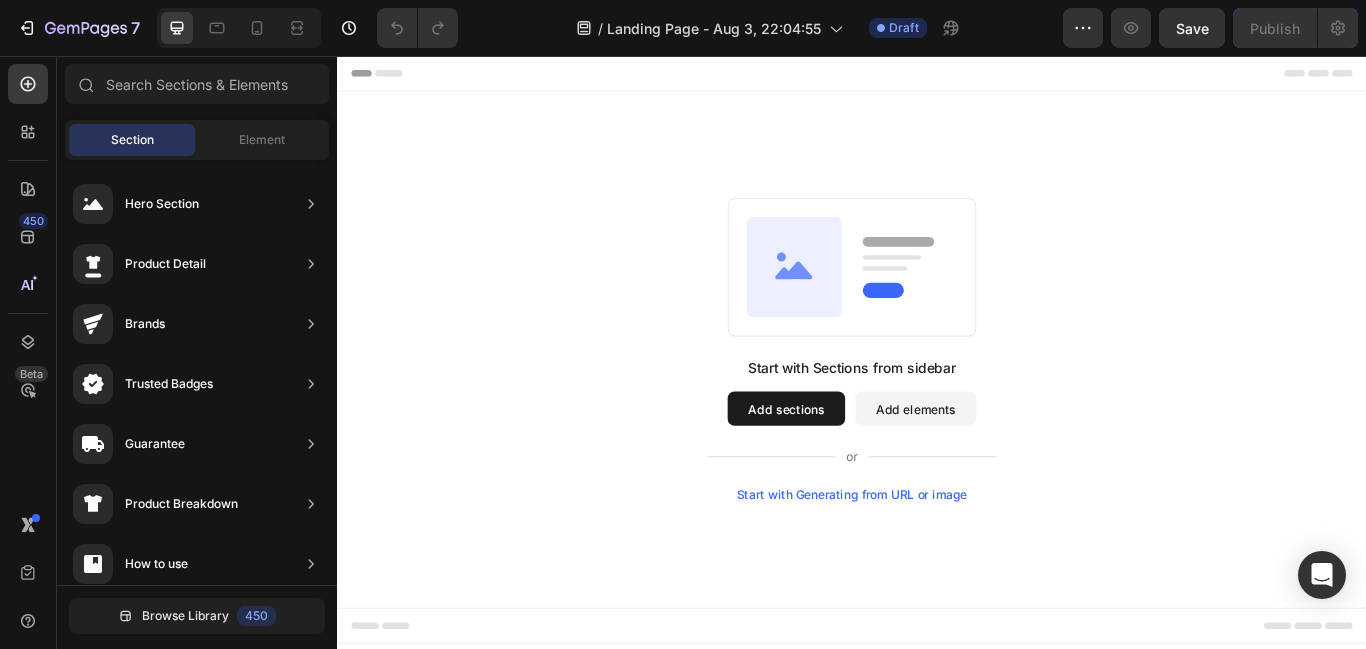 click on "Add elements" at bounding box center [1011, 467] 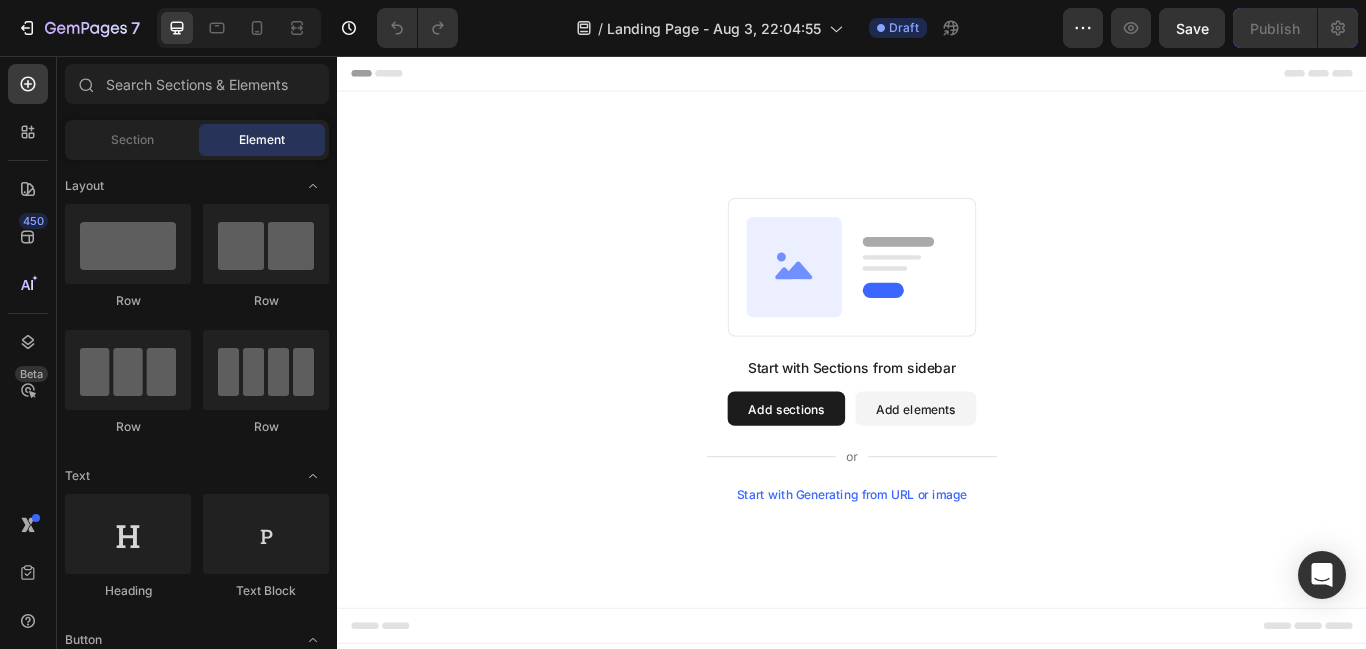 click on "Add sections" at bounding box center (860, 467) 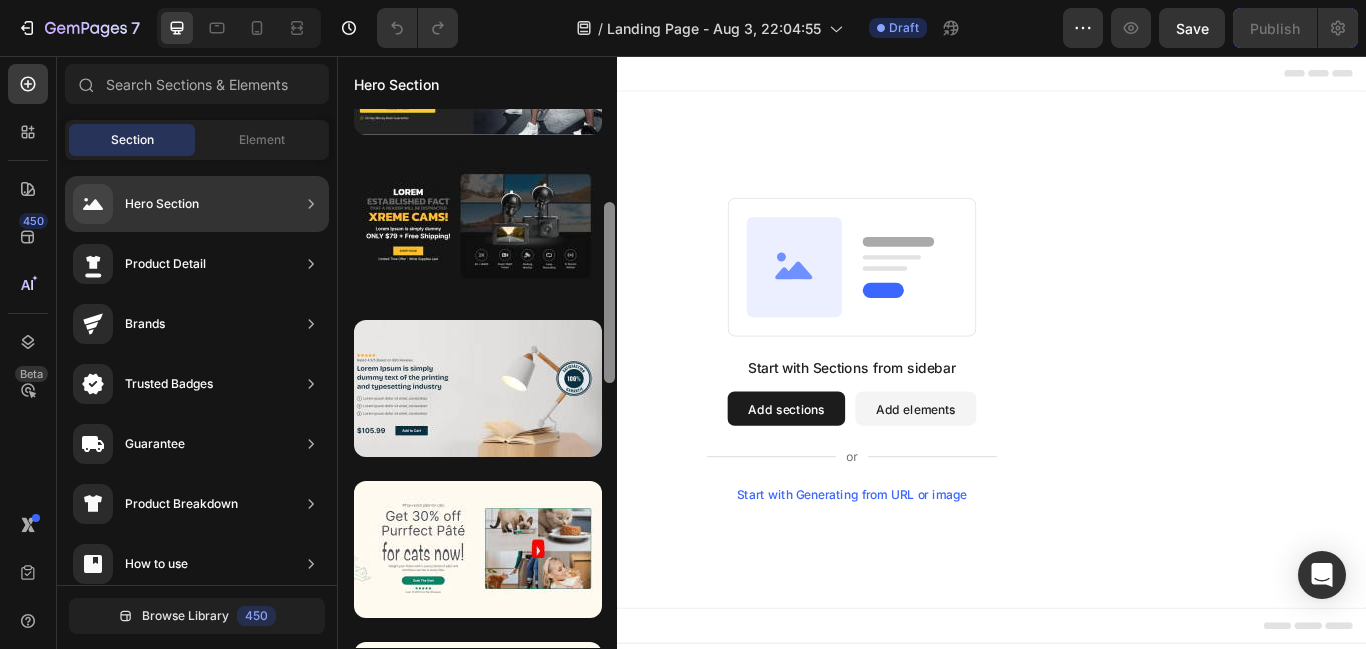 scroll, scrollTop: 281, scrollLeft: 0, axis: vertical 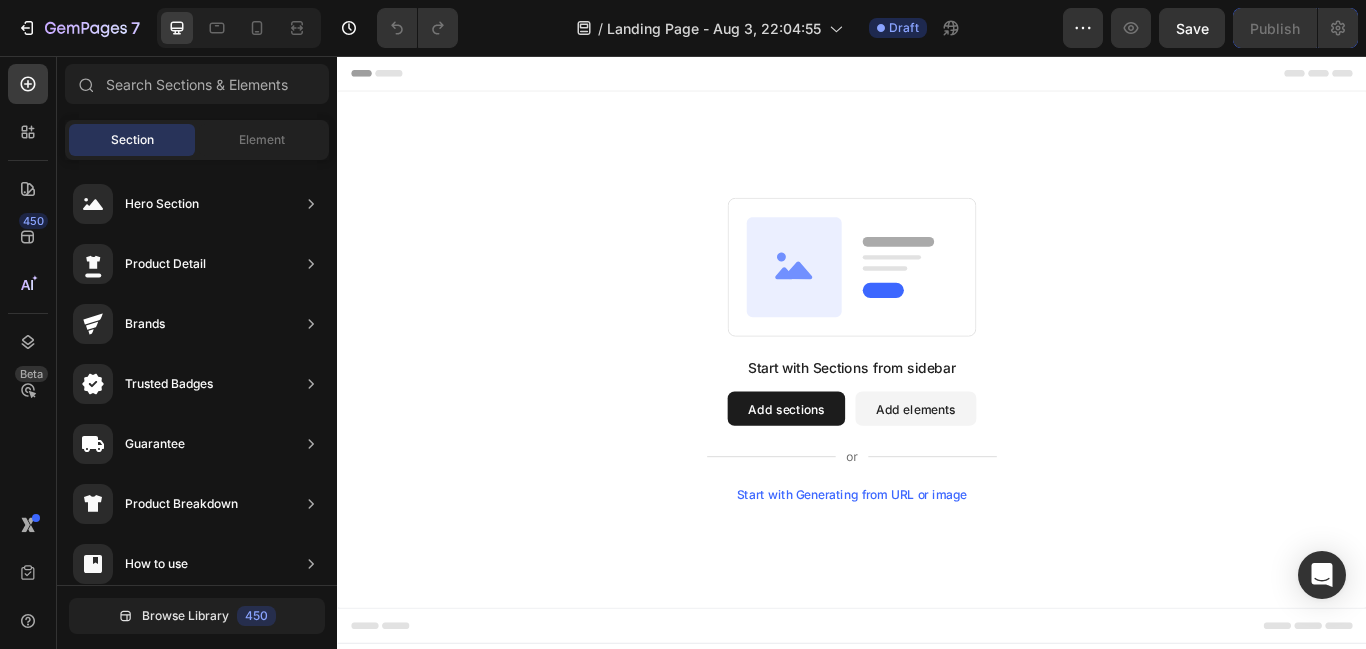 drag, startPoint x: 943, startPoint y: 316, endPoint x: 669, endPoint y: 517, distance: 339.81906 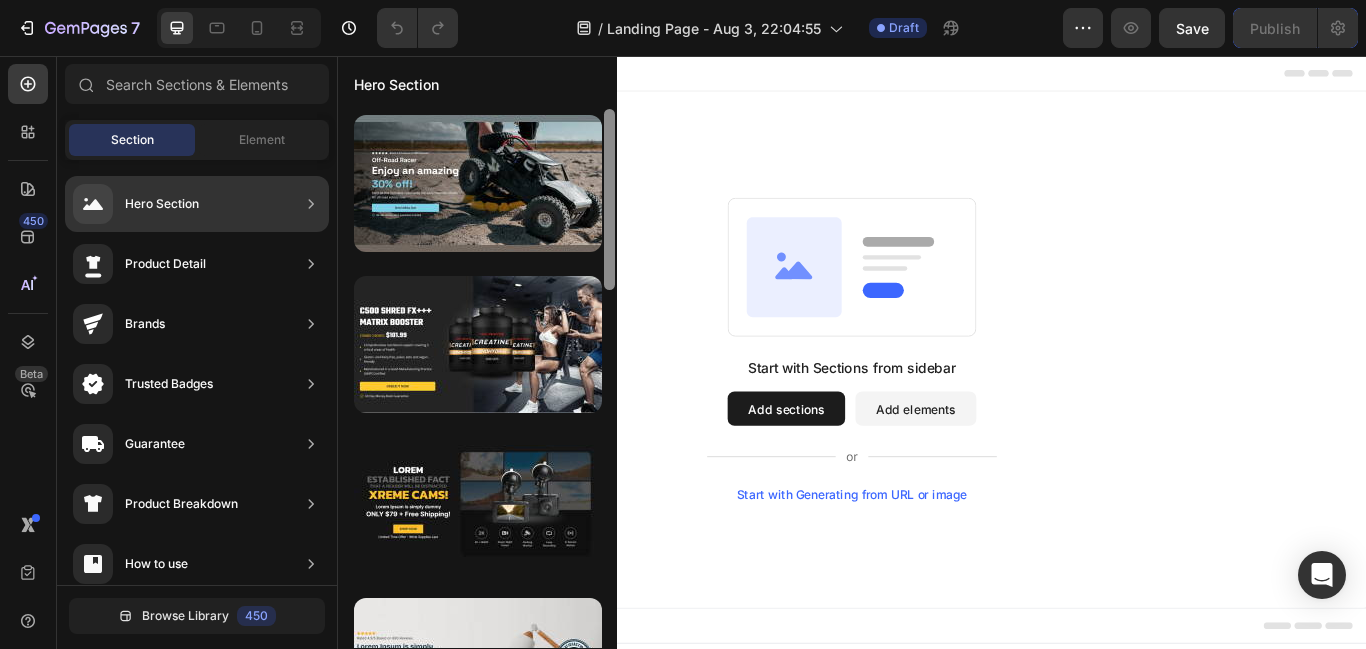 click at bounding box center (93, 204) 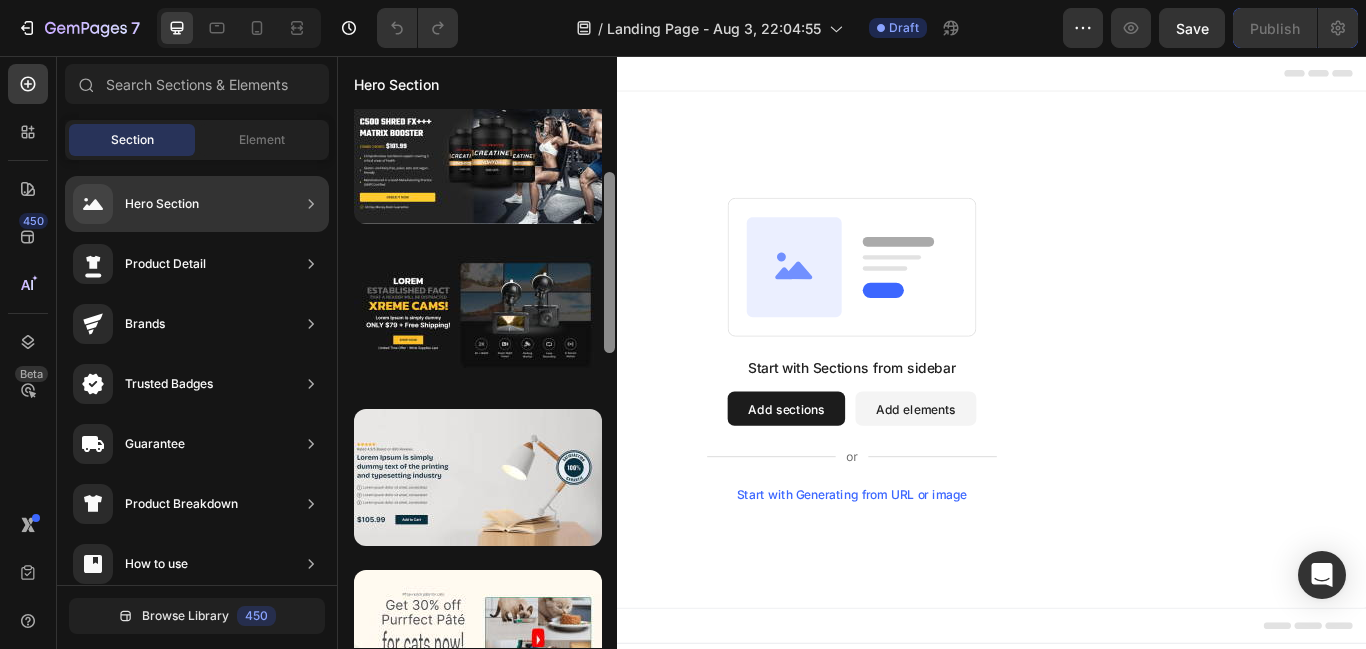 scroll, scrollTop: 355, scrollLeft: 0, axis: vertical 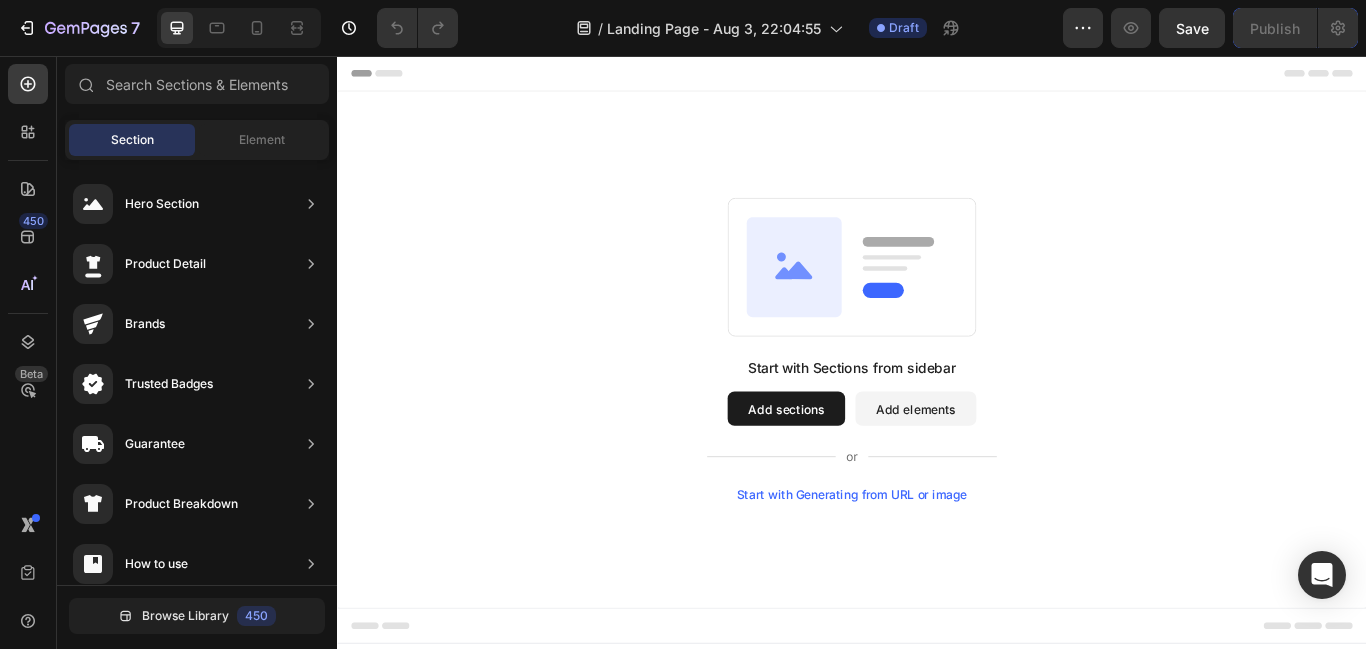 drag, startPoint x: 943, startPoint y: 278, endPoint x: 670, endPoint y: 445, distance: 320.02814 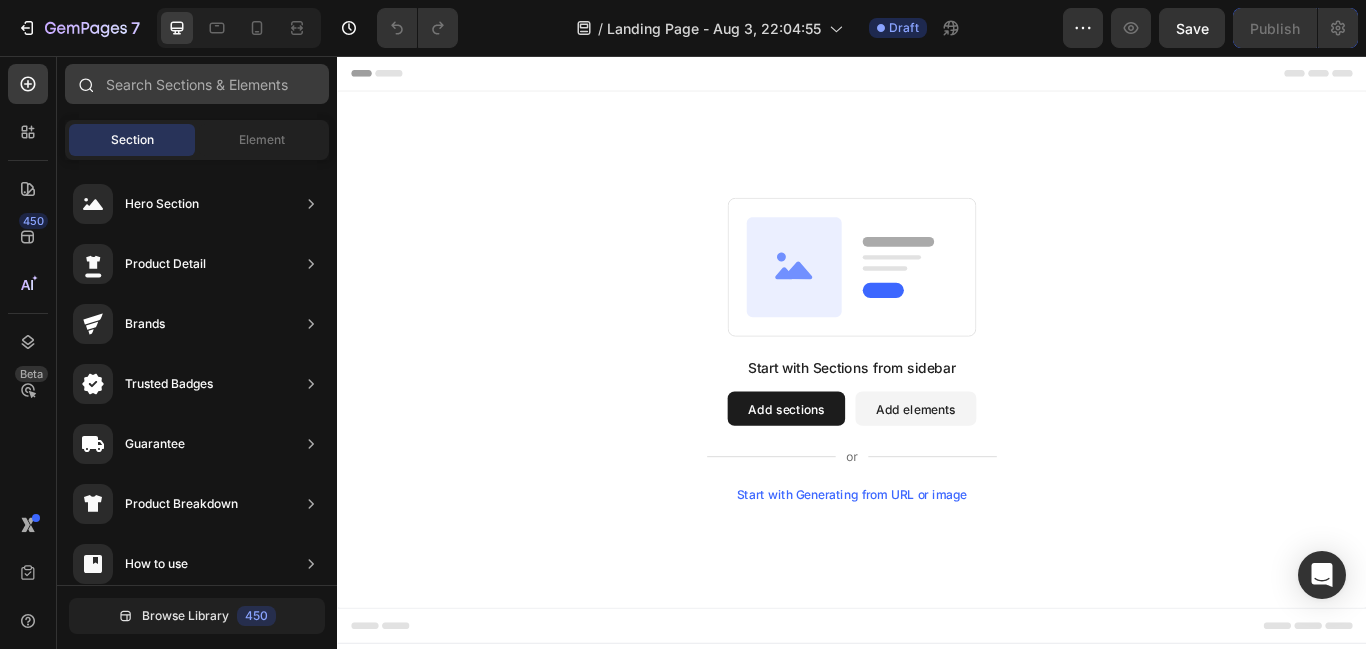 scroll, scrollTop: 0, scrollLeft: 0, axis: both 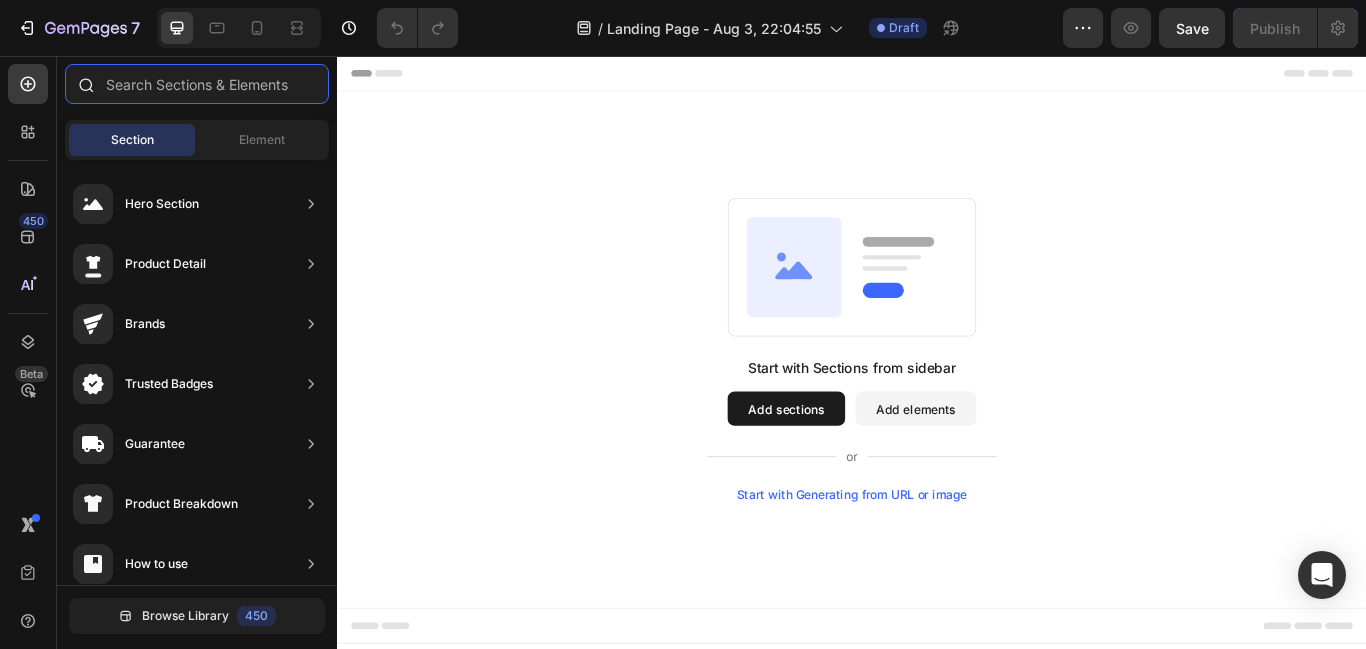 click at bounding box center (197, 84) 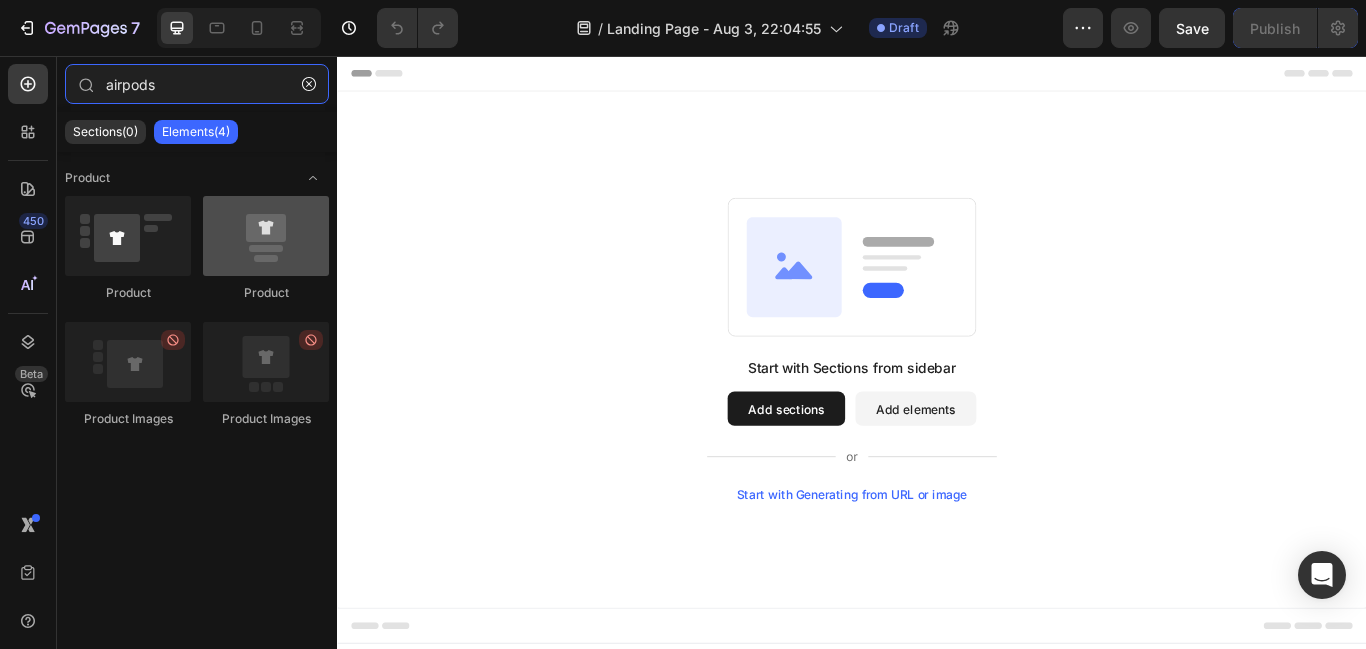 type on "airpods" 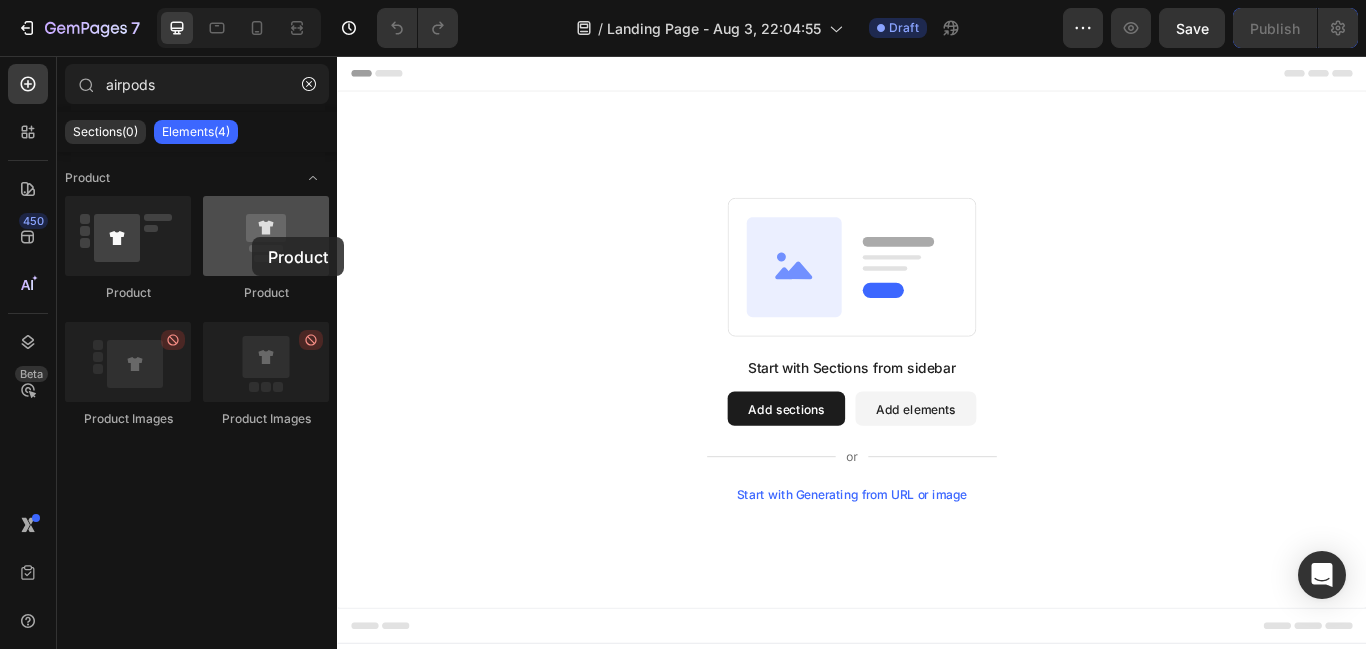 click at bounding box center (266, 236) 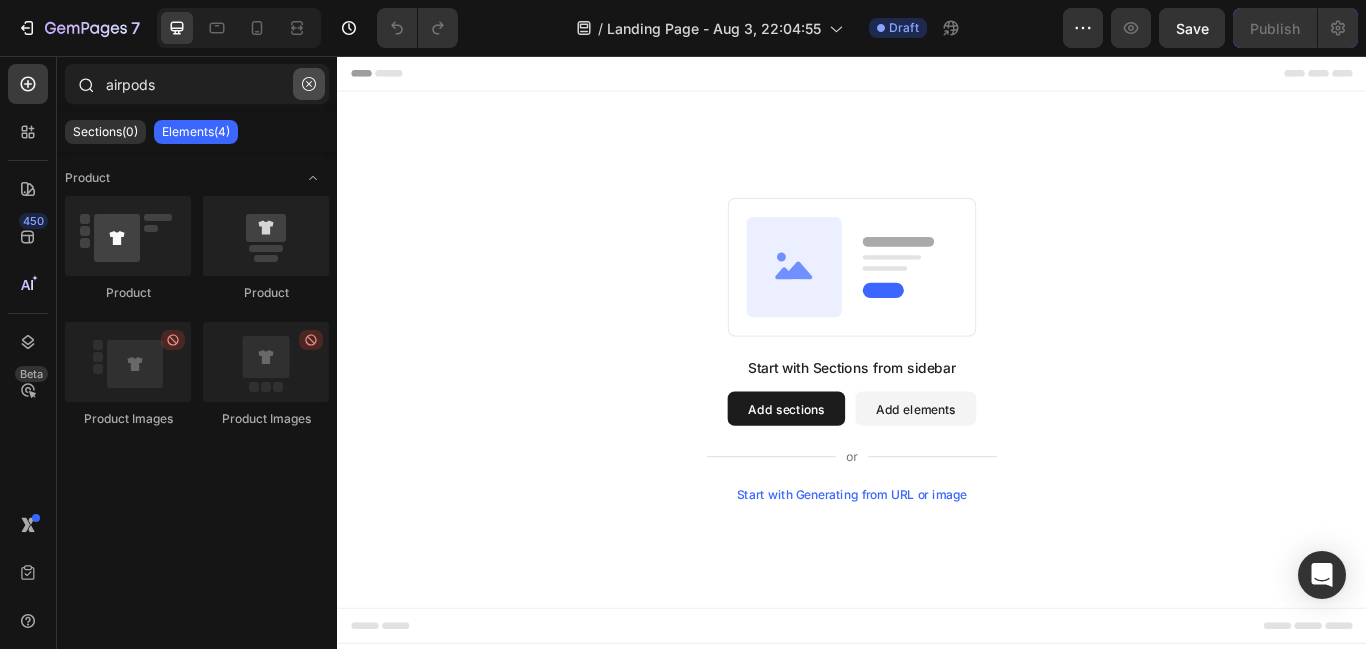 click at bounding box center (309, 84) 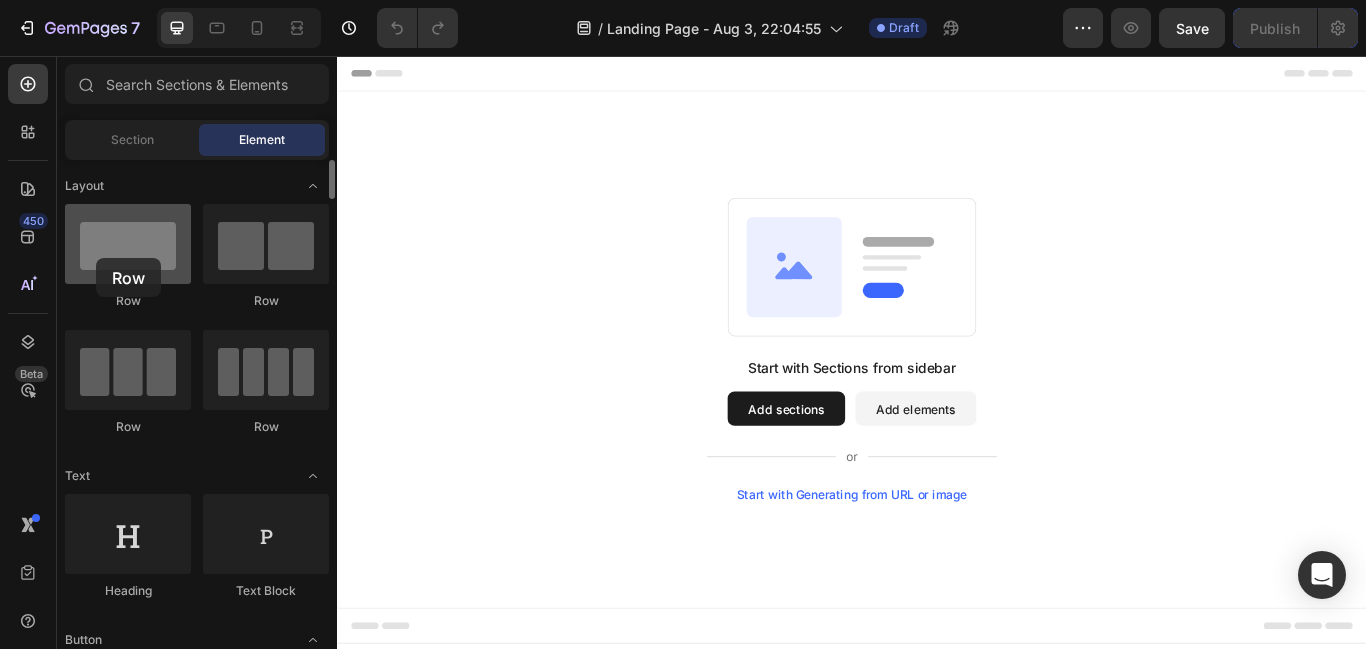 click at bounding box center (128, 244) 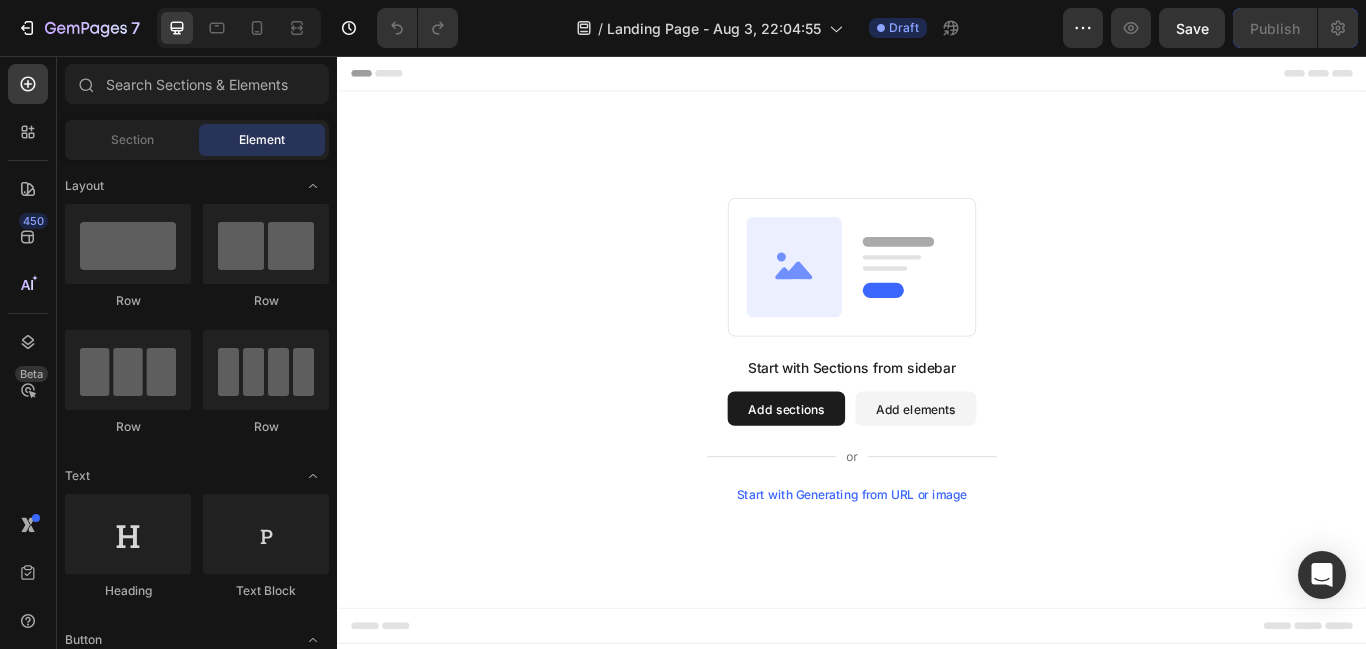 click on "Add sections" at bounding box center (860, 467) 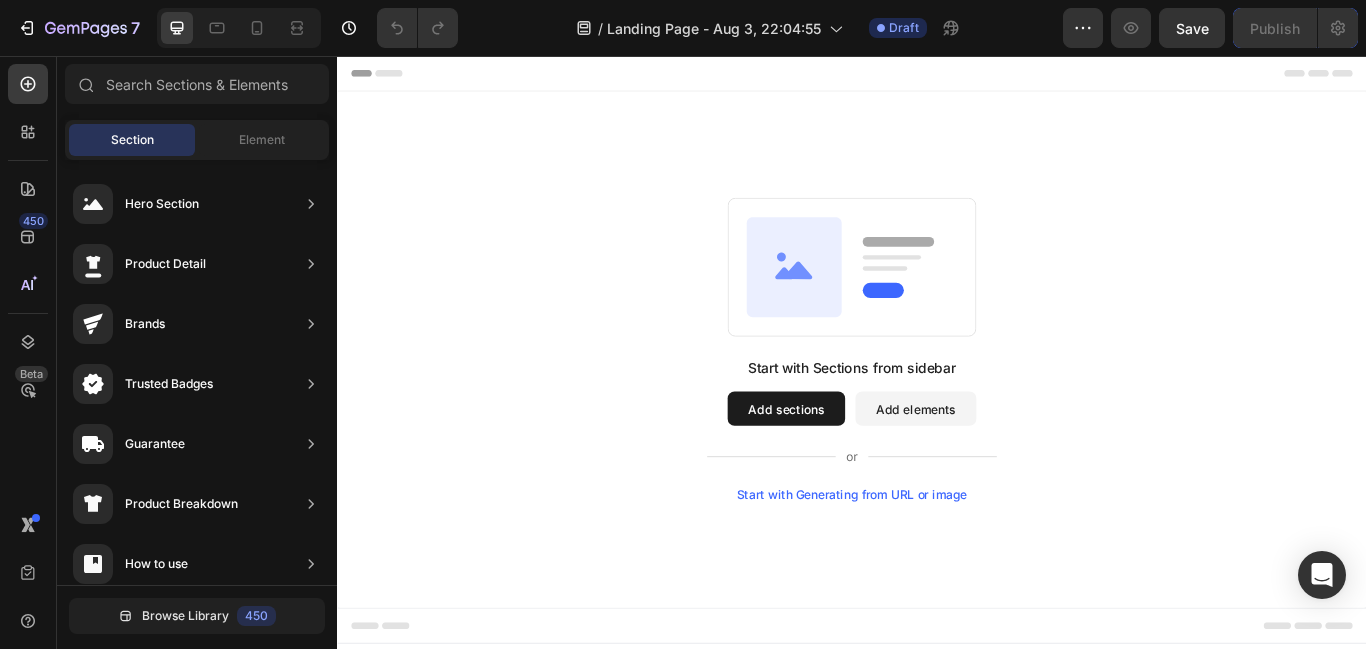 click on "Add sections" at bounding box center (860, 467) 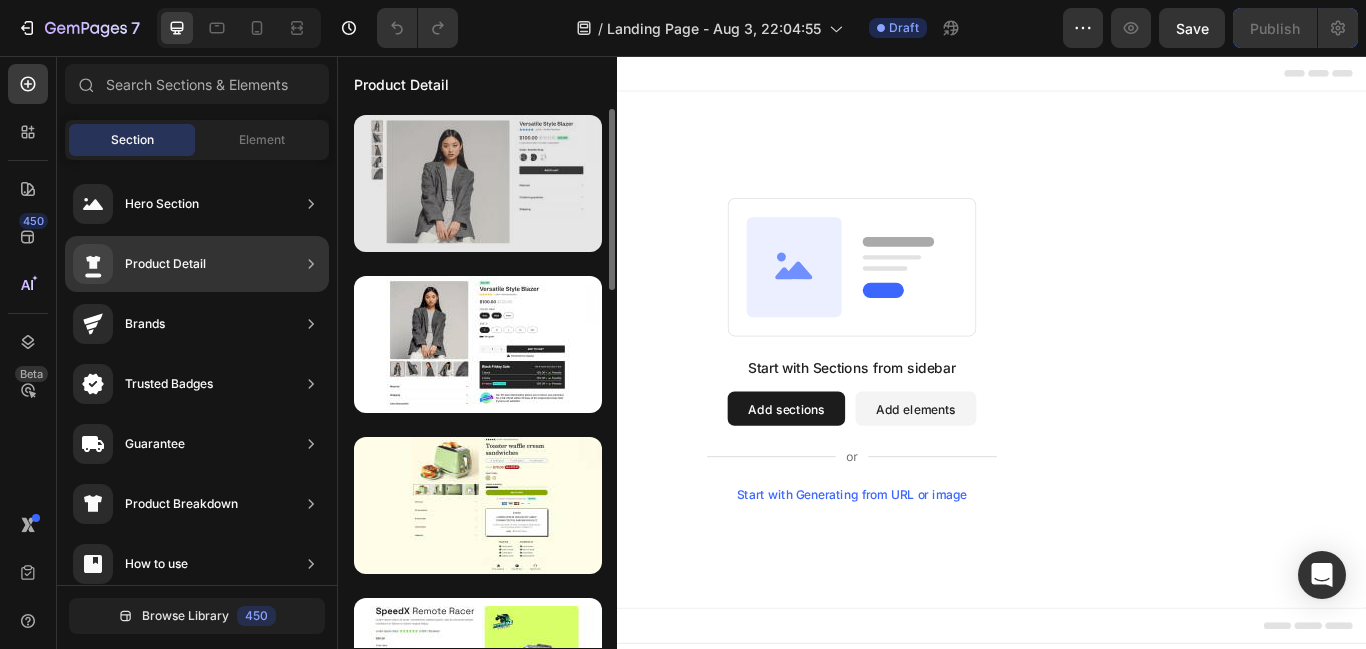 click at bounding box center [478, 183] 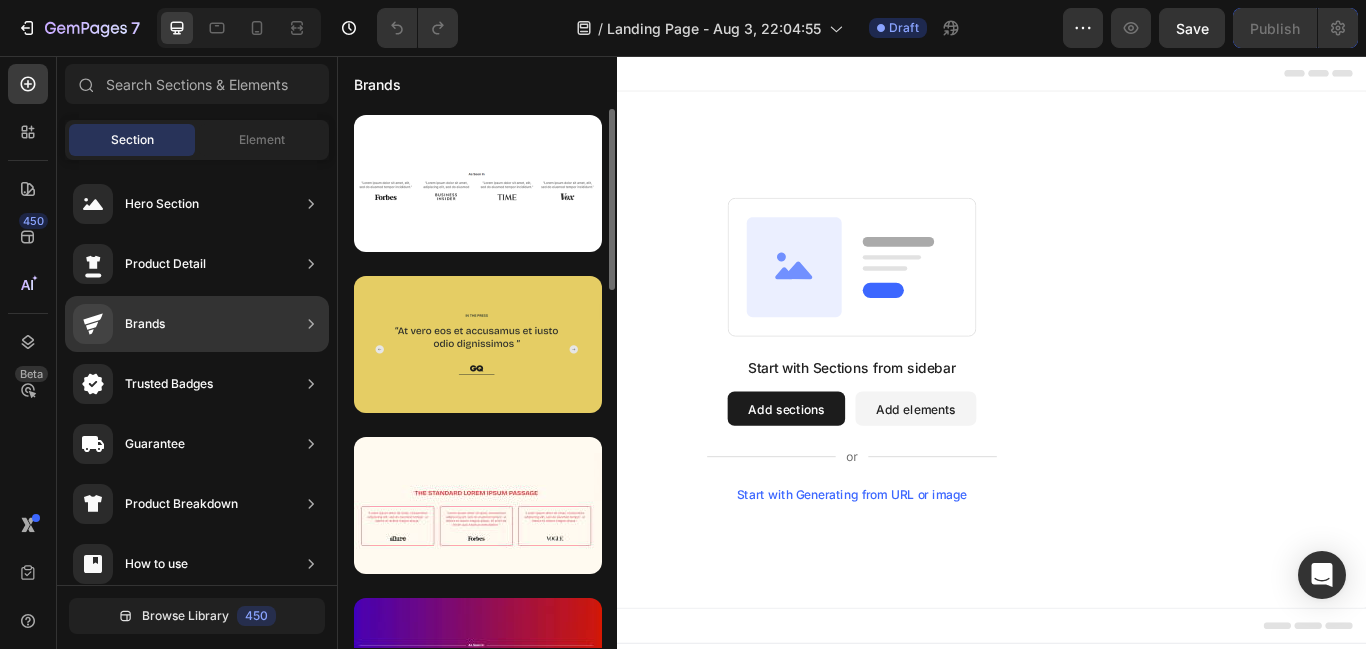 click at bounding box center [478, 344] 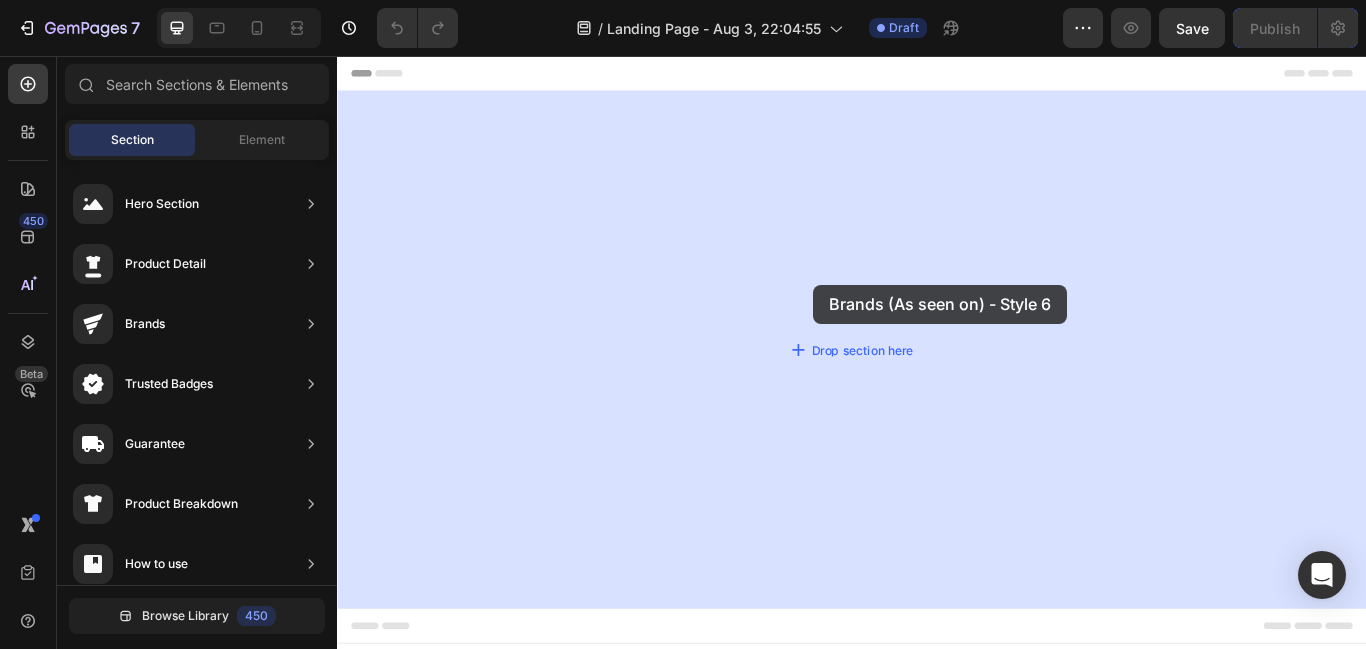 drag, startPoint x: 873, startPoint y: 368, endPoint x: 892, endPoint y: 323, distance: 48.8467 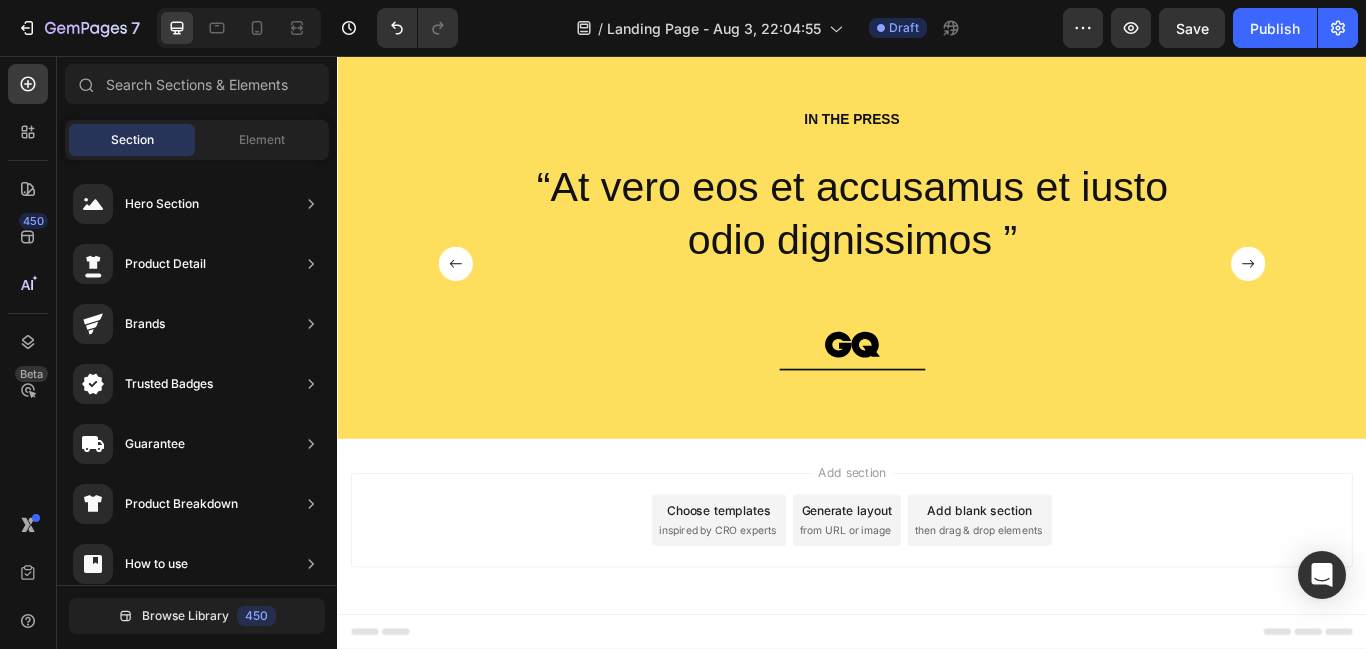 scroll, scrollTop: 0, scrollLeft: 0, axis: both 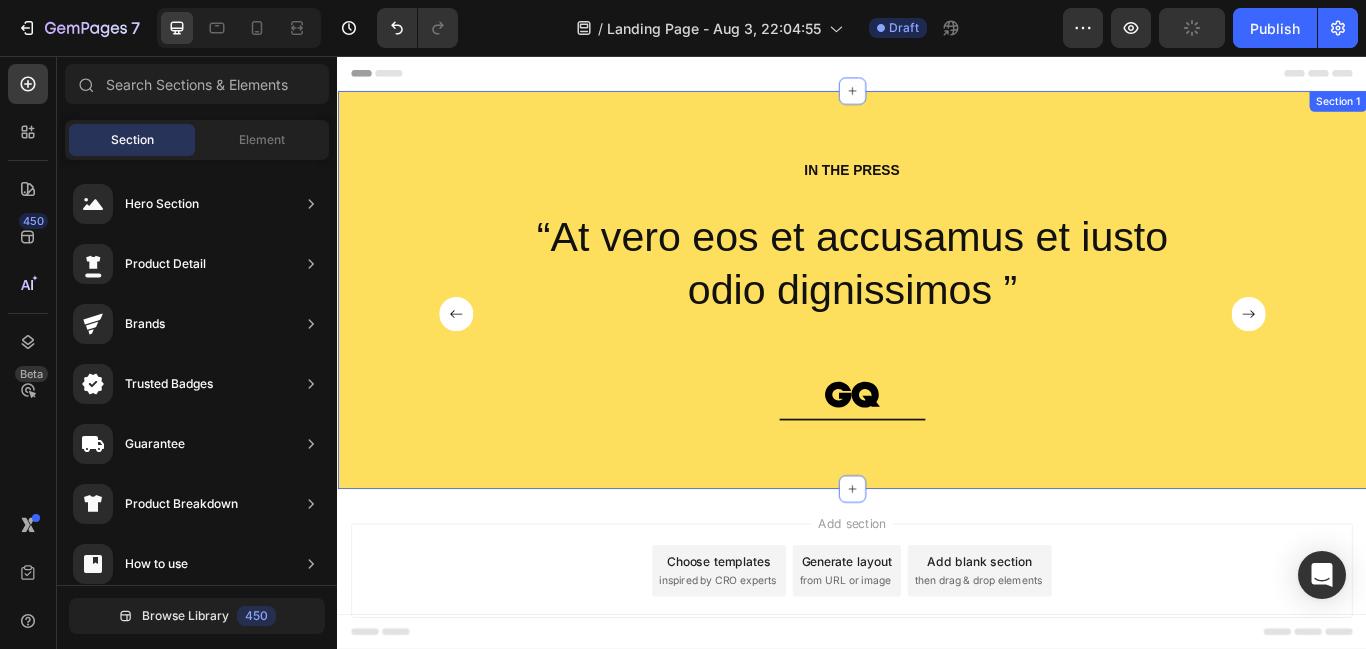 click on "Section 1" at bounding box center (1503, 109) 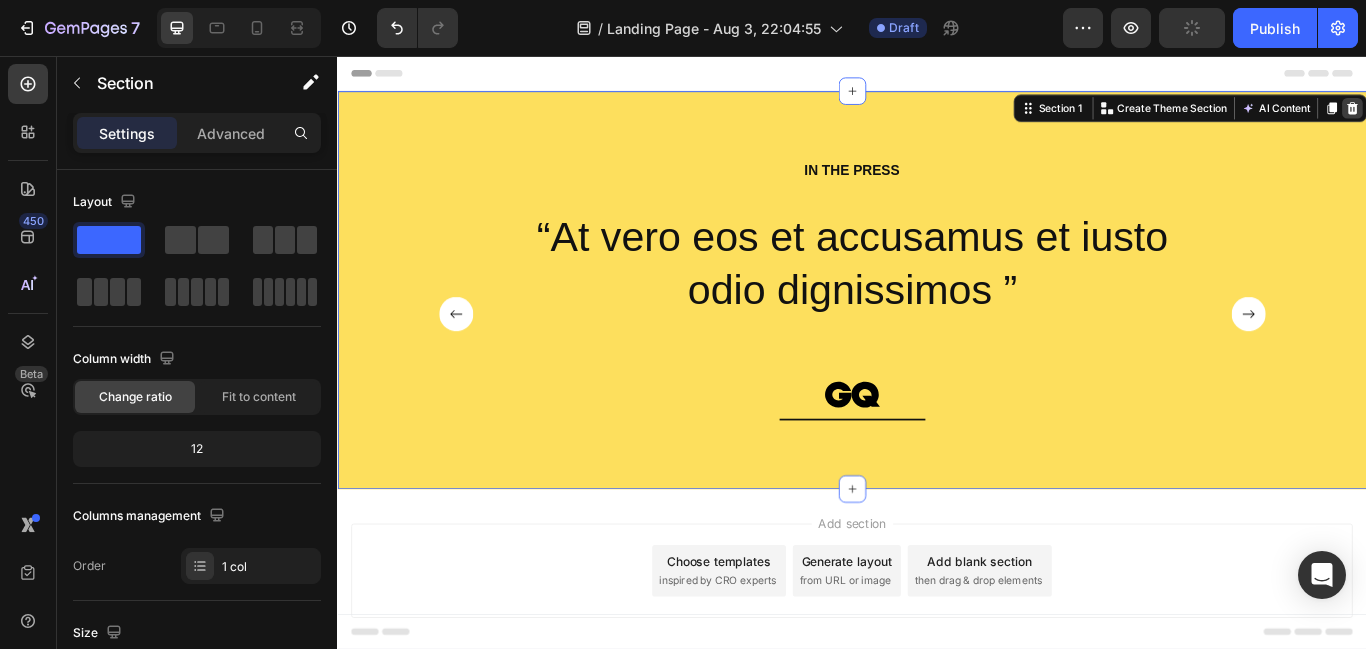 click 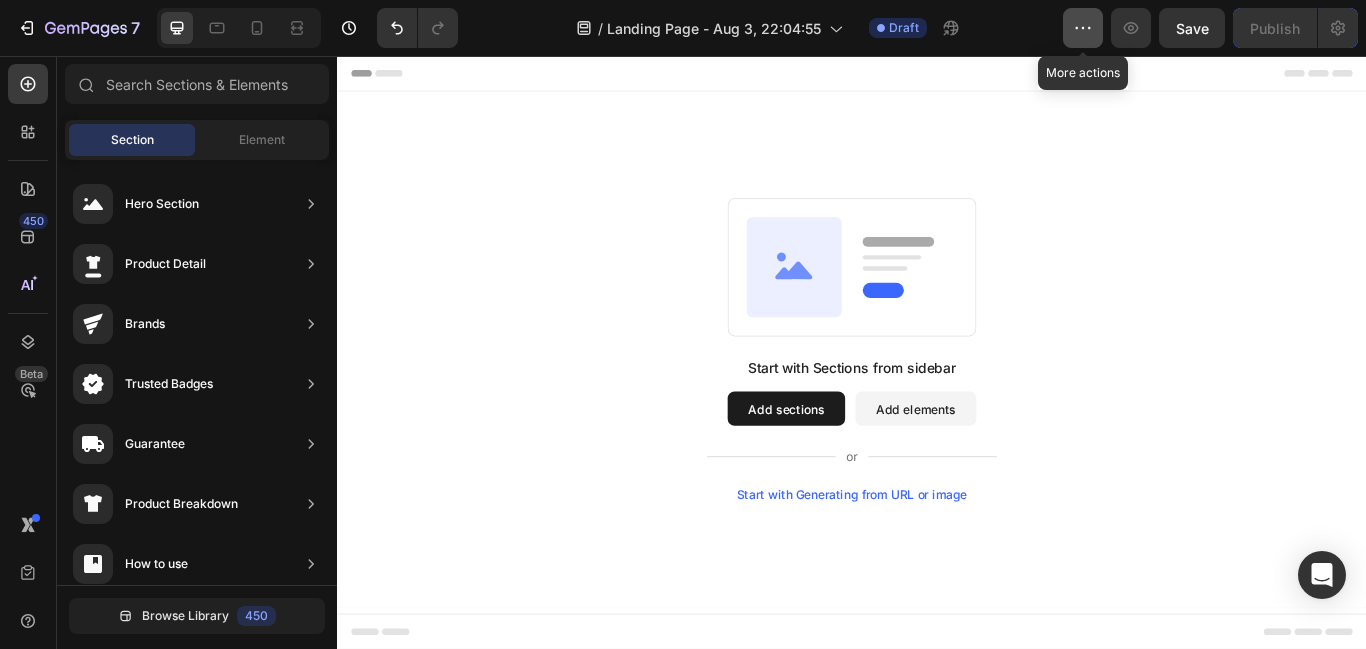click 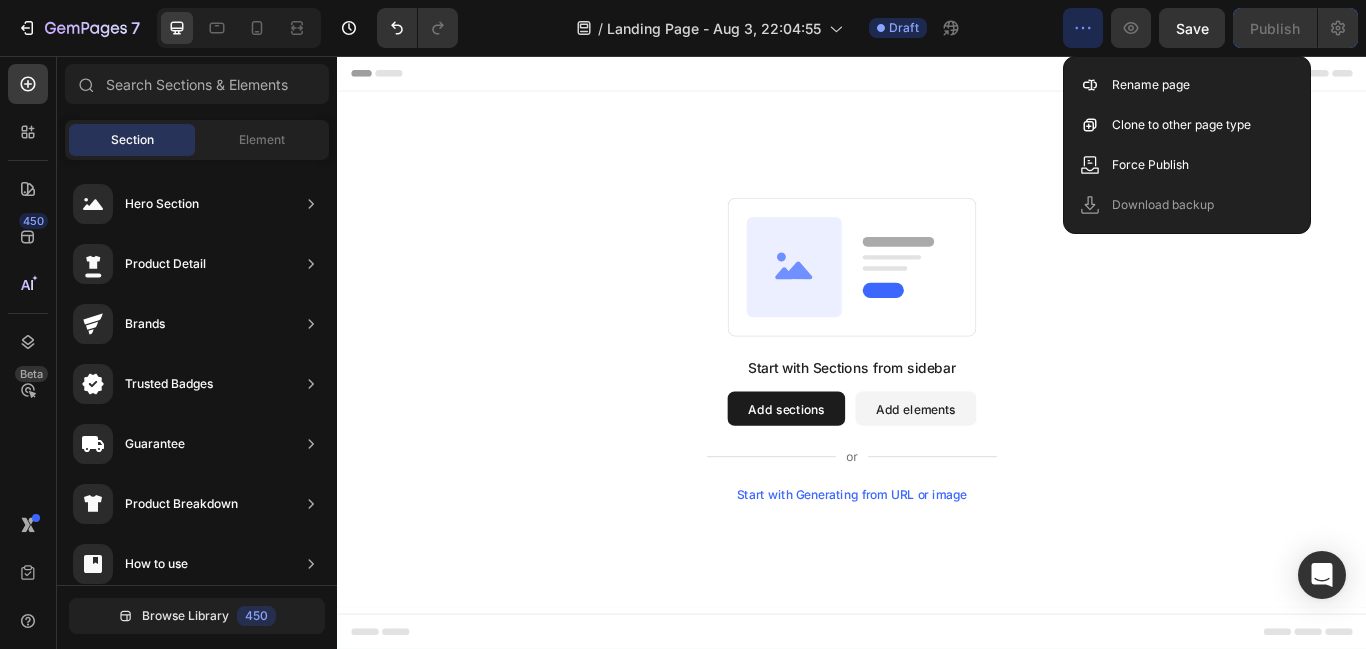 click on "Start with Generating from URL or image" at bounding box center [937, 567] 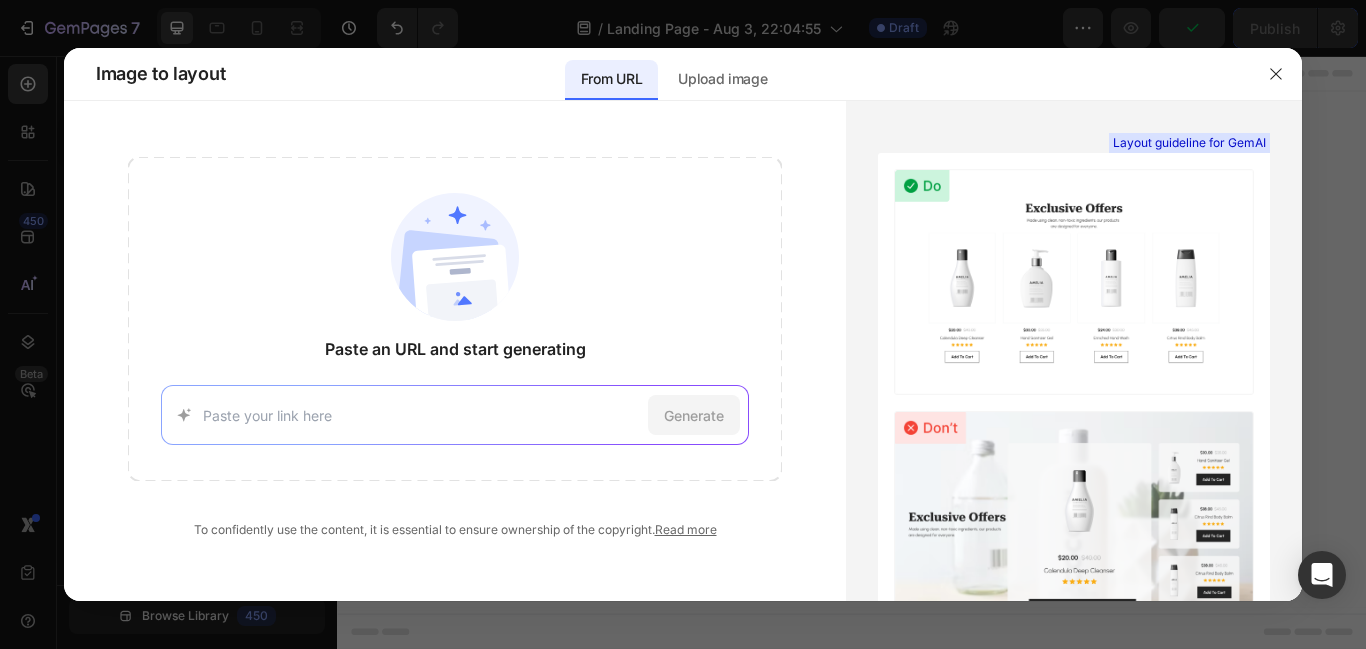 click on "Paste an URL and start generating Generate" 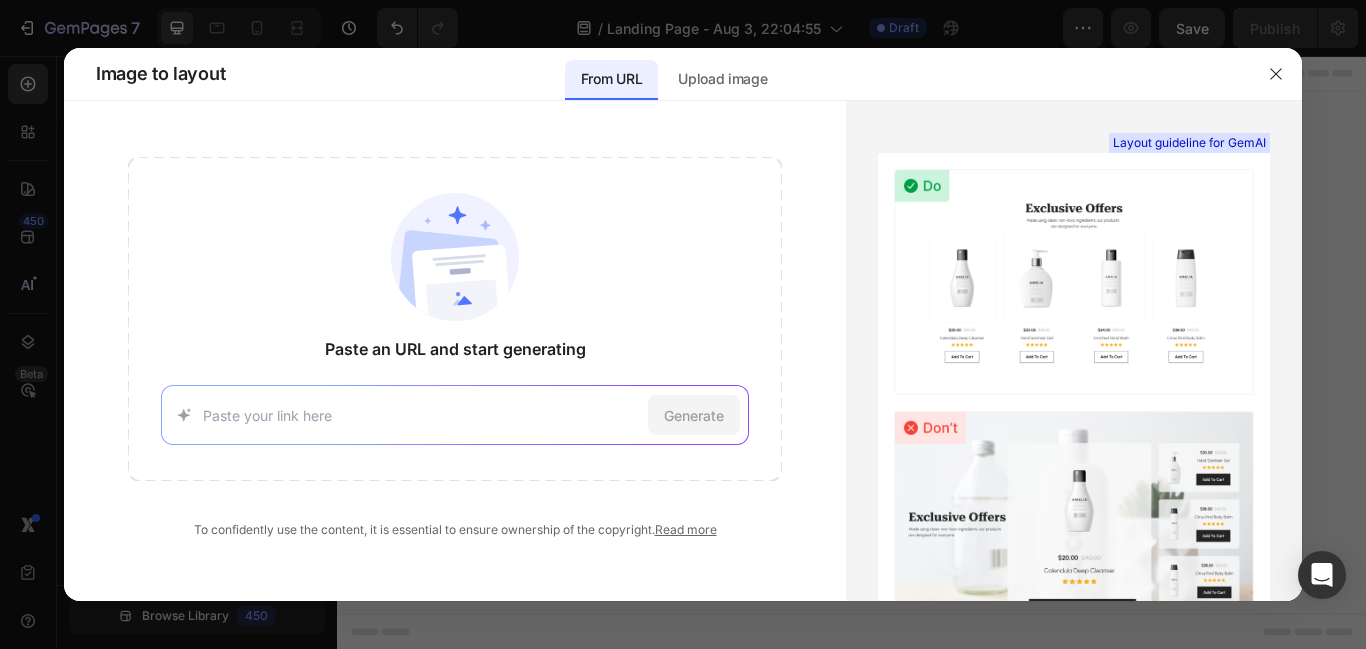 paste on "https://zerolifestyle.co/pages/earbuds-zbuds?gad_source=1&gad_campaignid=21502070125&gbraid=0AAAAApw0jxUGvmQOuoD4rEPGv21POV5fy&gclid=CjwKCAjwkbzEBhAVEiwA4V-yqkh_KHbFPfwq92WJXAaggBry7FwV2WcvMvABKI-K1LECzlCc1vkmaBoCAEoQAvD_BwE" 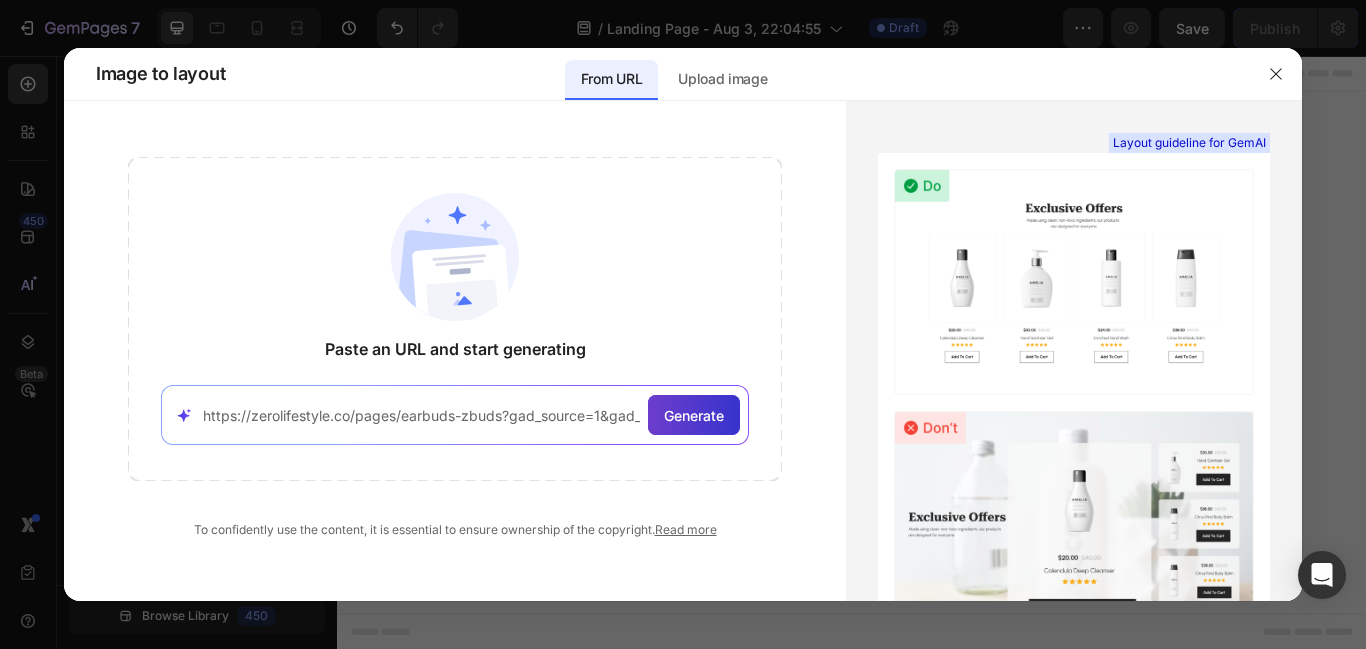 scroll, scrollTop: 0, scrollLeft: 1365, axis: horizontal 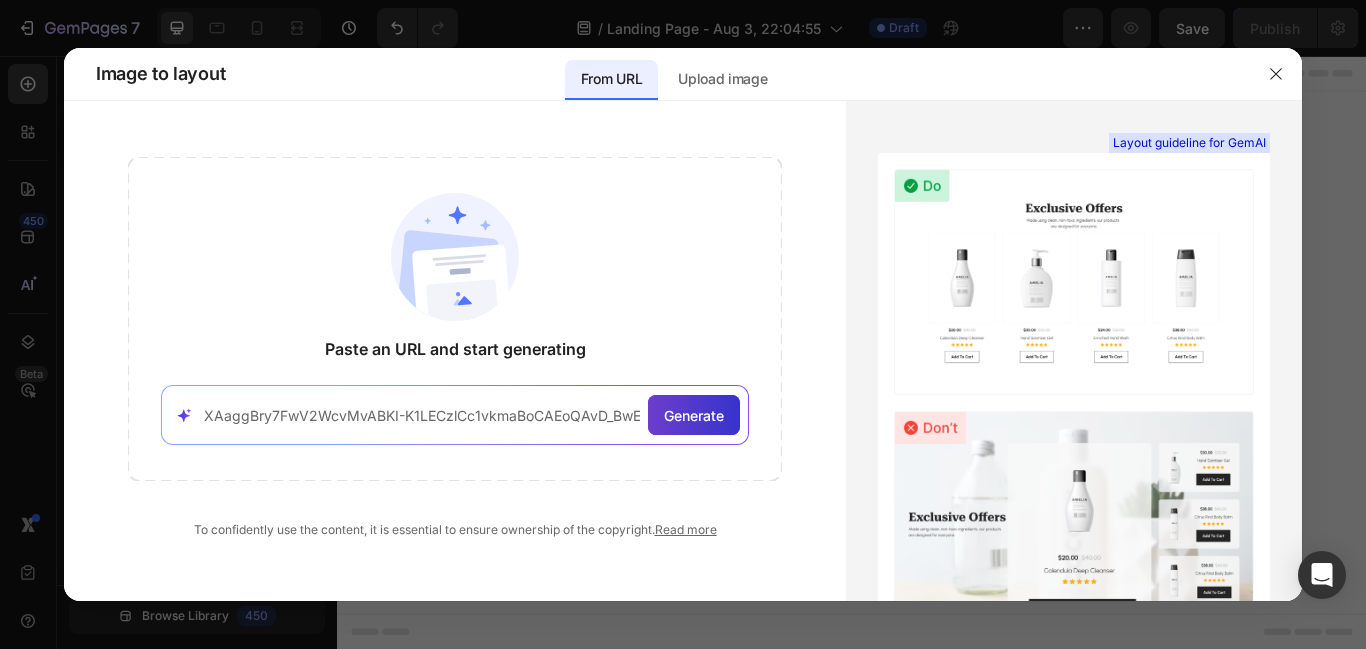type on "https://zerolifestyle.co/pages/earbuds-zbuds?gad_source=1&gad_campaignid=21502070125&gbraid=0AAAAApw0jxUGvmQOuoD4rEPGv21POV5fy&gclid=CjwKCAjwkbzEBhAVEiwA4V-yqkh_KHbFPfwq92WJXAaggBry7FwV2WcvMvABKI-K1LECzlCc1vkmaBoCAEoQAvD_BwE" 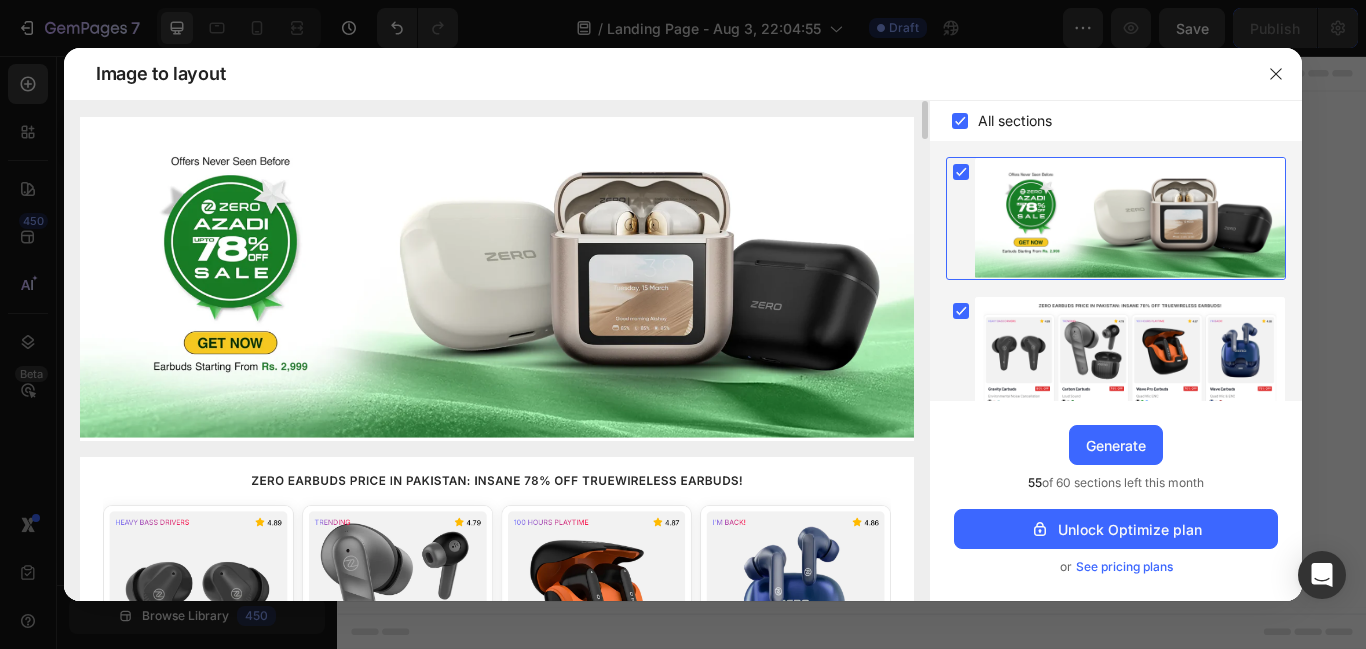 click at bounding box center [497, 279] 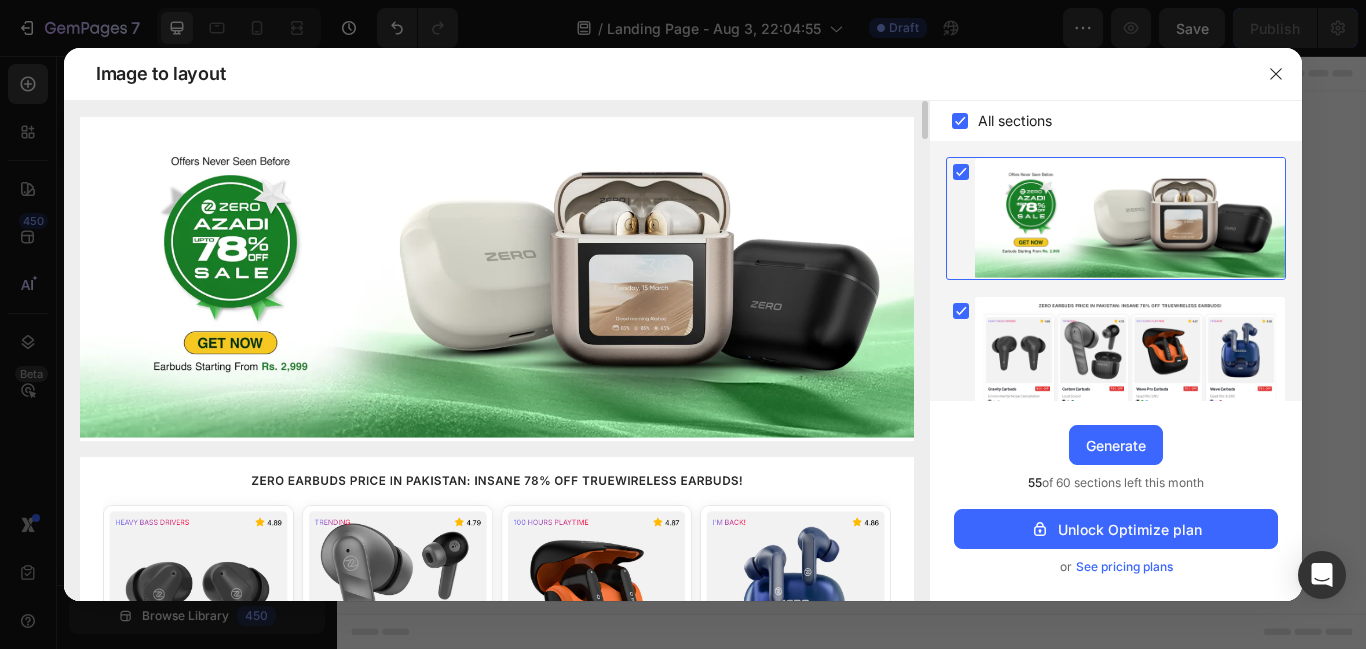 drag, startPoint x: 915, startPoint y: 403, endPoint x: 913, endPoint y: 413, distance: 10.198039 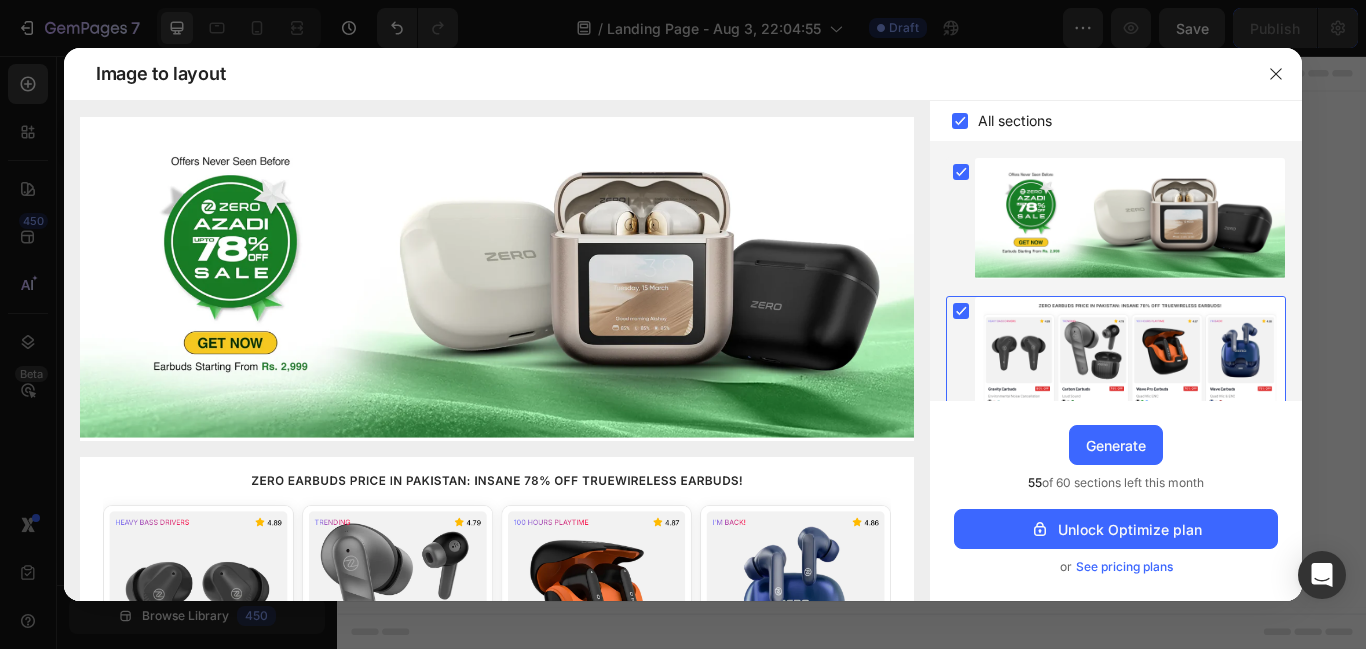 scroll, scrollTop: 500, scrollLeft: 0, axis: vertical 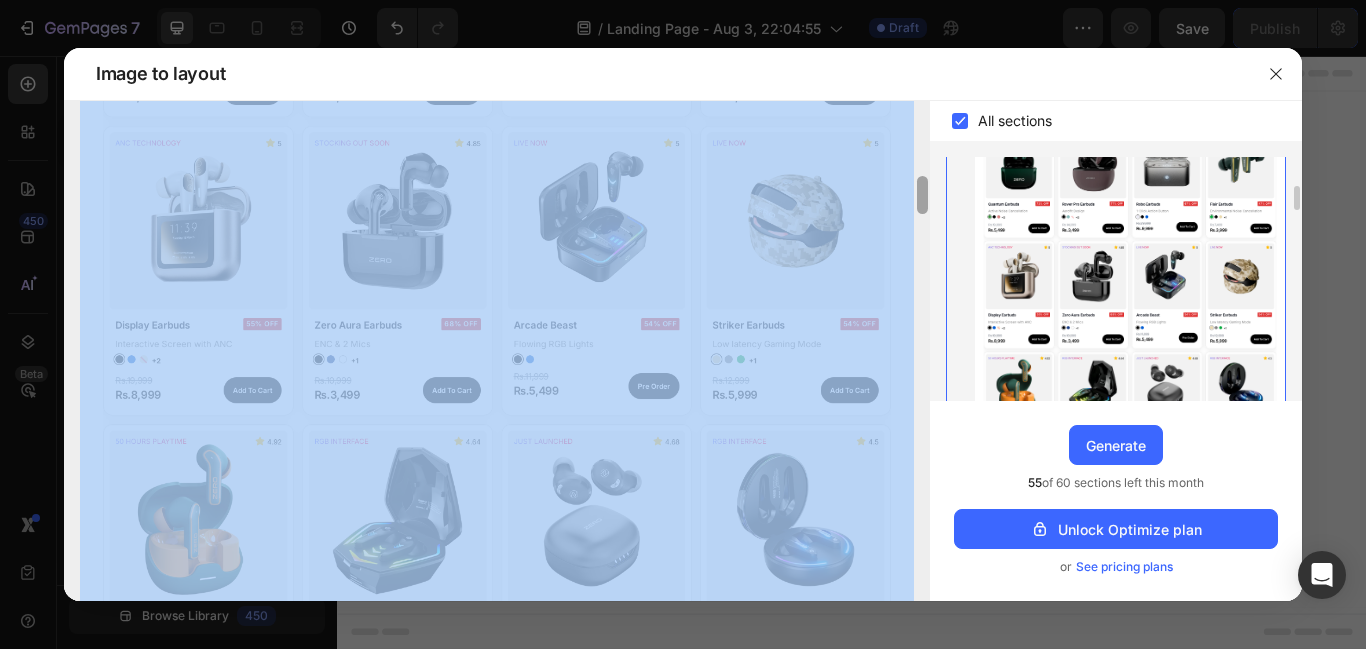 drag, startPoint x: 923, startPoint y: 145, endPoint x: 915, endPoint y: 182, distance: 37.85499 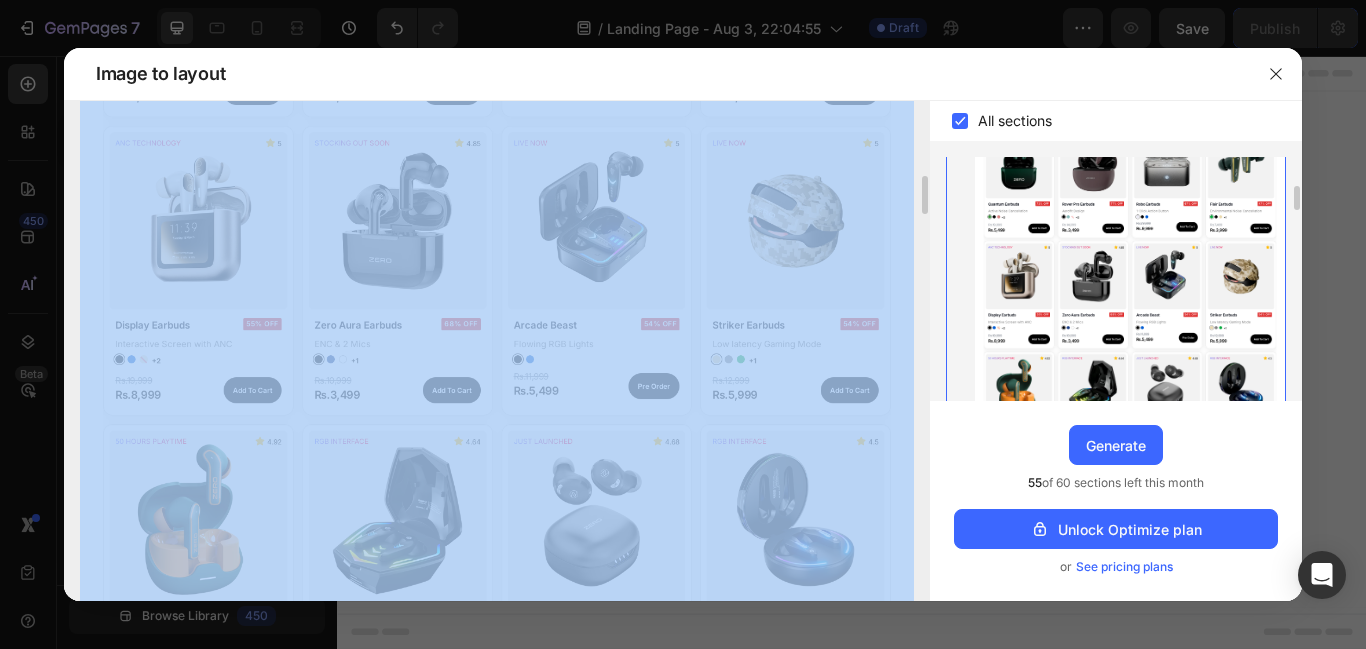 click at bounding box center [497, 556] 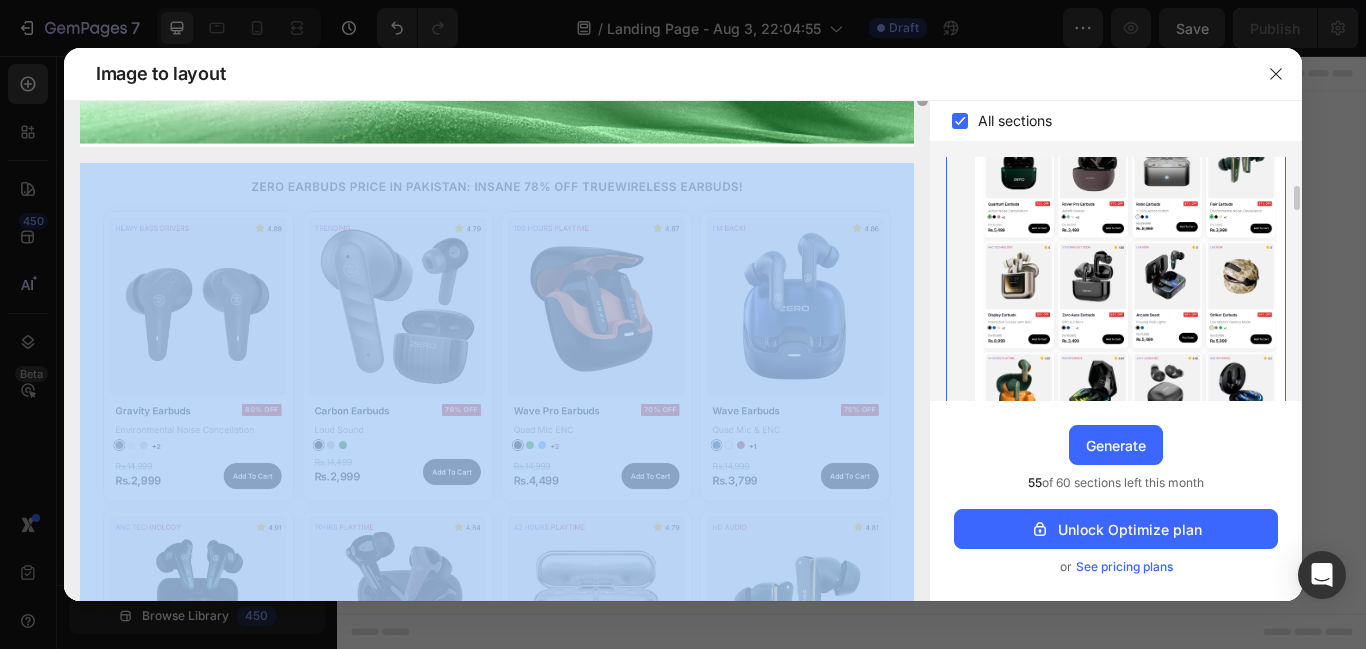 scroll, scrollTop: 0, scrollLeft: 0, axis: both 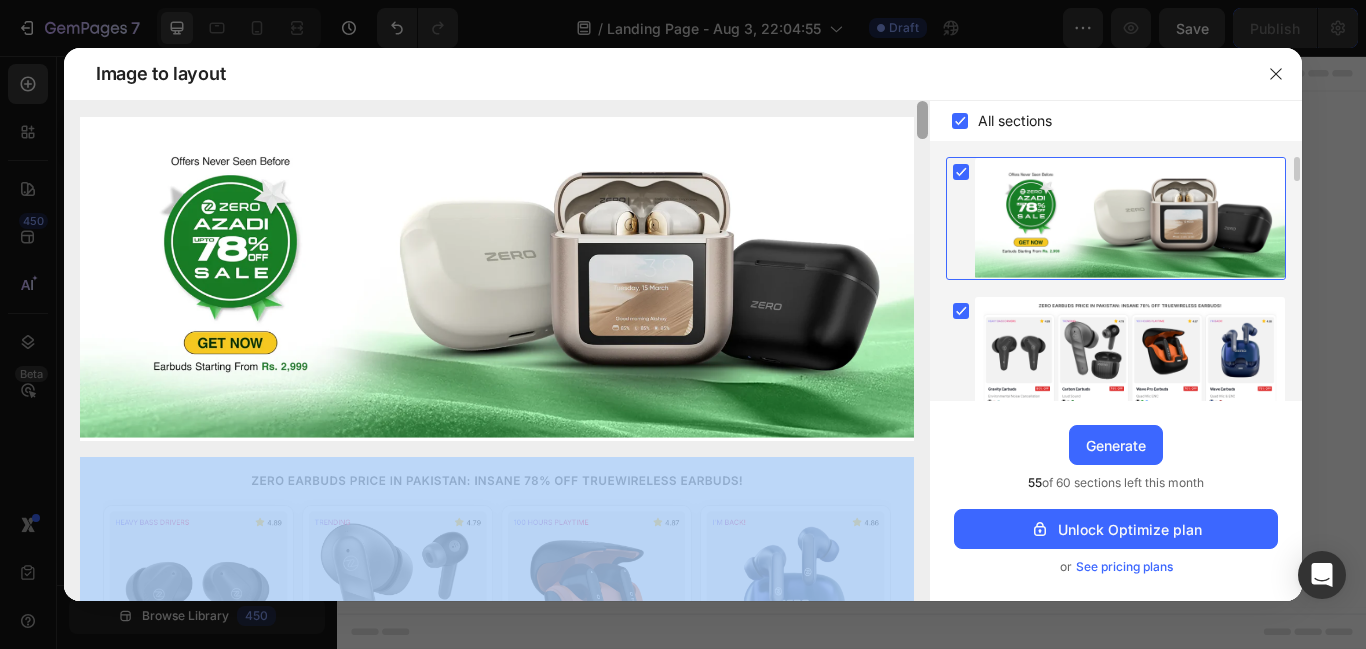 drag, startPoint x: 925, startPoint y: 187, endPoint x: 846, endPoint y: 69, distance: 142.00352 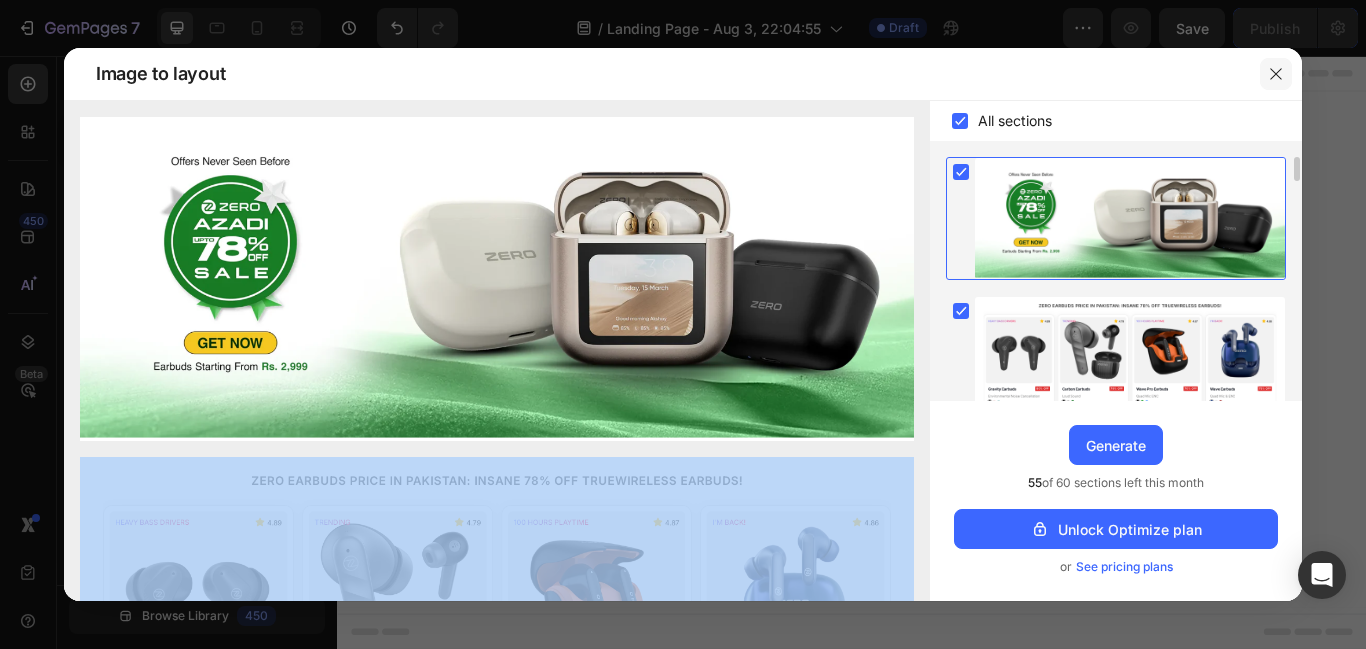 click at bounding box center (1276, 74) 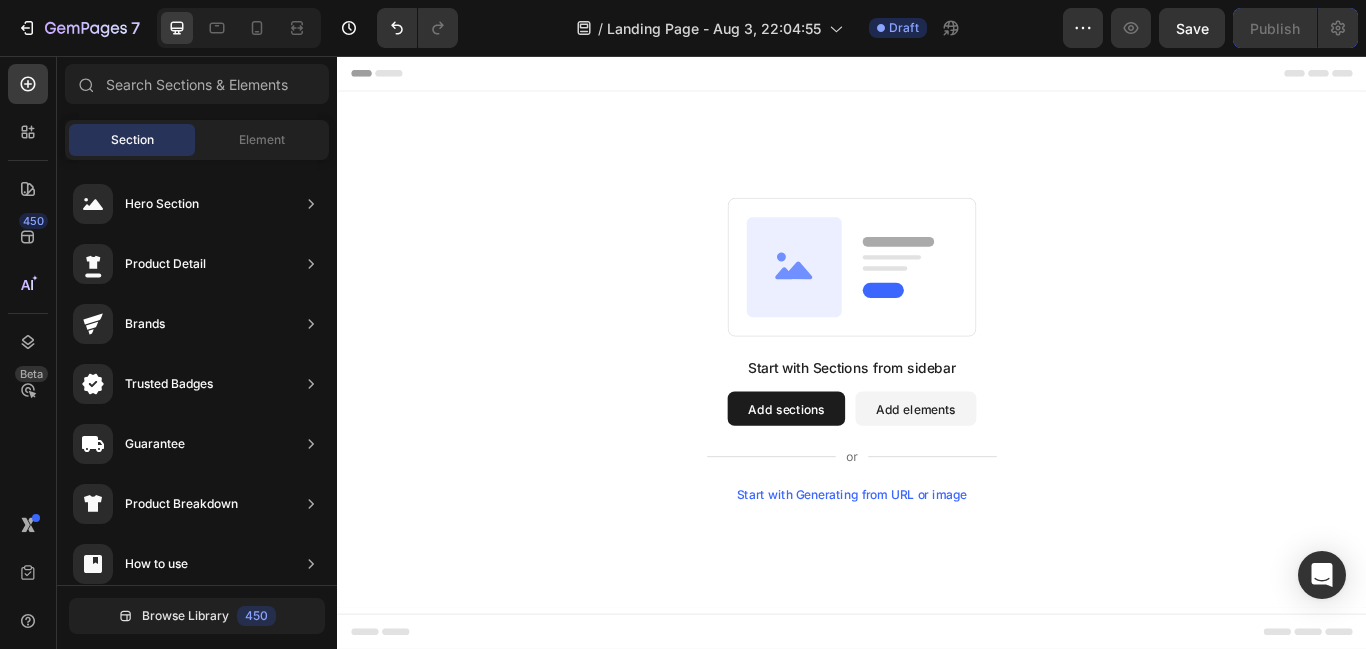click on "Start with Generating from URL or image" at bounding box center [937, 567] 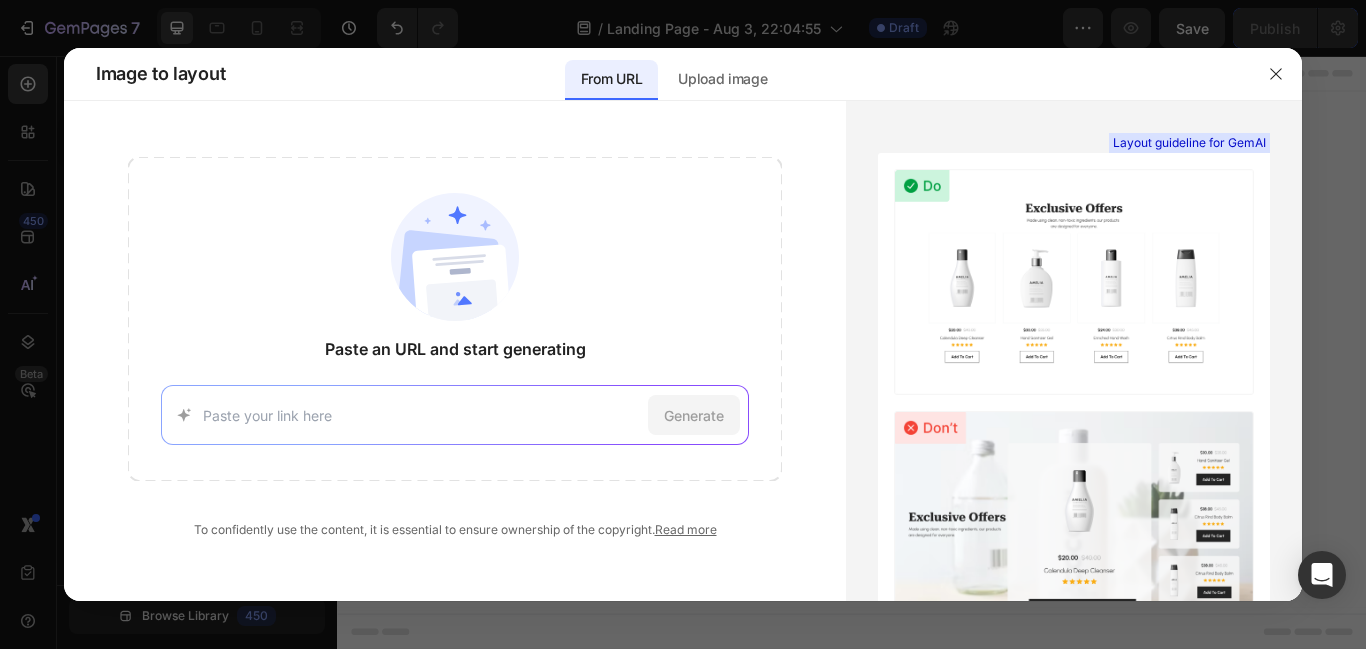 drag, startPoint x: 546, startPoint y: 399, endPoint x: 425, endPoint y: 403, distance: 121.0661 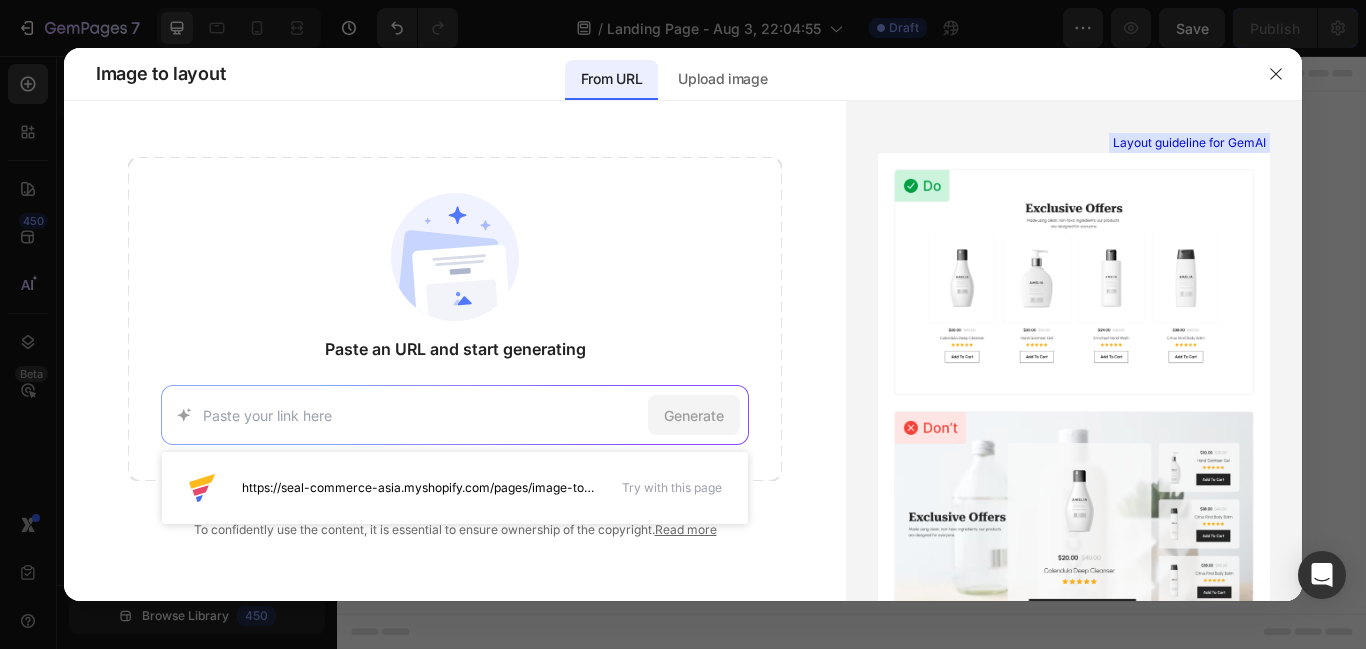 paste on "https://www.techhunk.pk/" 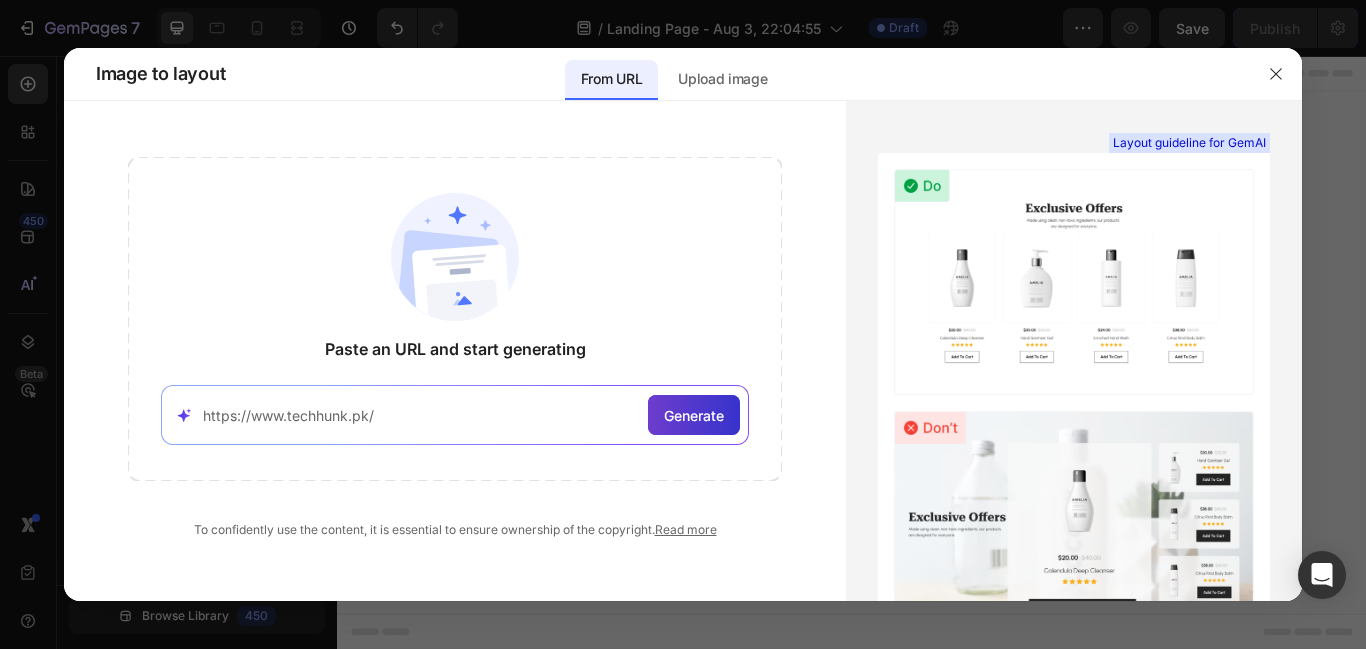 type on "https://www.techhunk.pk/" 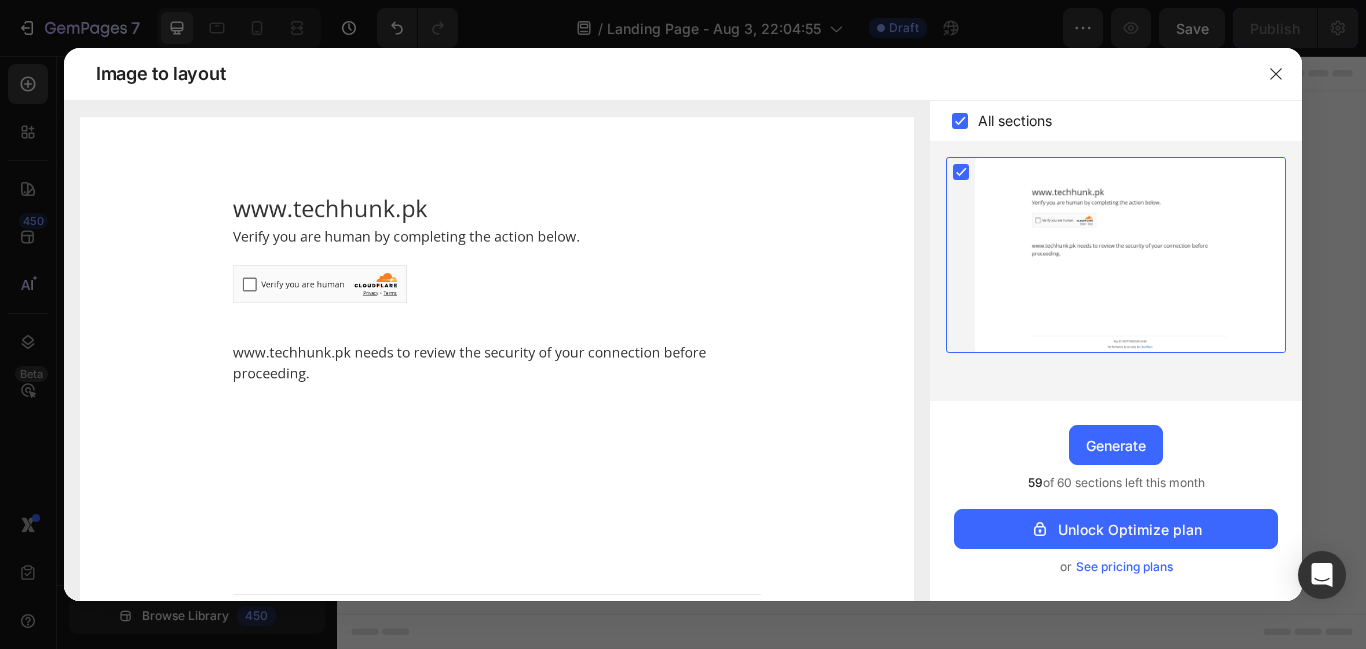 click 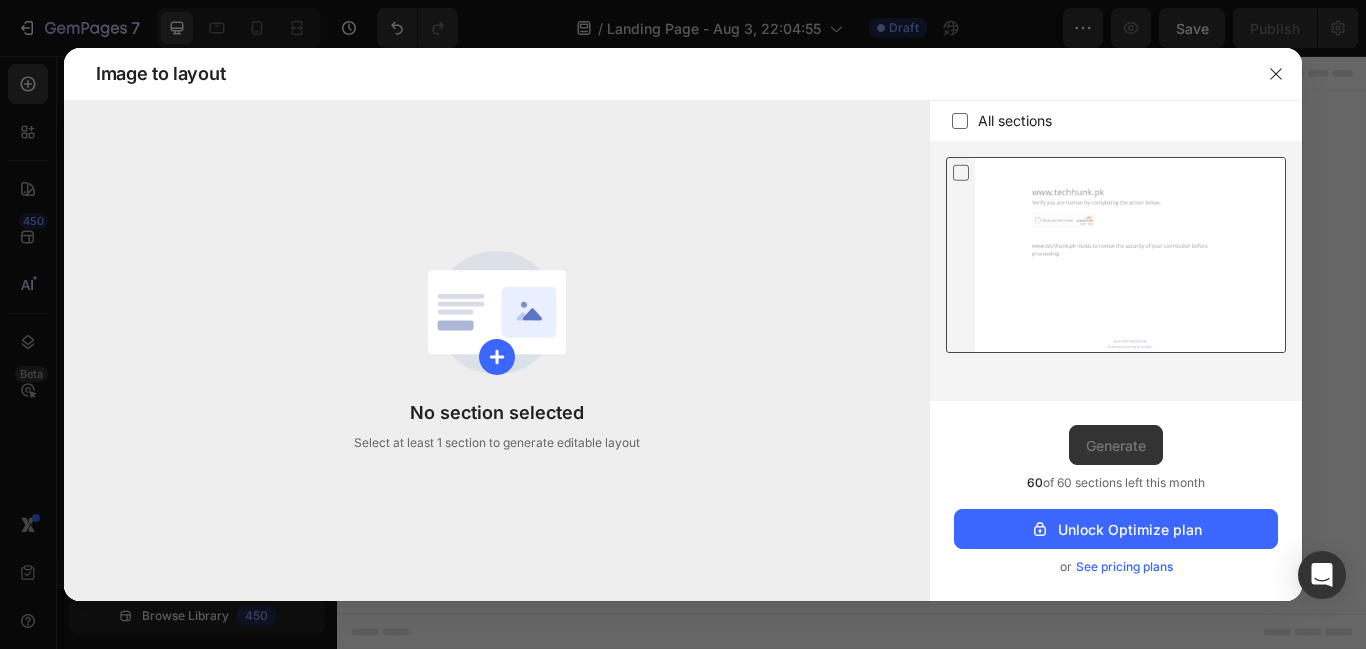 click 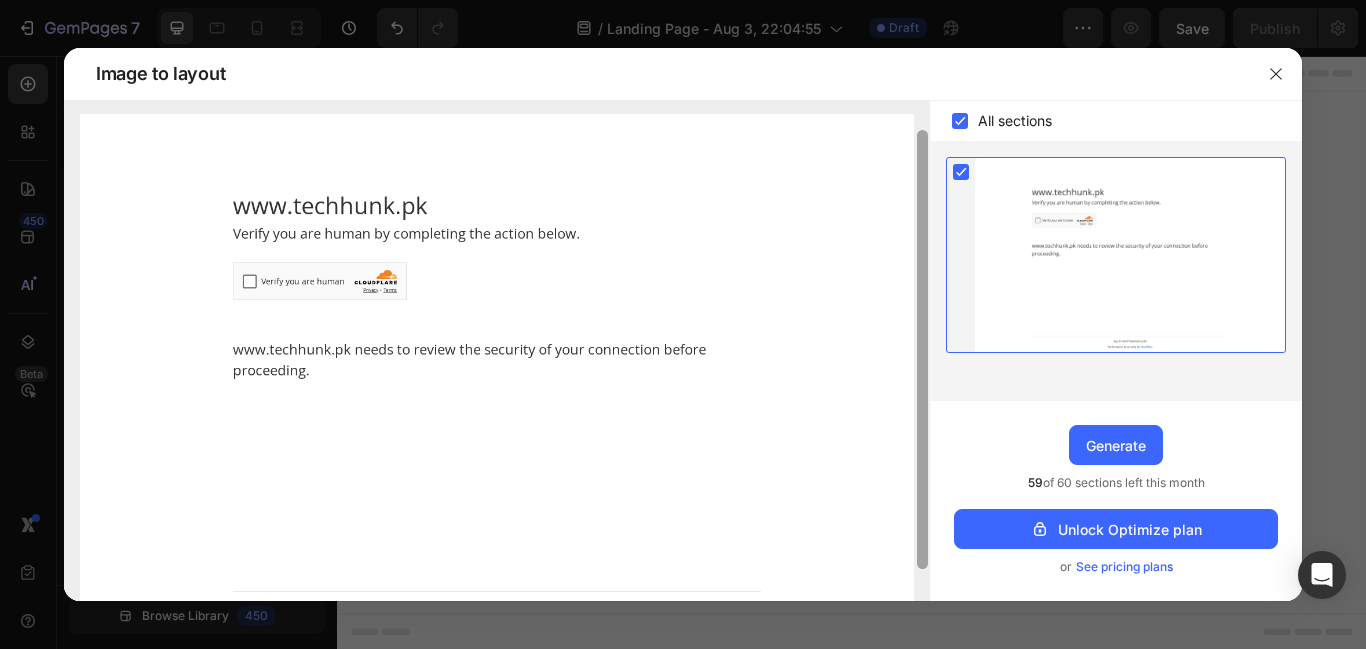 scroll, scrollTop: 0, scrollLeft: 0, axis: both 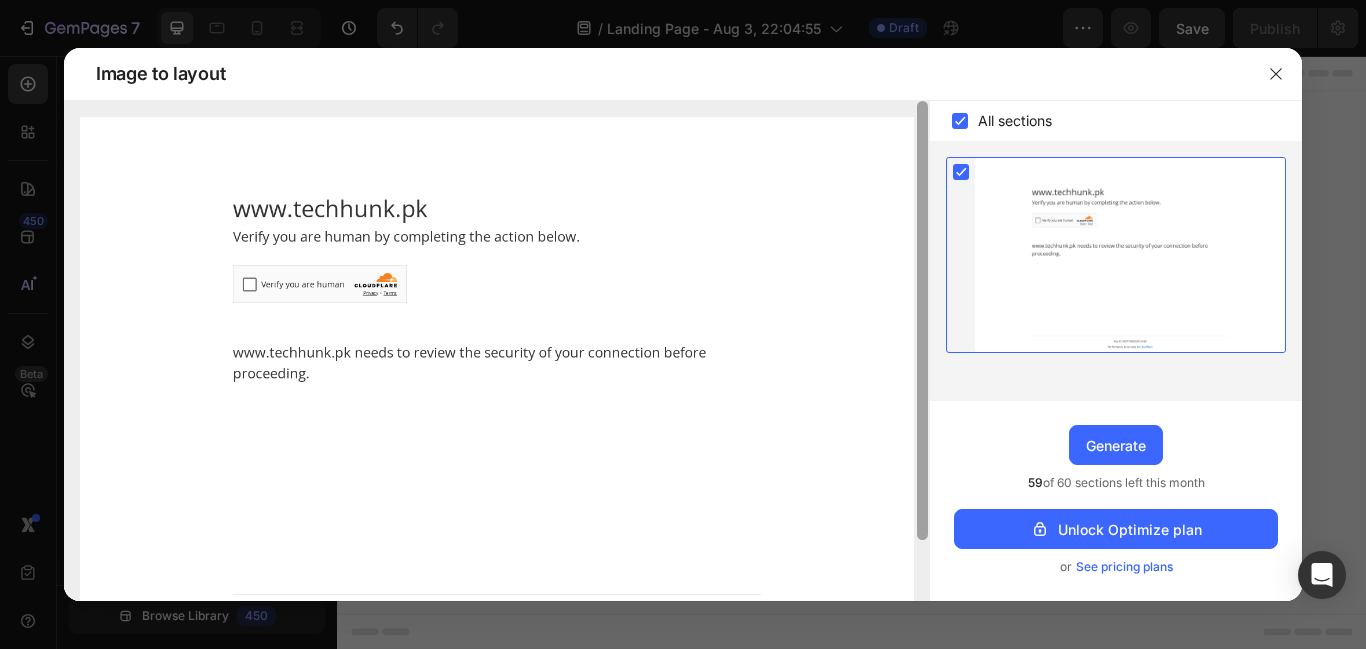 drag, startPoint x: 920, startPoint y: 195, endPoint x: 895, endPoint y: 142, distance: 58.60034 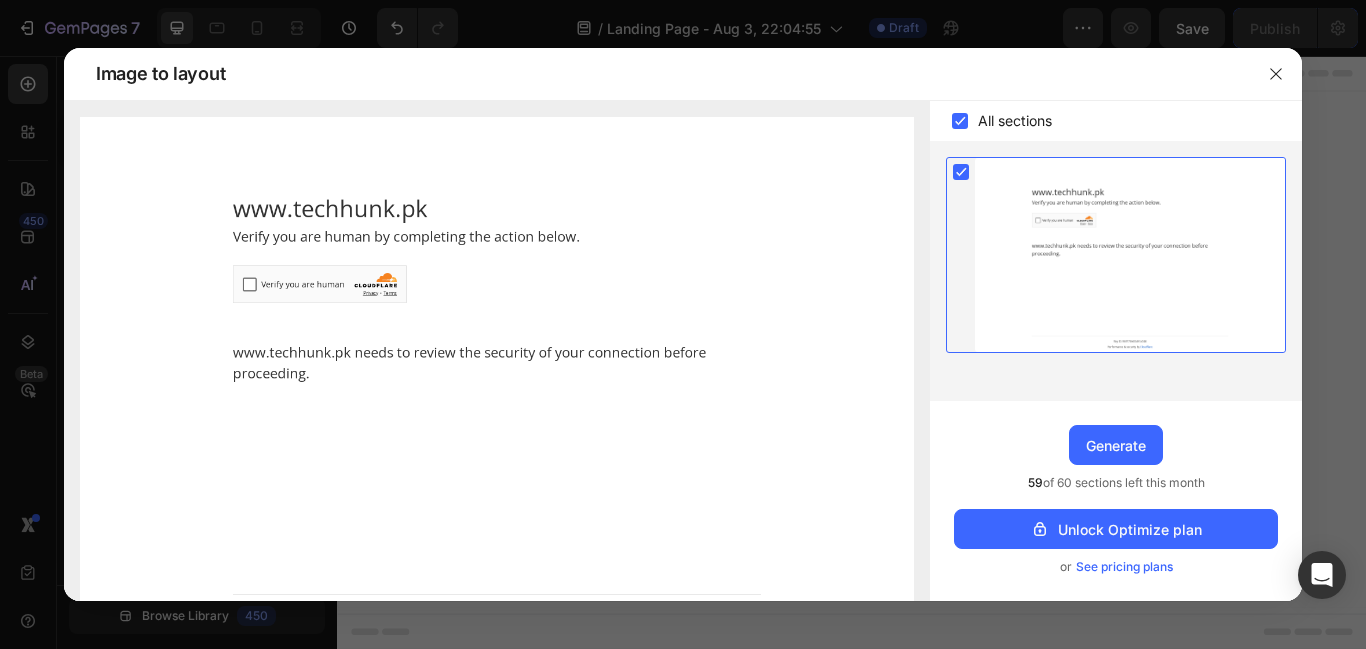click 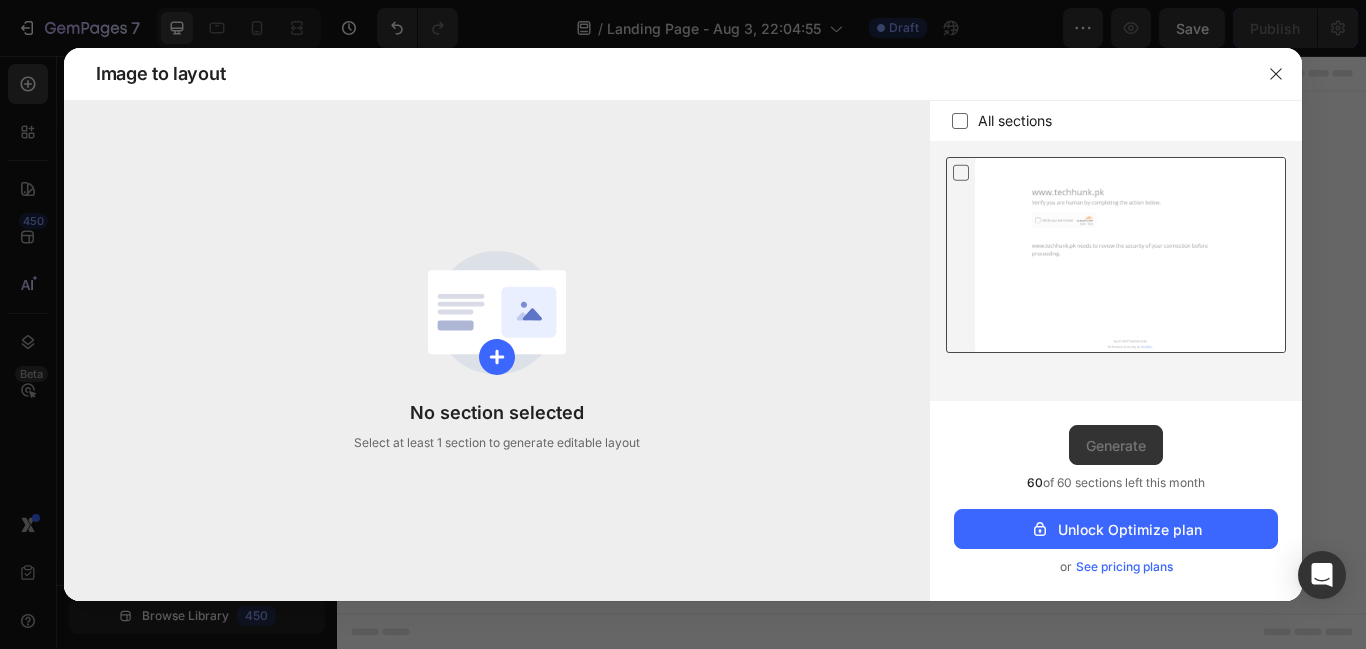 click 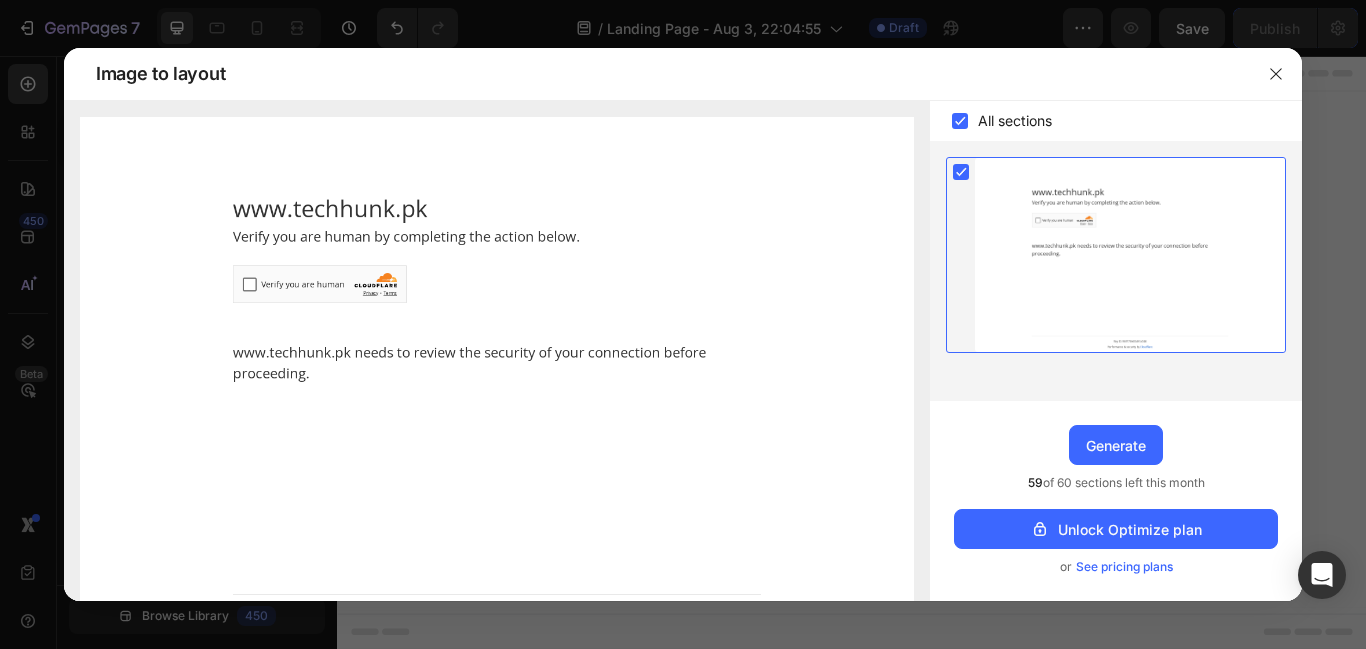 click 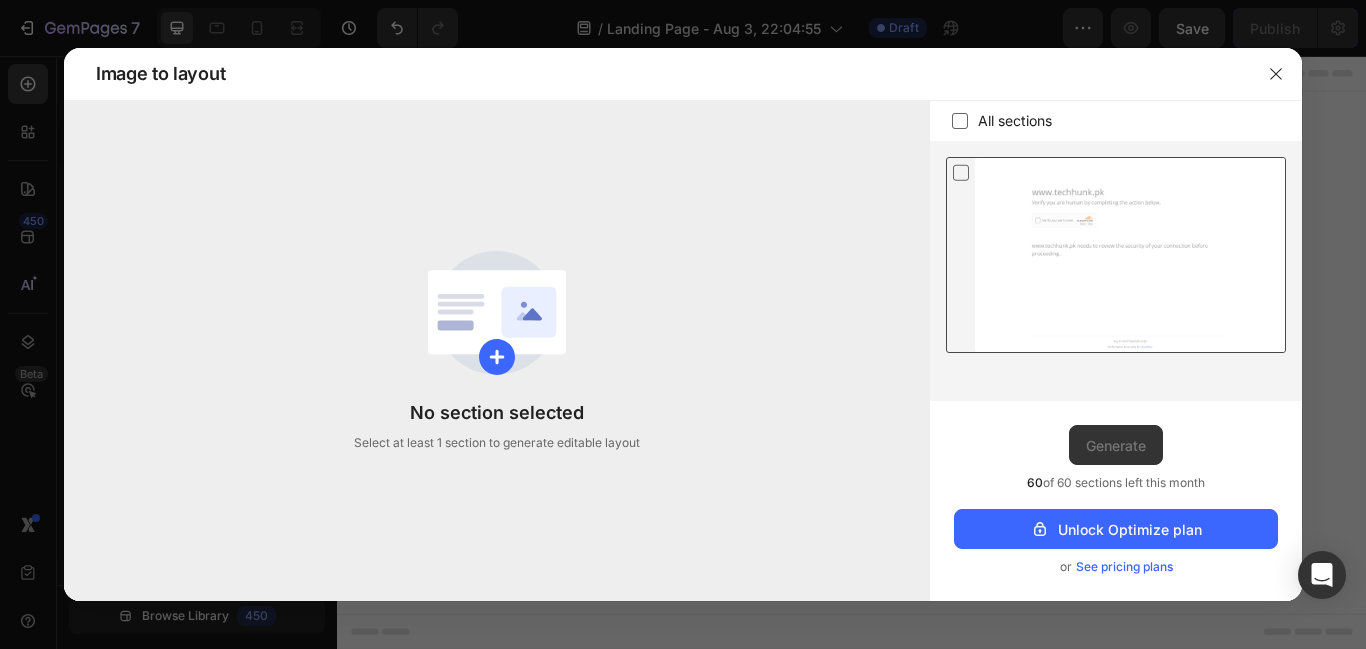 click 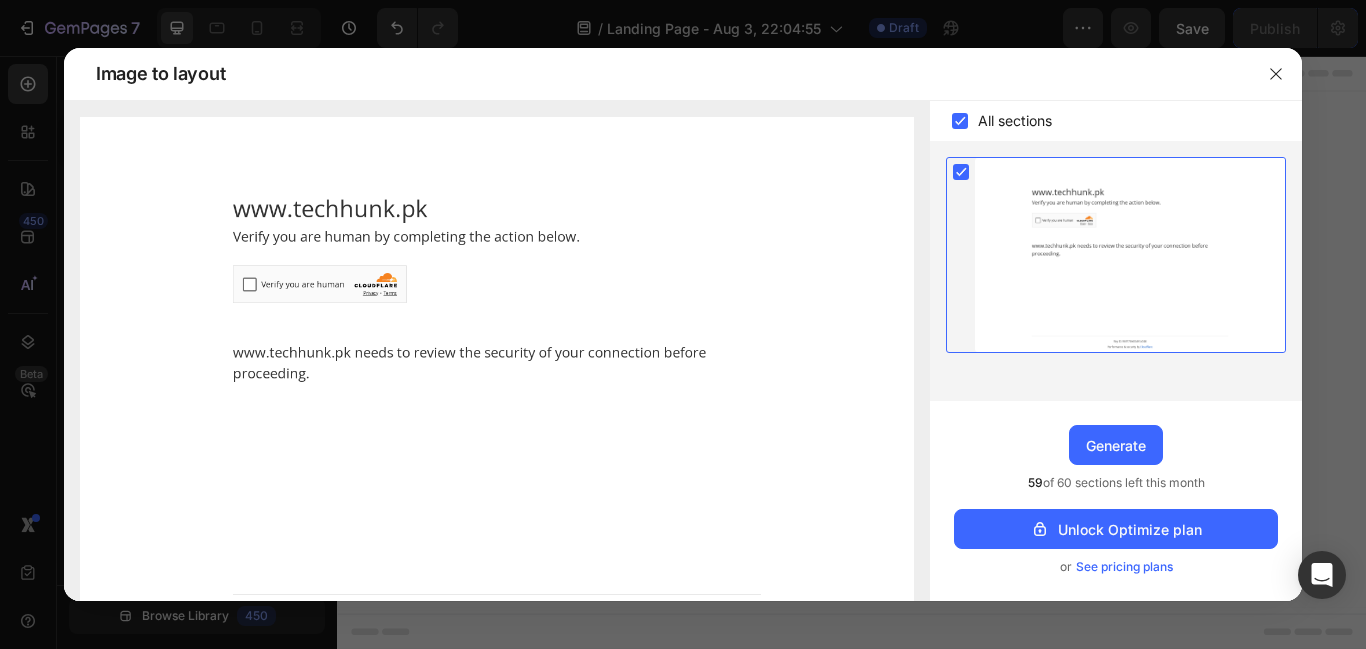 click 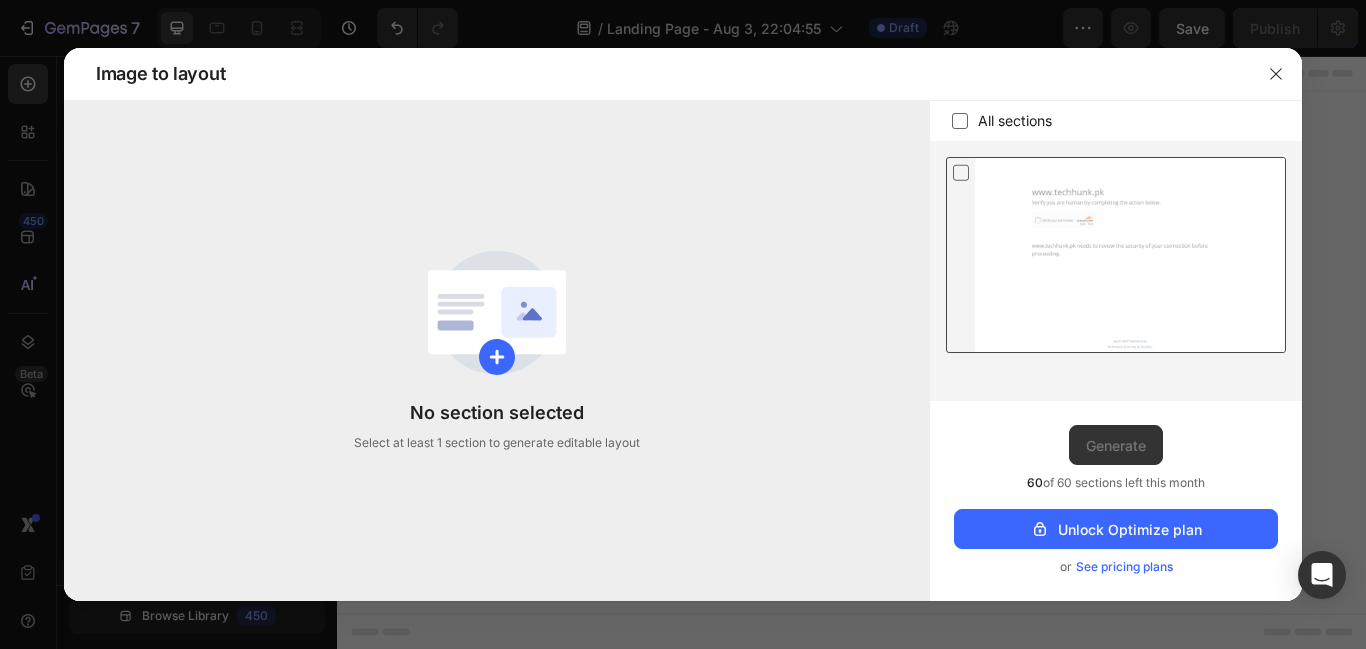 click 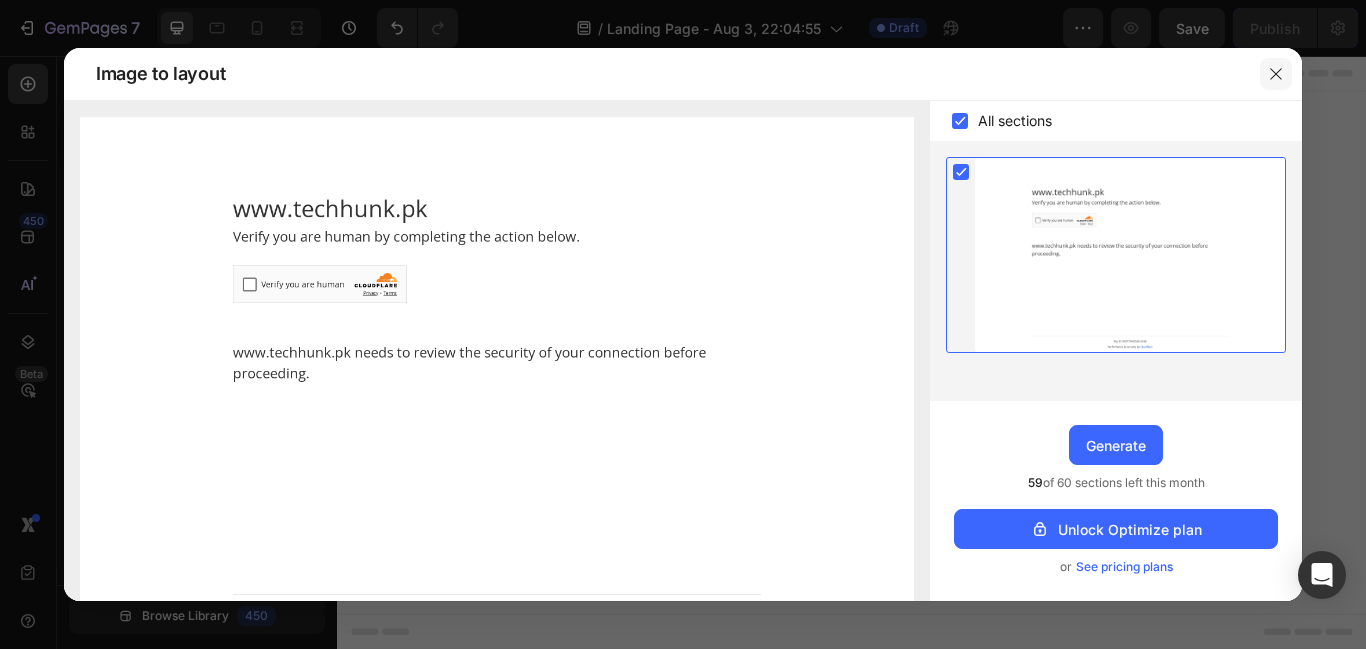 click 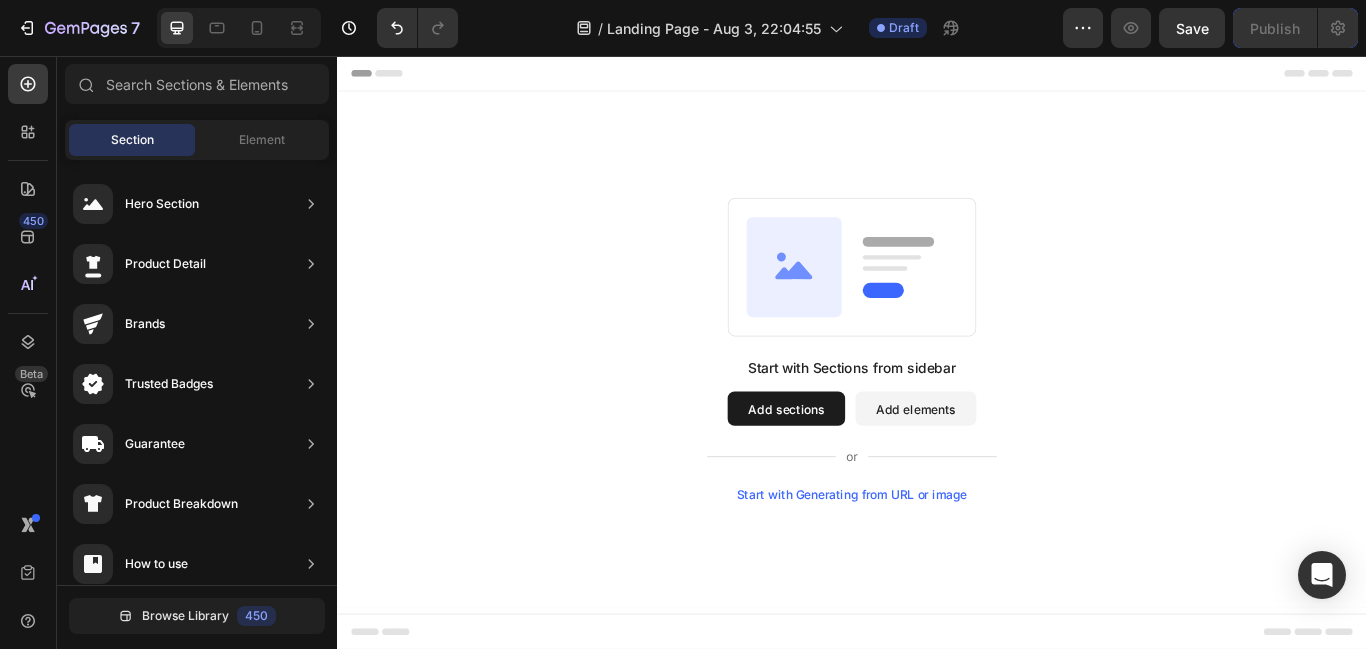click on "Start with Generating from URL or image" at bounding box center (937, 567) 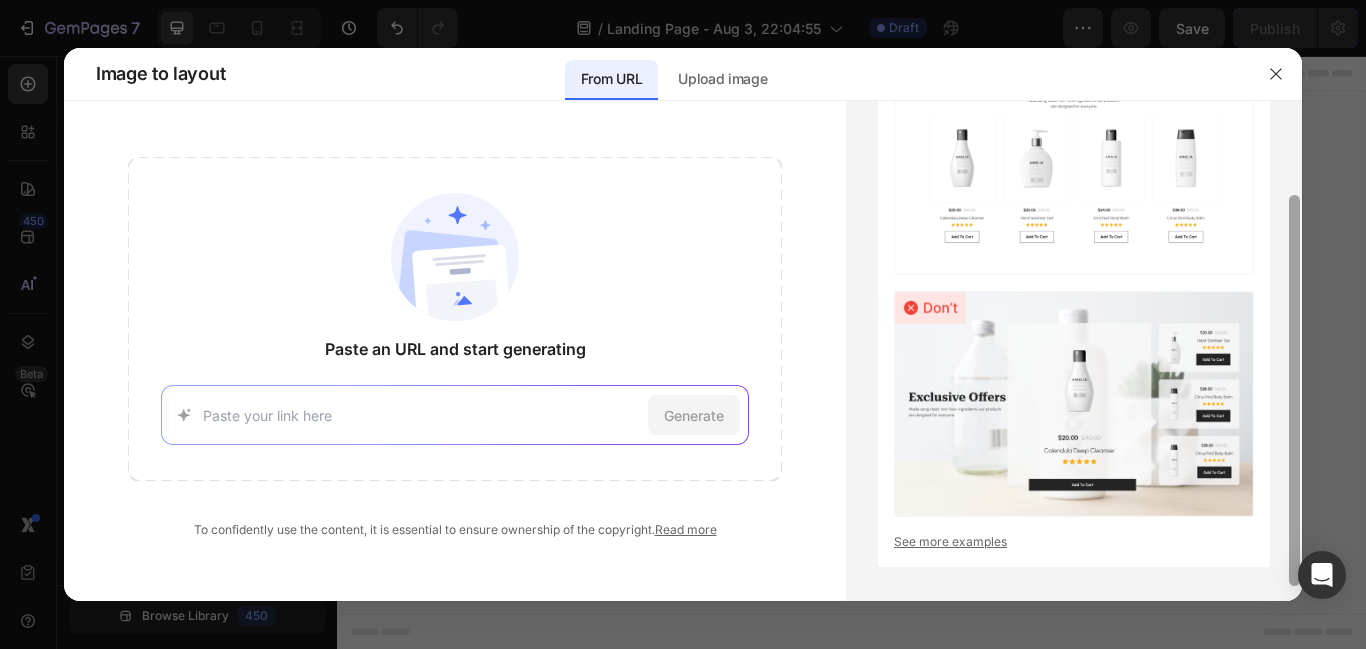 scroll, scrollTop: 138, scrollLeft: 0, axis: vertical 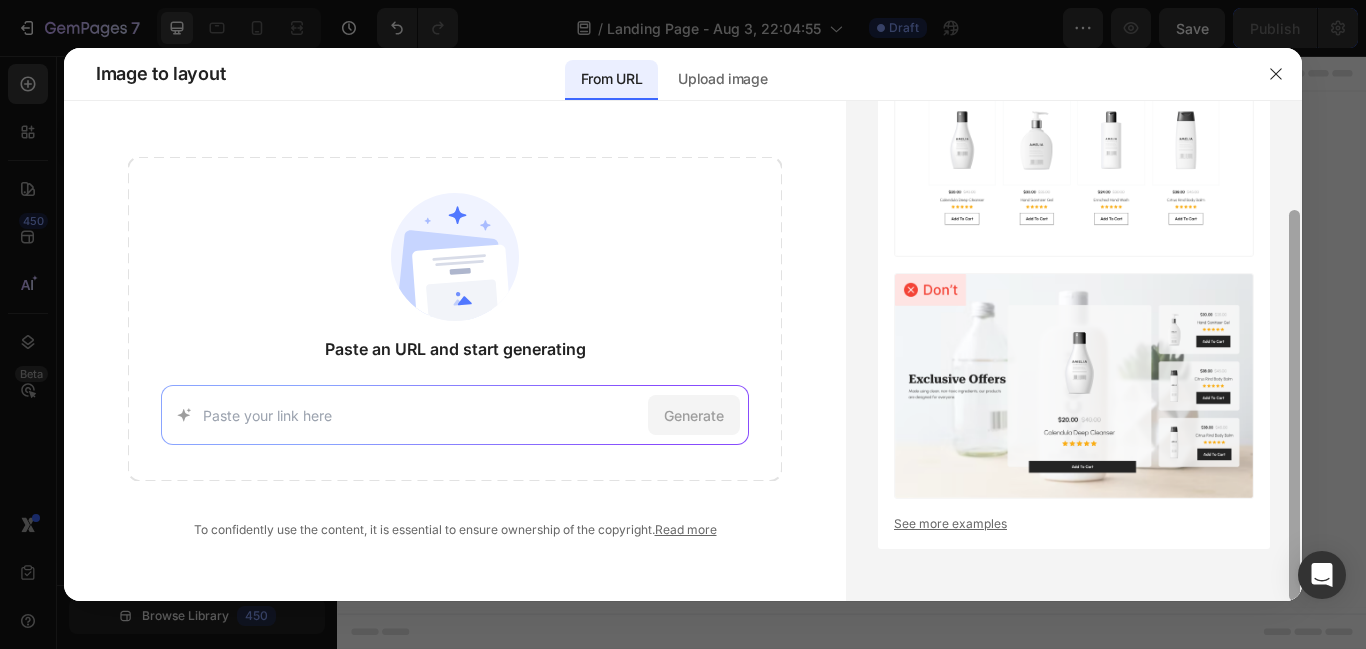 drag, startPoint x: 1293, startPoint y: 238, endPoint x: 1299, endPoint y: 371, distance: 133.13527 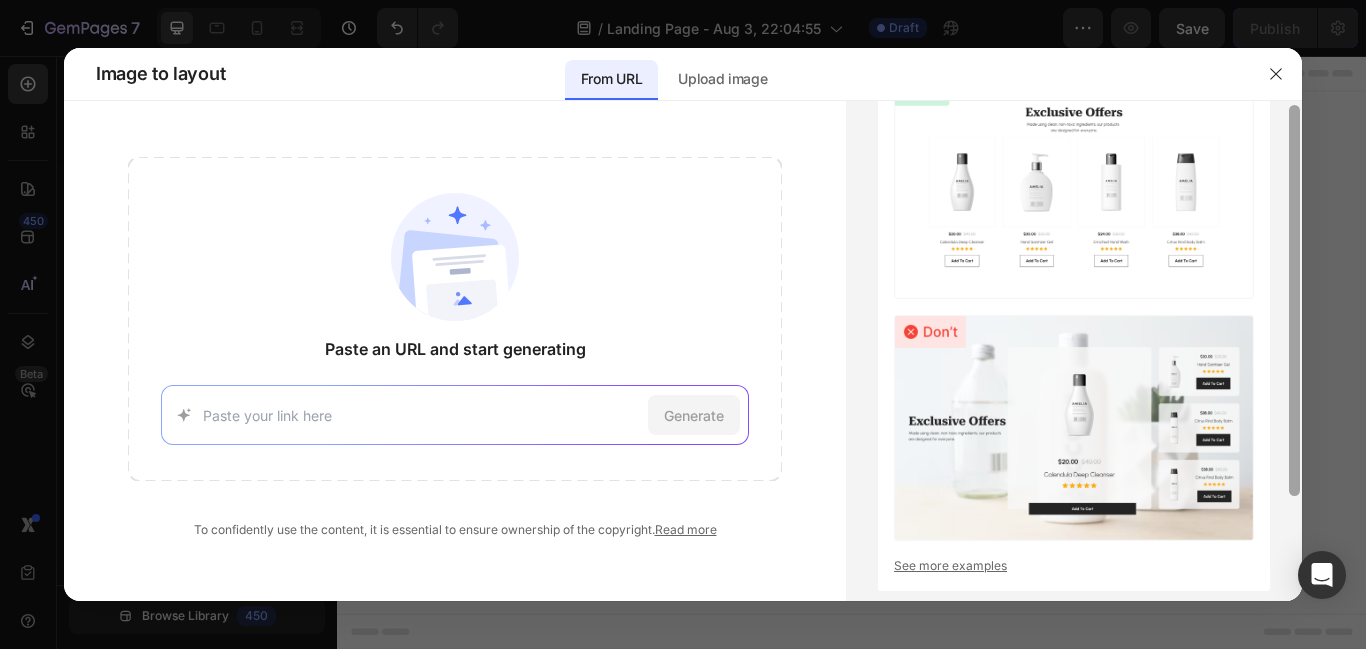scroll, scrollTop: 0, scrollLeft: 0, axis: both 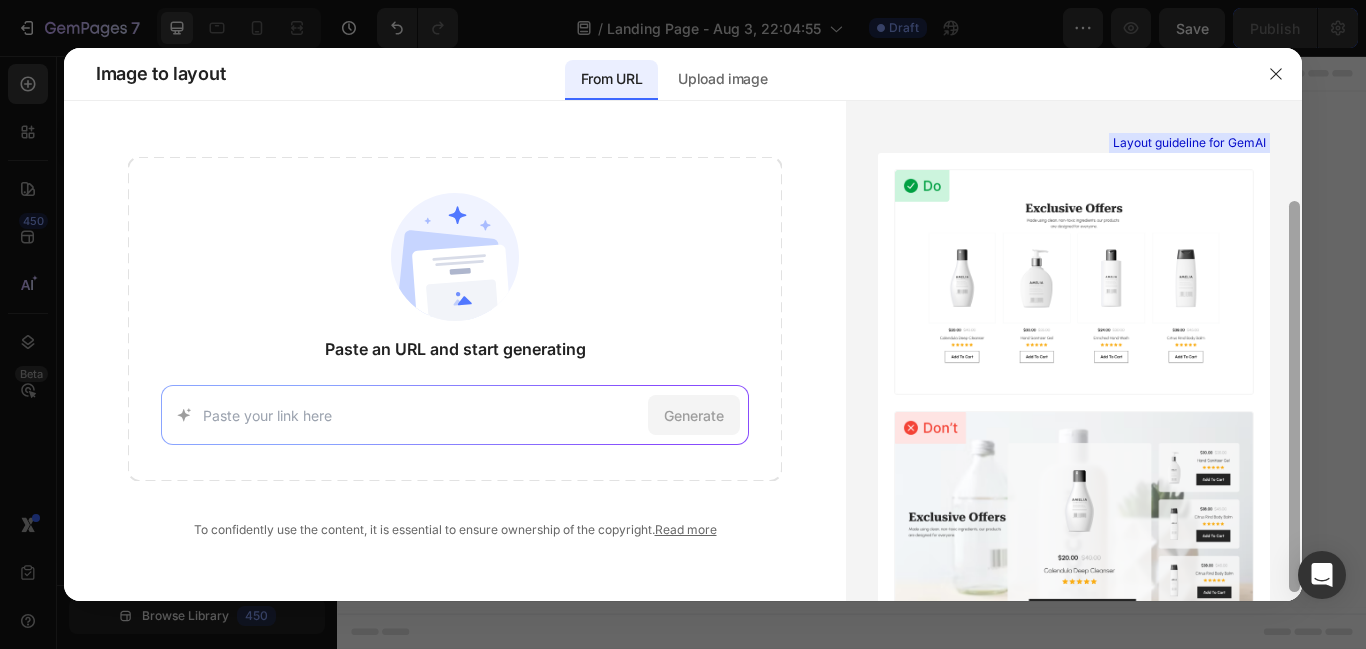 drag, startPoint x: 1290, startPoint y: 229, endPoint x: 1278, endPoint y: 109, distance: 120.59851 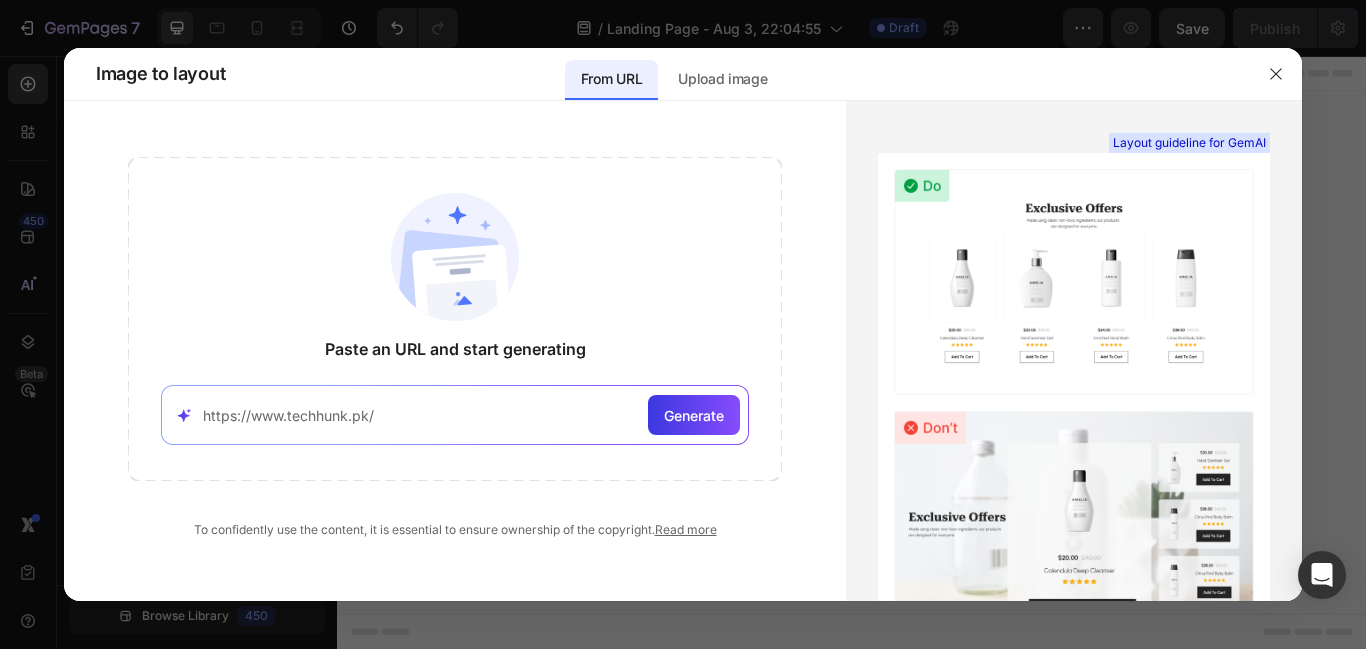 type on "https://www.techhunk.pk/" 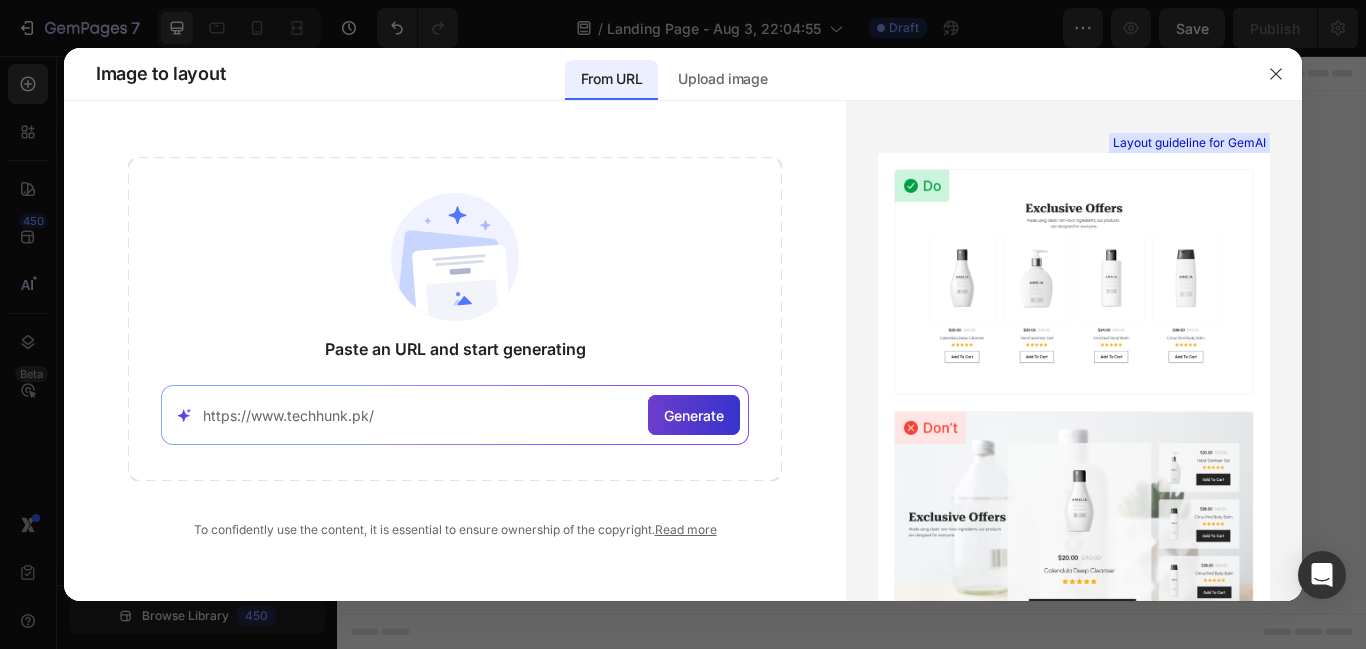 click on "Generate" 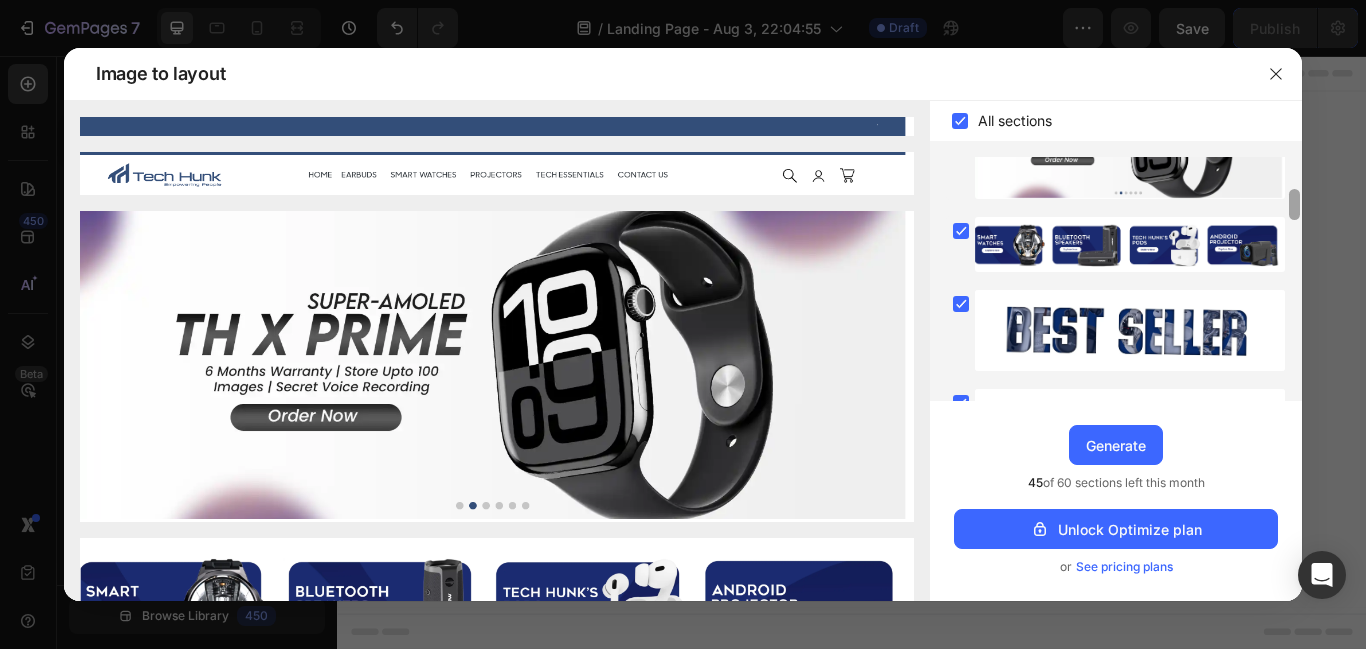 scroll, scrollTop: 185, scrollLeft: 0, axis: vertical 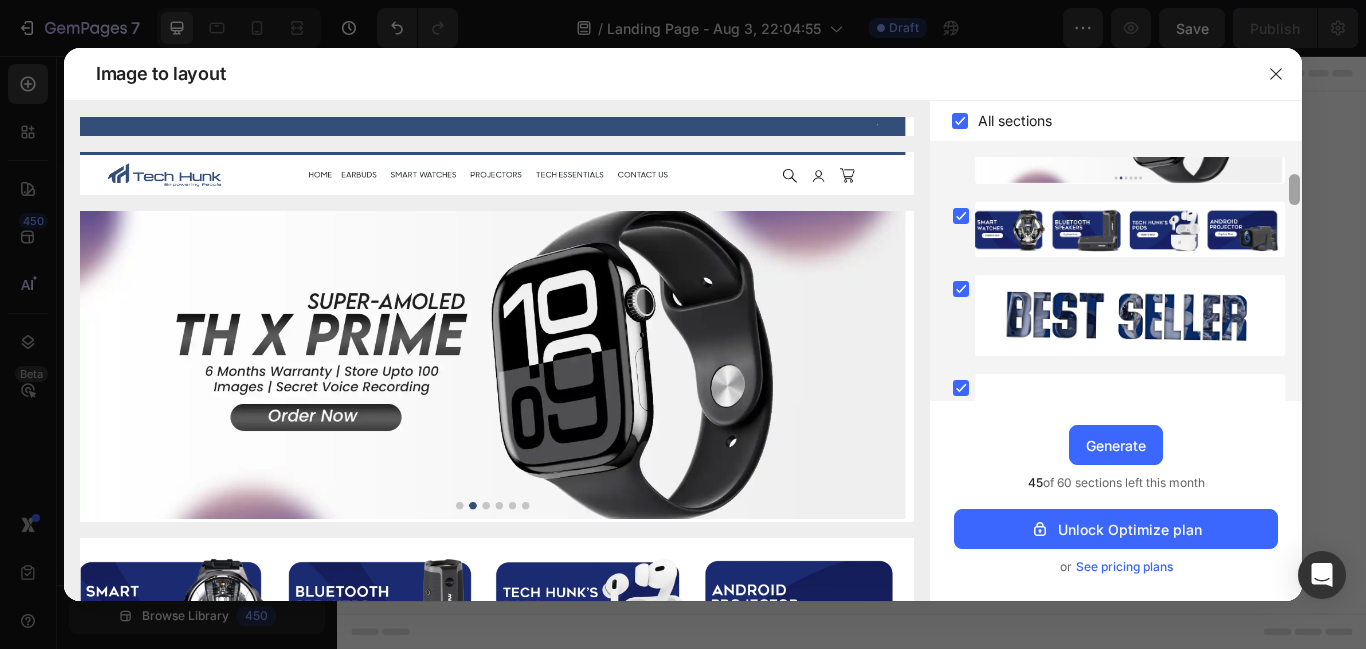 drag, startPoint x: 1294, startPoint y: 224, endPoint x: 1299, endPoint y: 287, distance: 63.1981 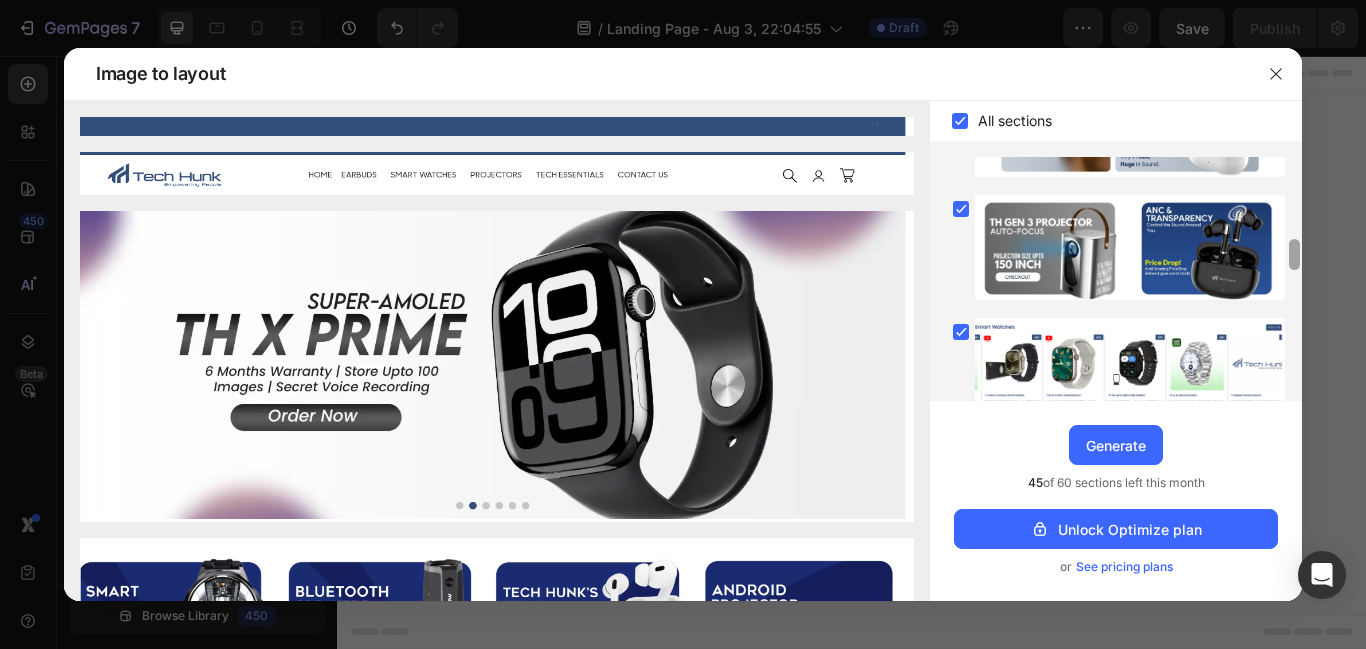 scroll, scrollTop: 628, scrollLeft: 0, axis: vertical 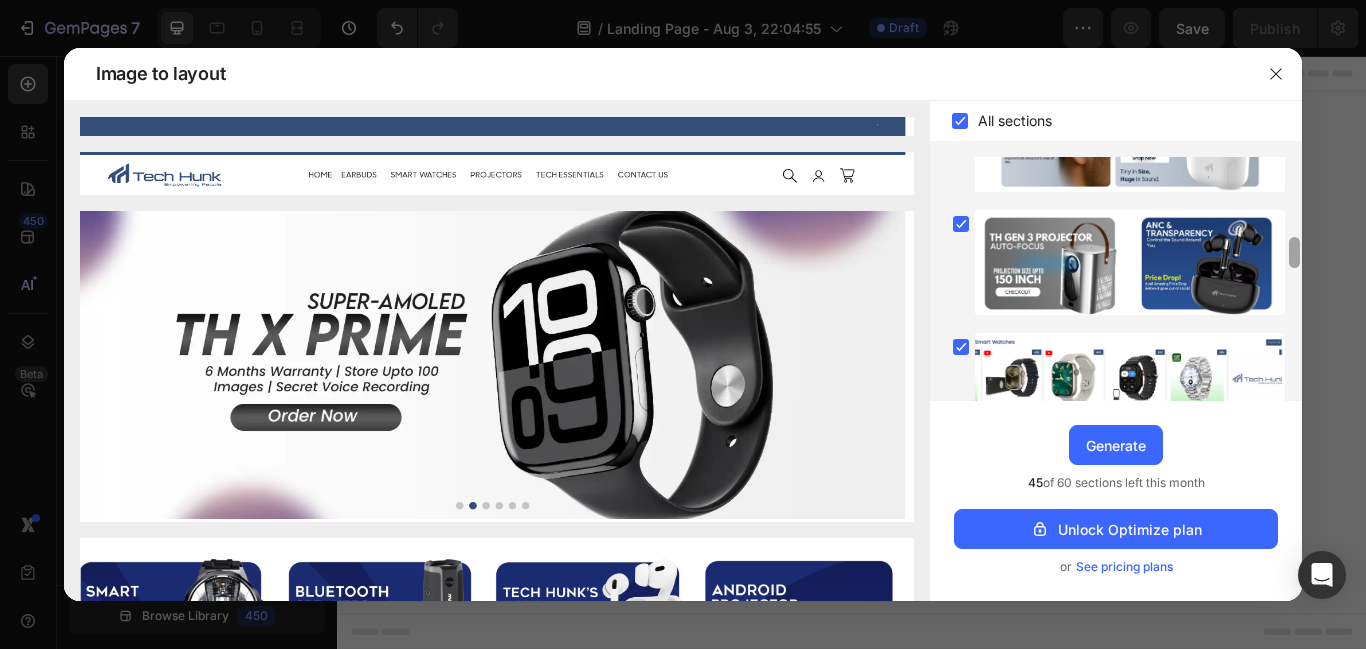 drag, startPoint x: 1294, startPoint y: 191, endPoint x: 1307, endPoint y: 248, distance: 58.463665 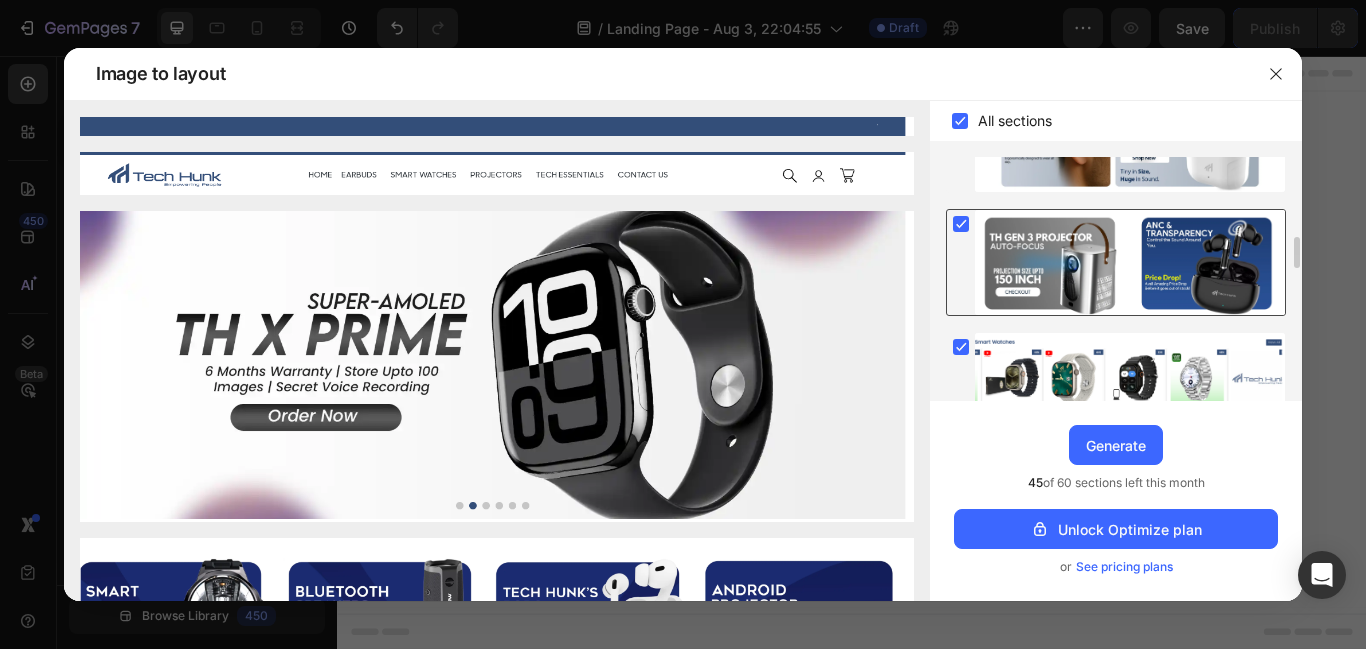 click at bounding box center (1130, 262) 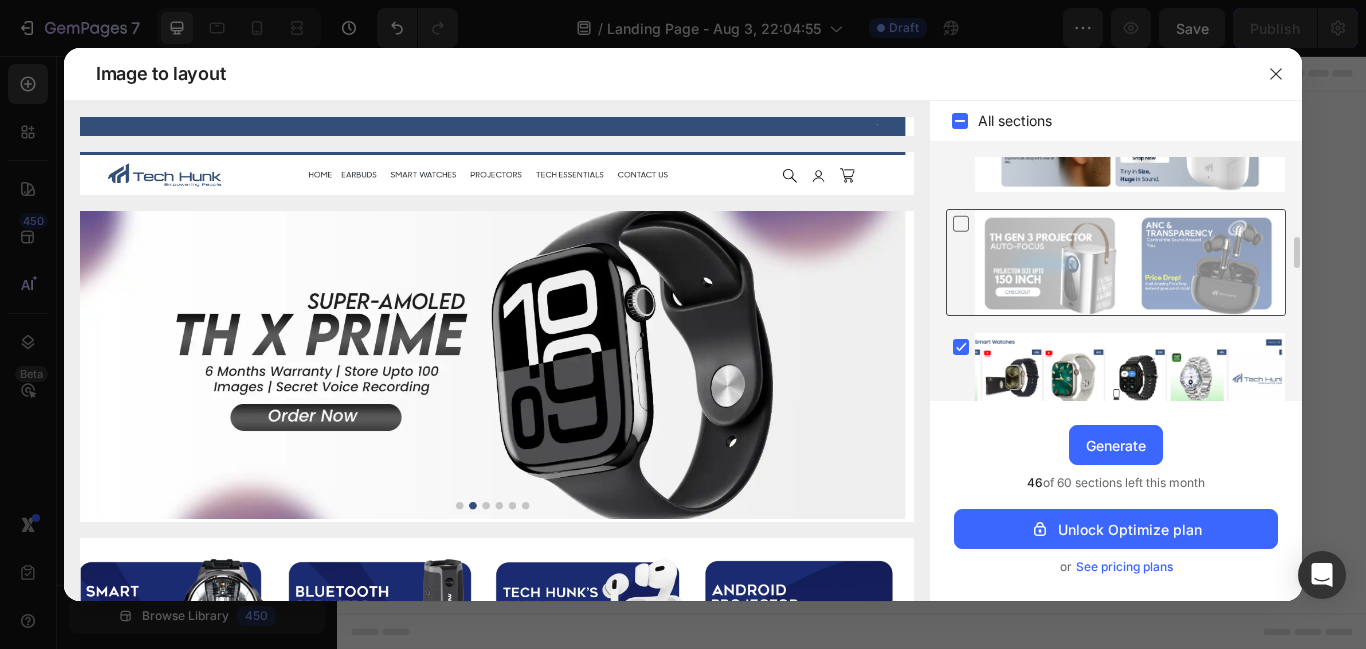 click at bounding box center (1130, 262) 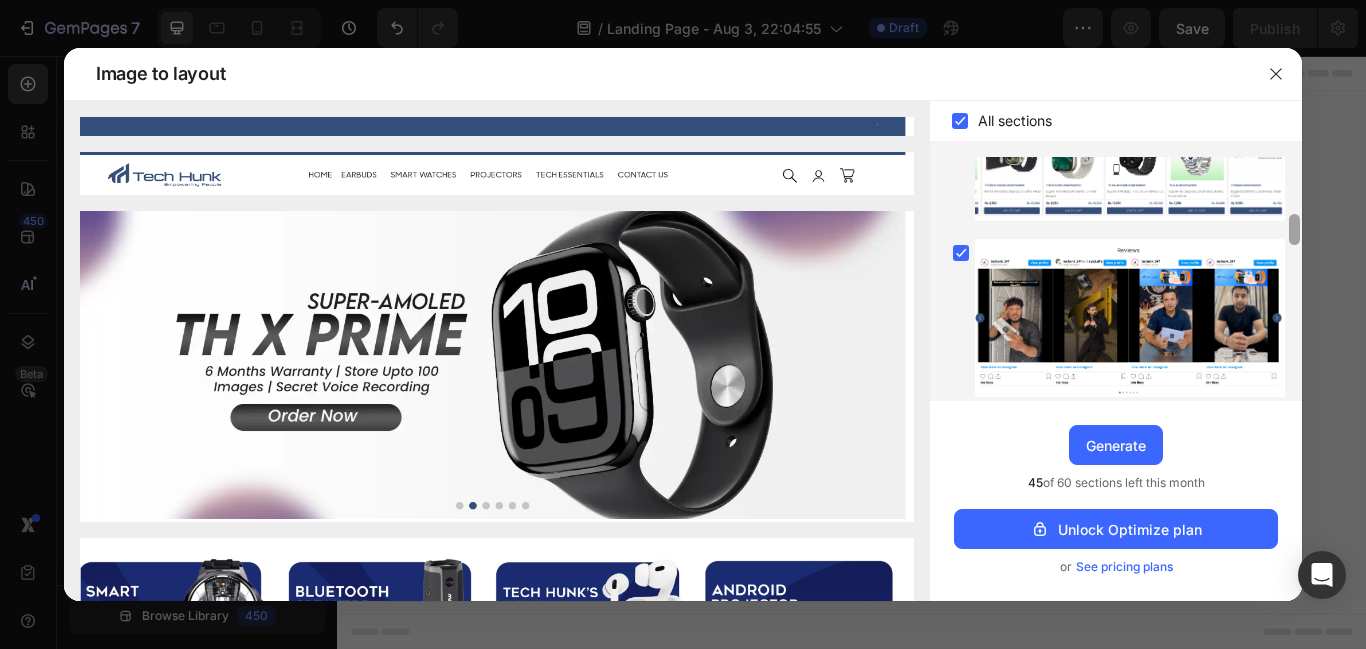 scroll, scrollTop: 861, scrollLeft: 0, axis: vertical 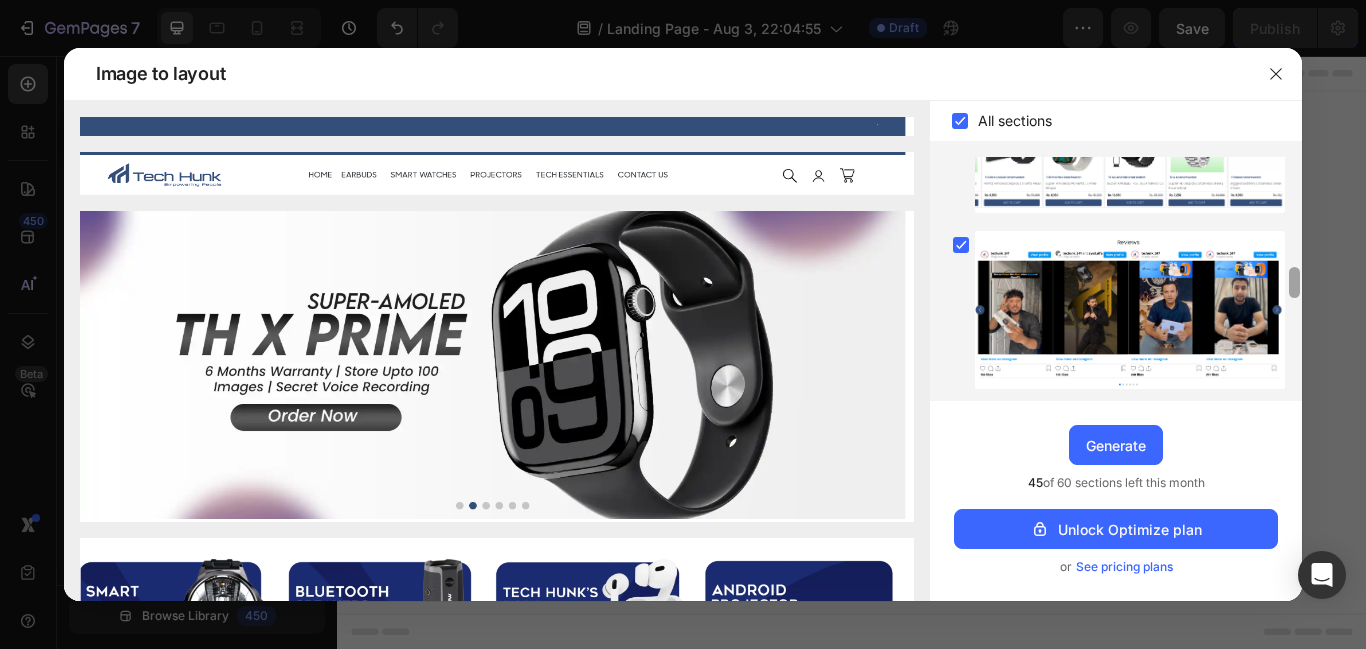 drag, startPoint x: 1293, startPoint y: 255, endPoint x: 1291, endPoint y: 285, distance: 30.066593 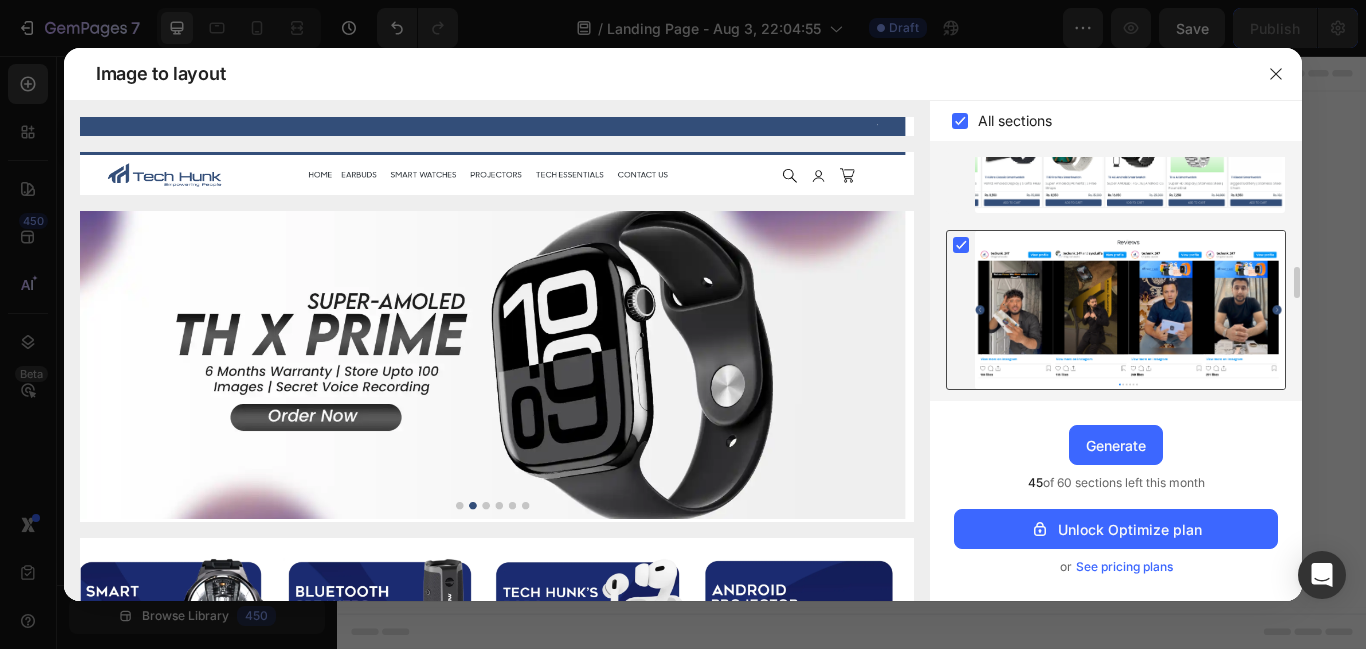 click at bounding box center [1130, 310] 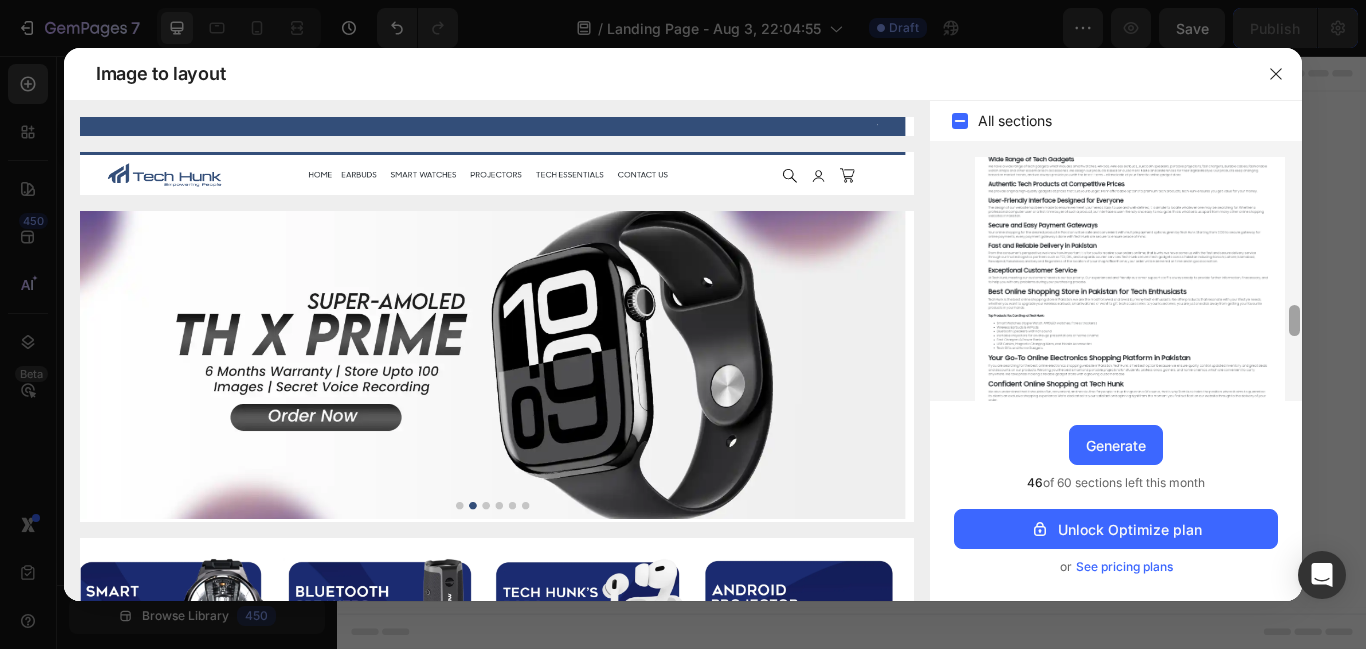 scroll, scrollTop: 1234, scrollLeft: 0, axis: vertical 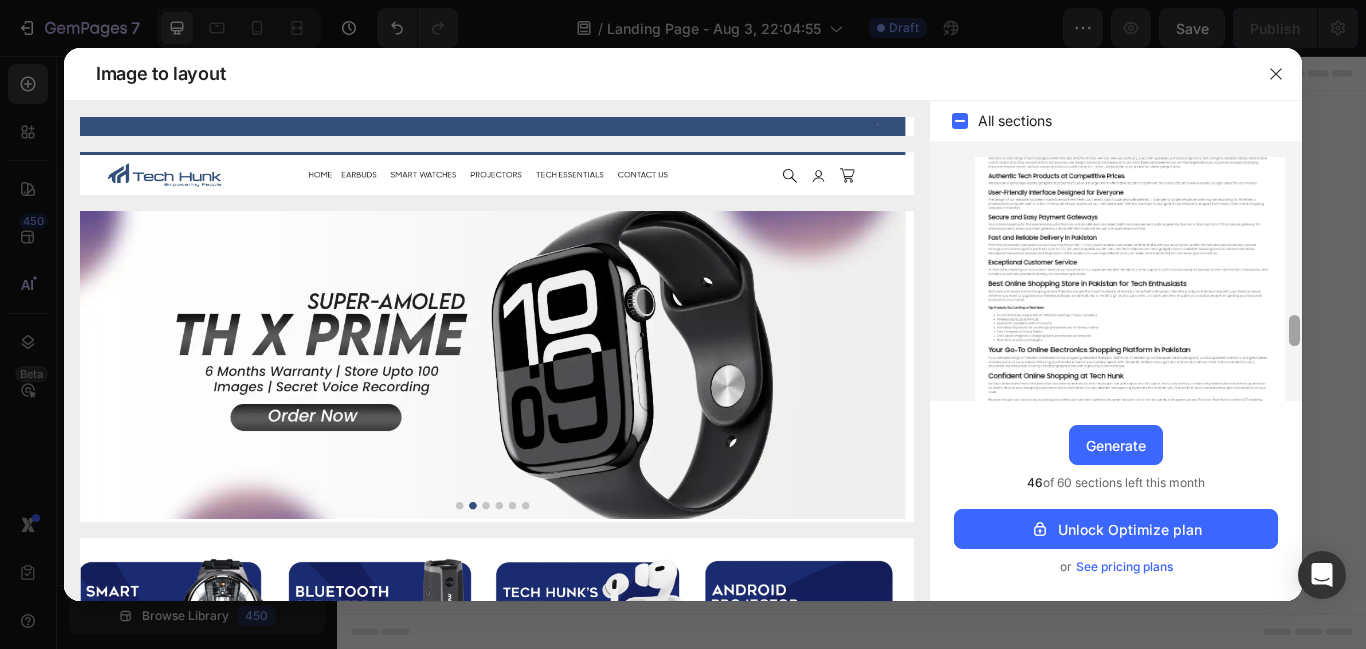 drag, startPoint x: 1298, startPoint y: 285, endPoint x: 1300, endPoint y: 333, distance: 48.04165 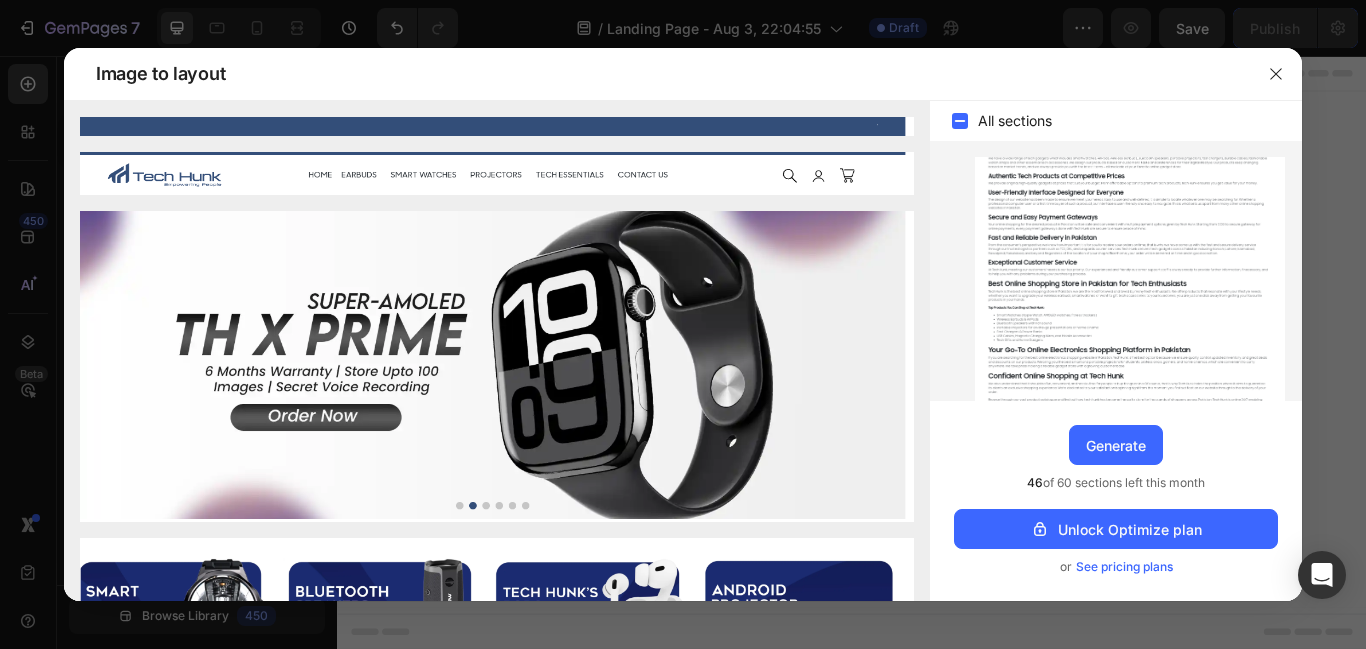 click at bounding box center (1294, 663) 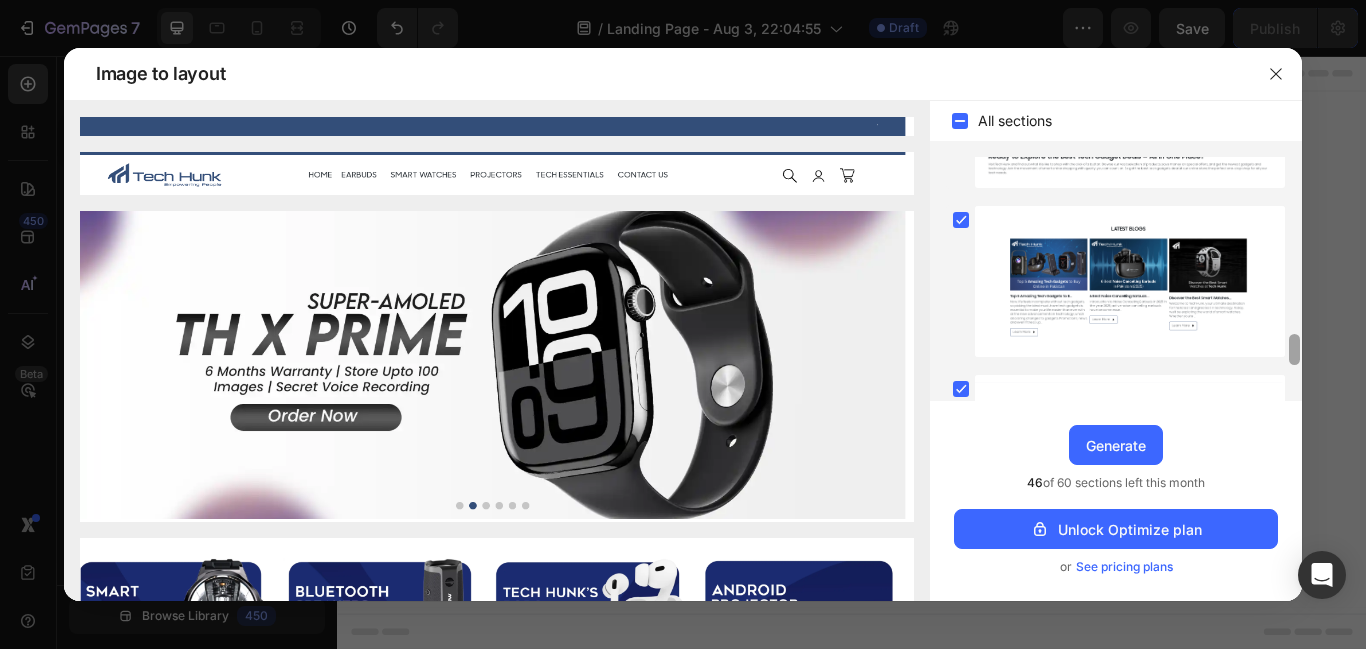 scroll, scrollTop: 1490, scrollLeft: 0, axis: vertical 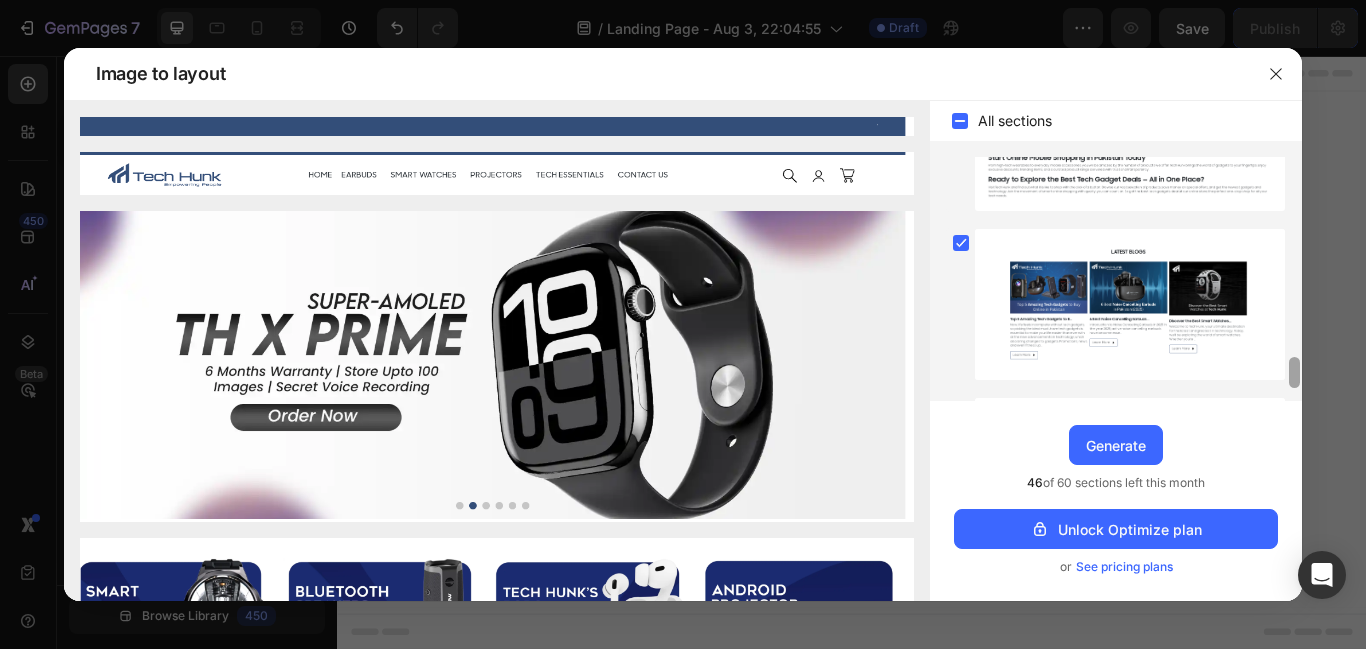drag, startPoint x: 1290, startPoint y: 365, endPoint x: 1290, endPoint y: 345, distance: 20 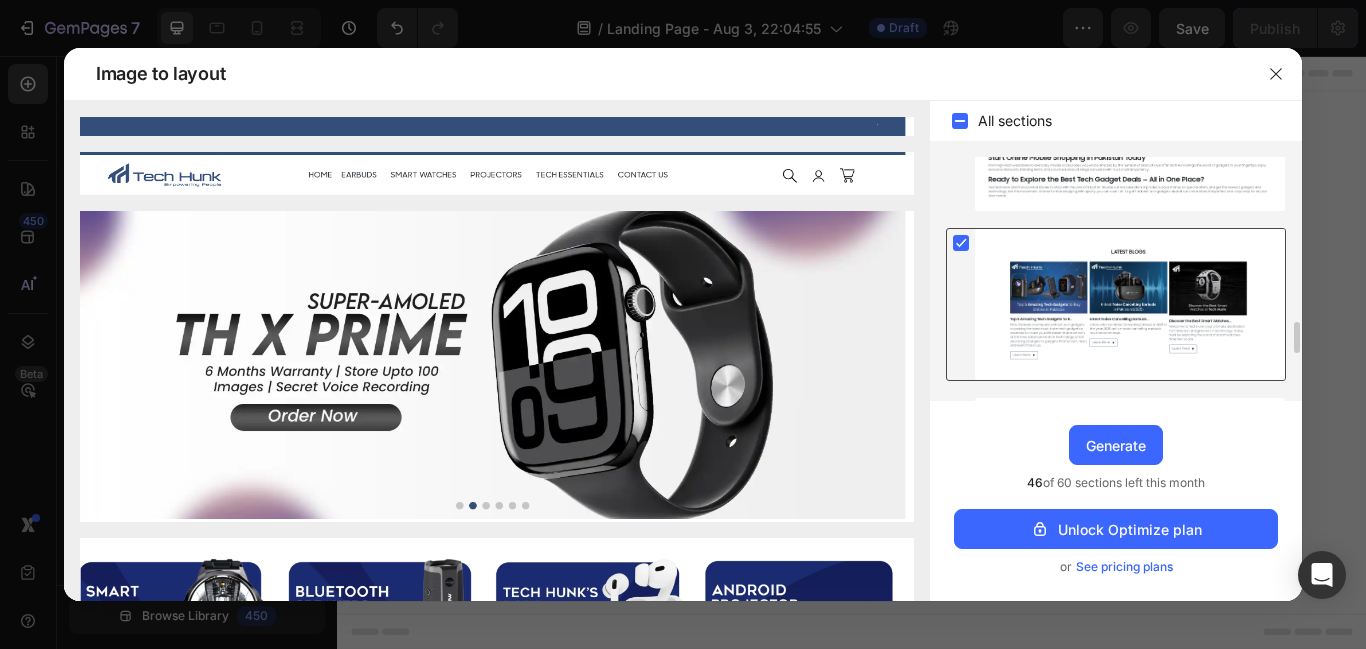 scroll, scrollTop: 1467, scrollLeft: 0, axis: vertical 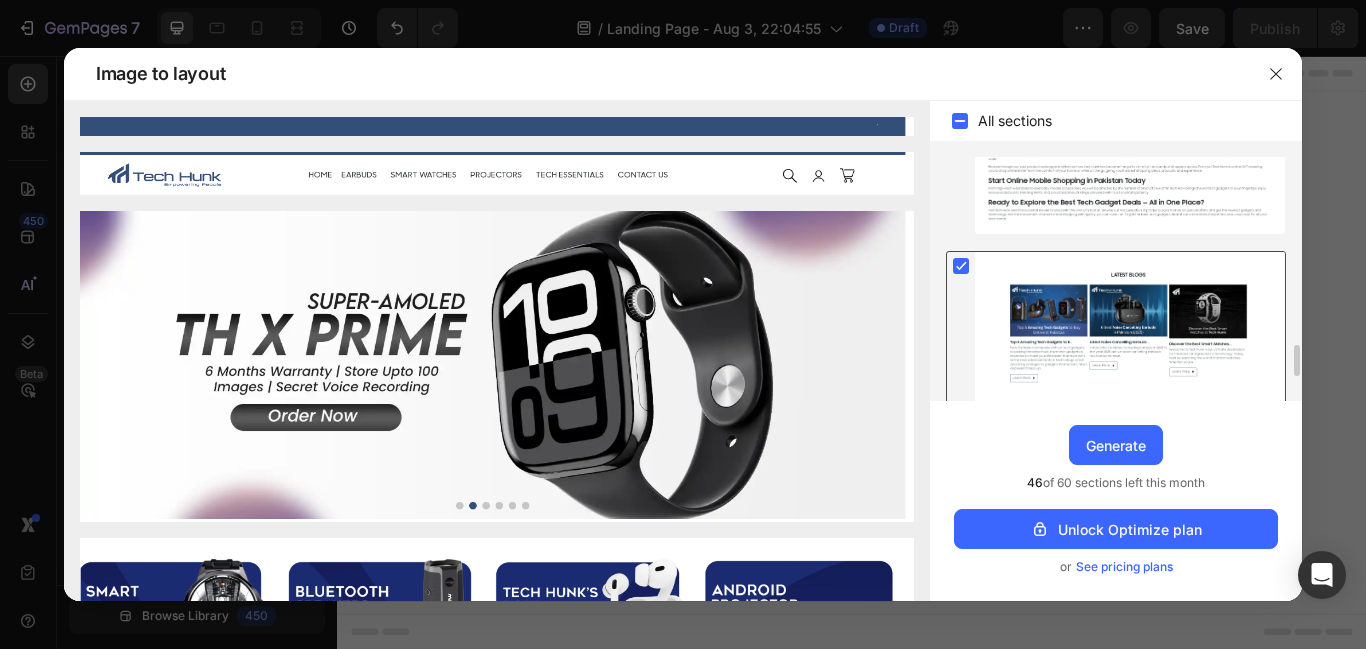 click 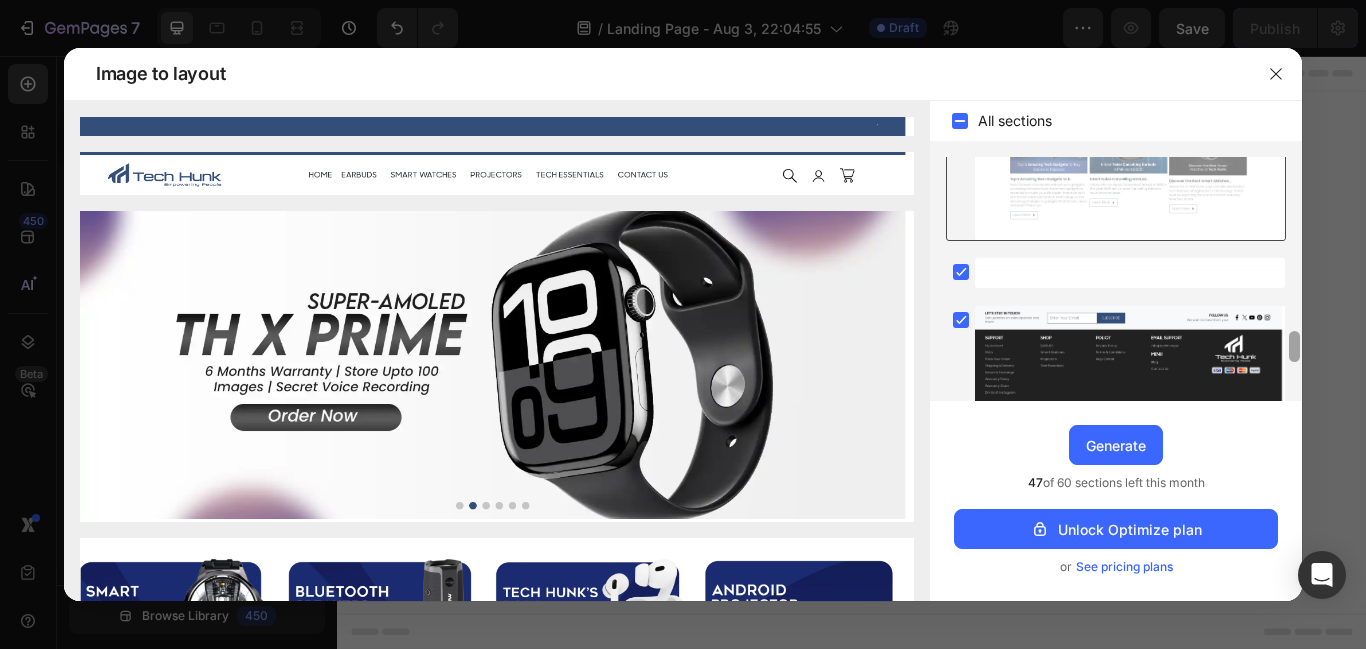 scroll, scrollTop: 1654, scrollLeft: 0, axis: vertical 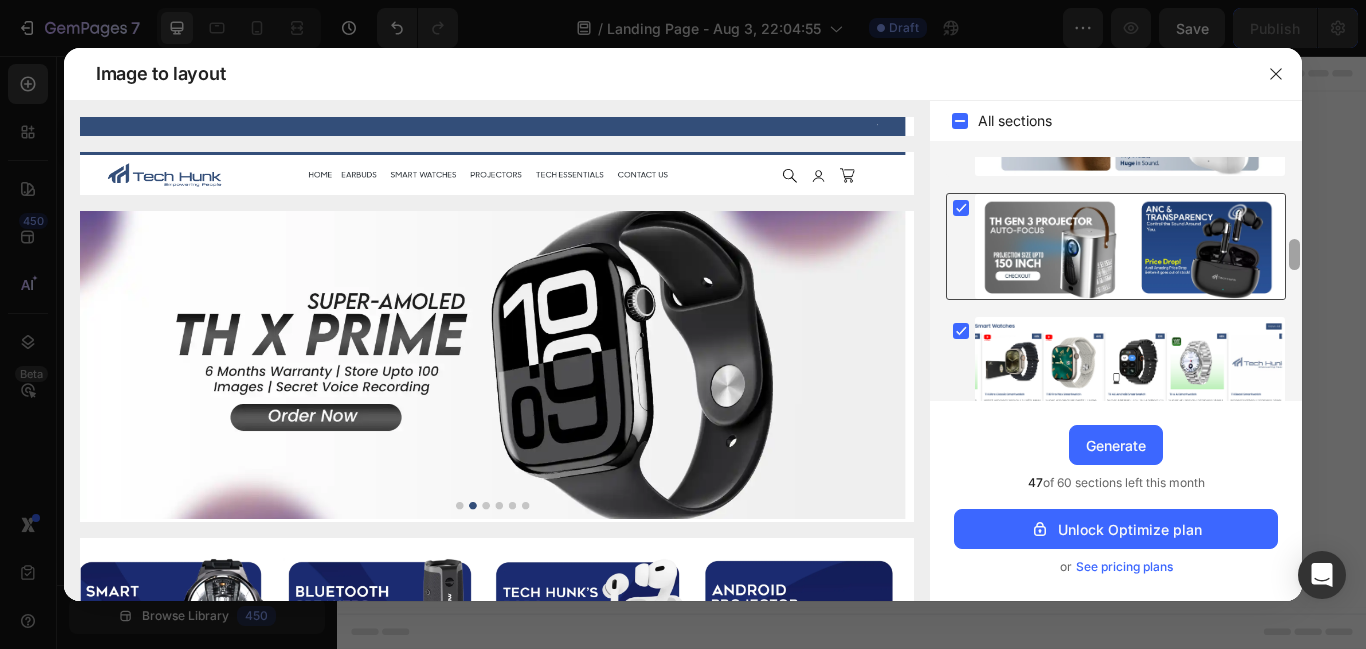 drag, startPoint x: 1294, startPoint y: 353, endPoint x: 1277, endPoint y: 248, distance: 106.36729 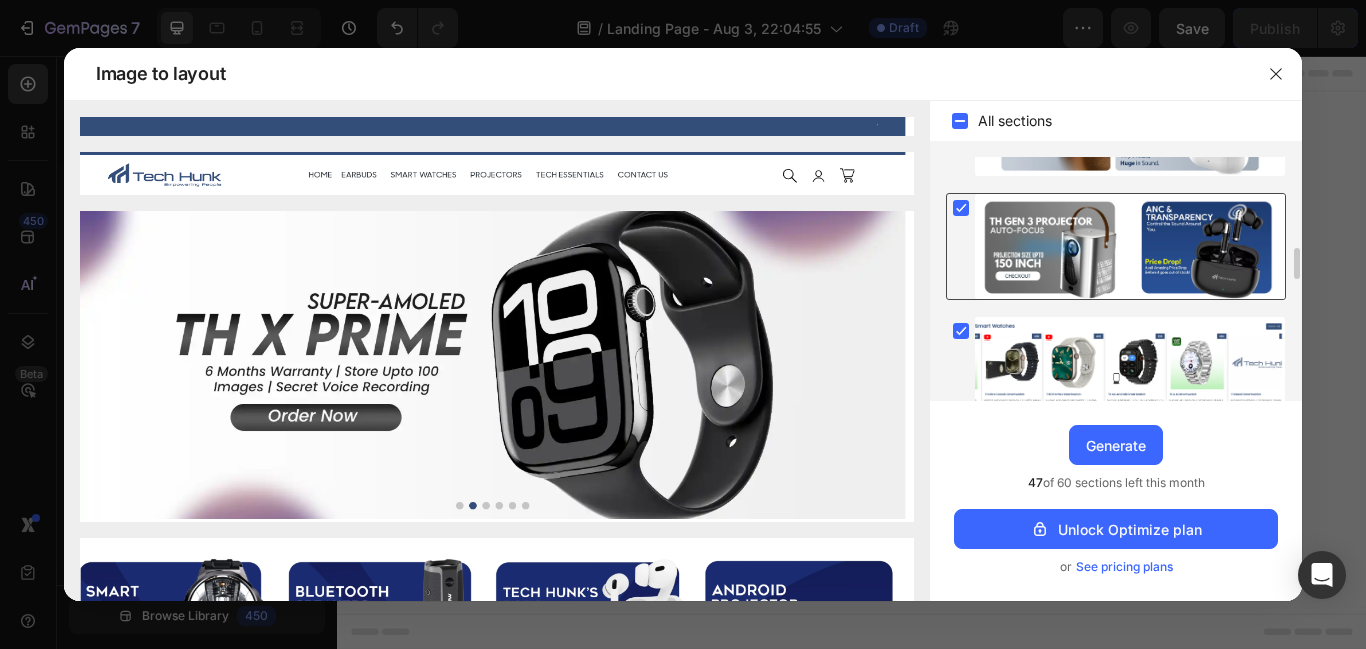 scroll, scrollTop: 652, scrollLeft: 0, axis: vertical 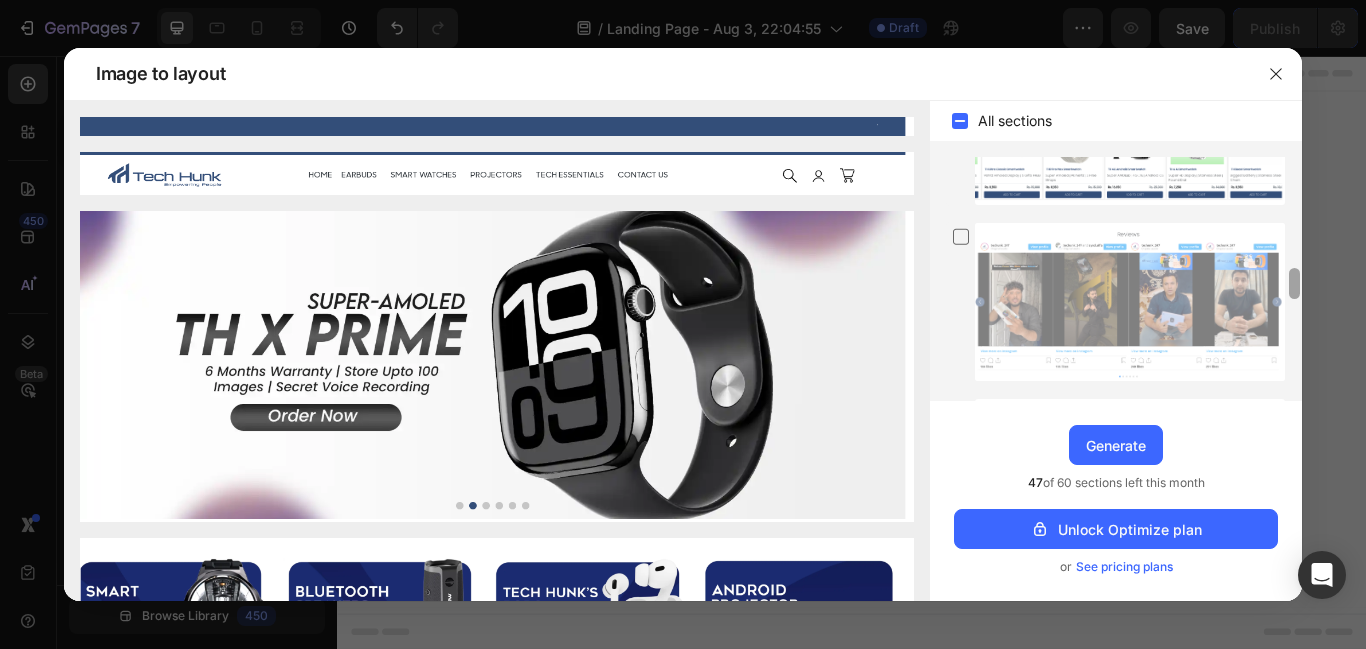 drag, startPoint x: 1295, startPoint y: 260, endPoint x: 1296, endPoint y: 290, distance: 30.016663 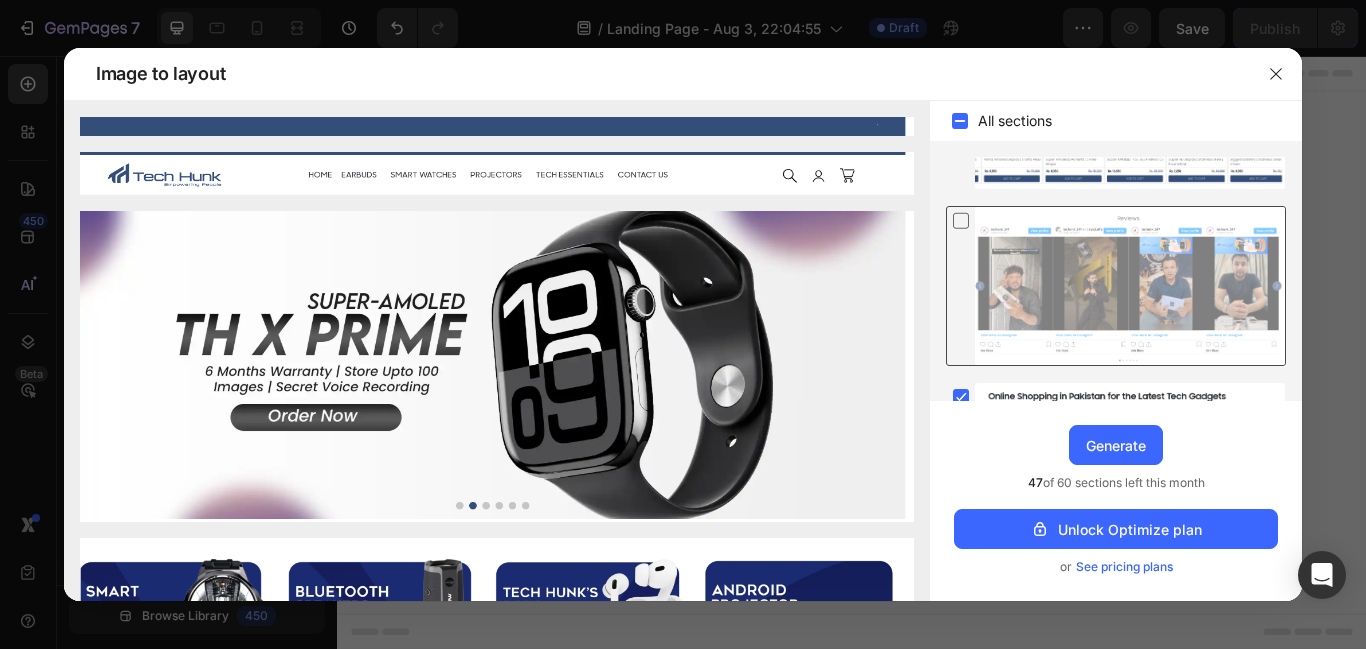 click 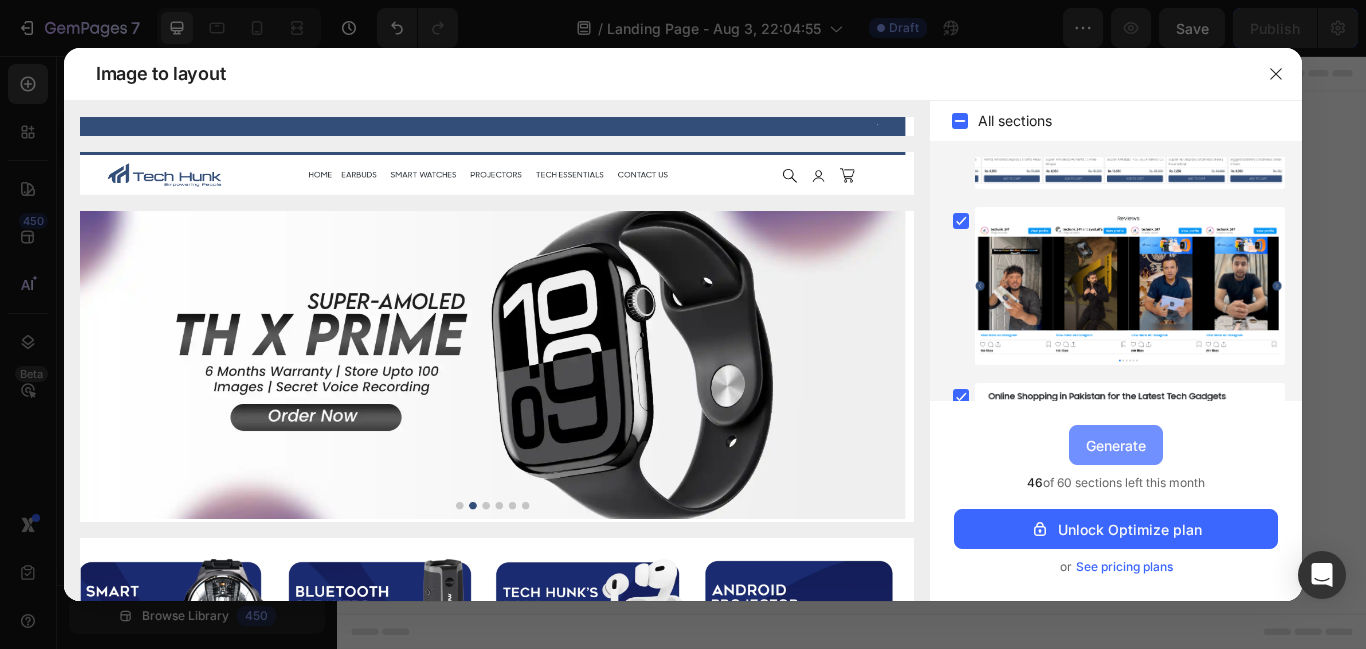 click on "Generate" at bounding box center (1116, 445) 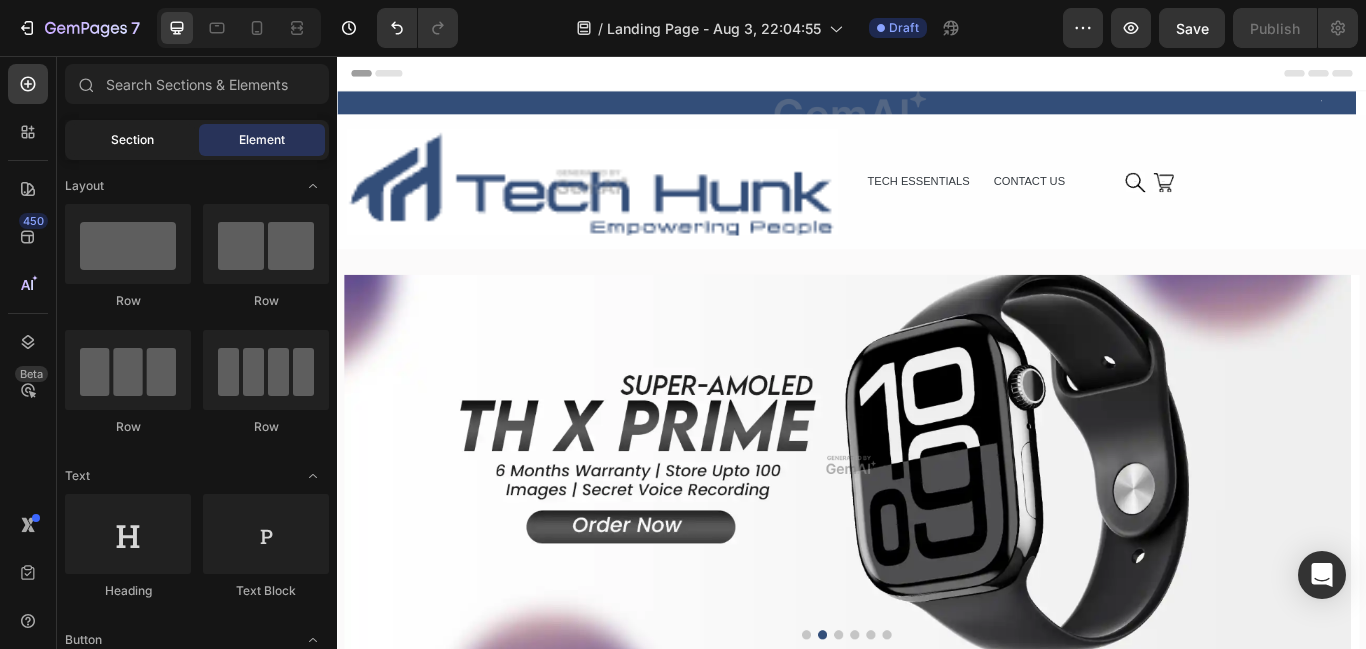 click on "Section" at bounding box center (132, 140) 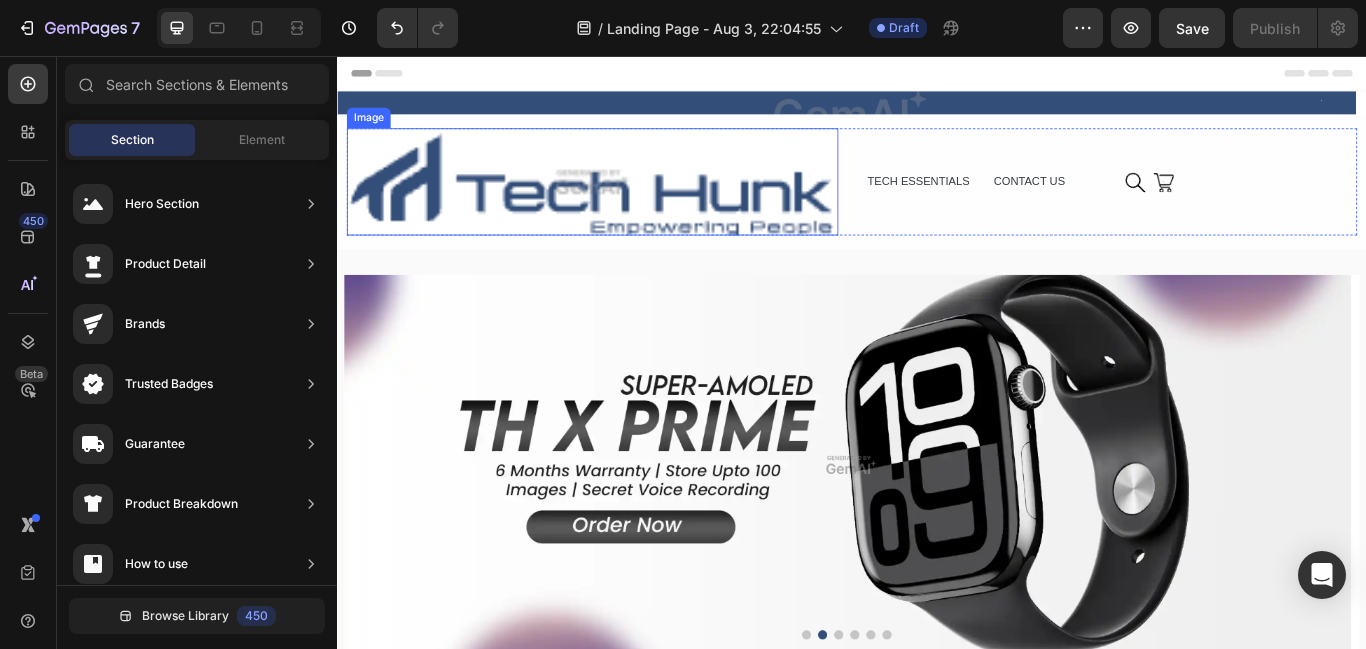 click at bounding box center (634, 202) 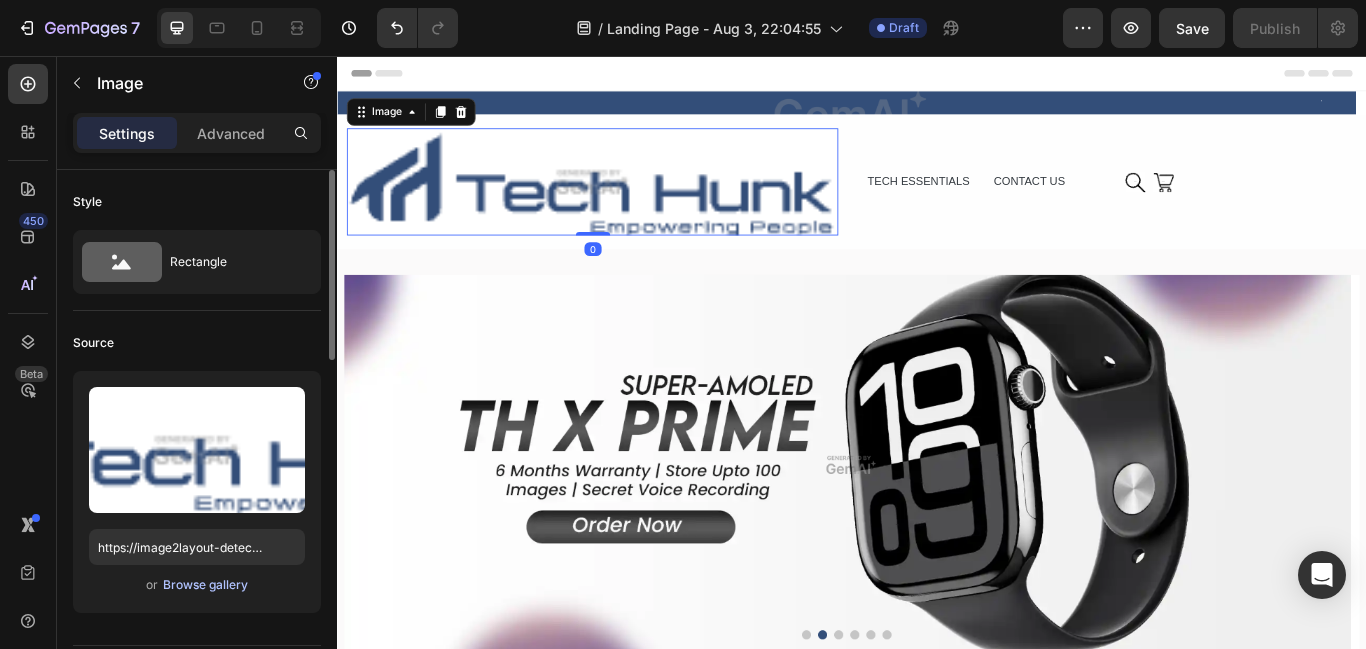 click on "Browse gallery" at bounding box center (205, 585) 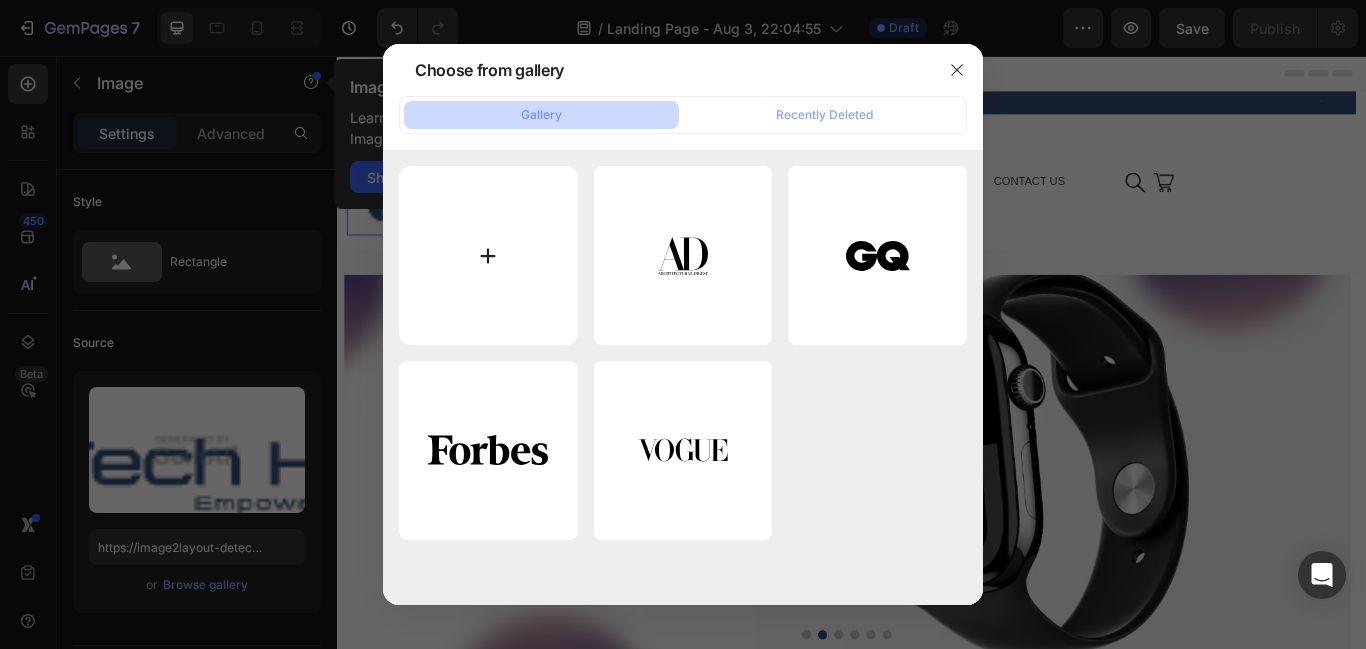 click at bounding box center (488, 255) 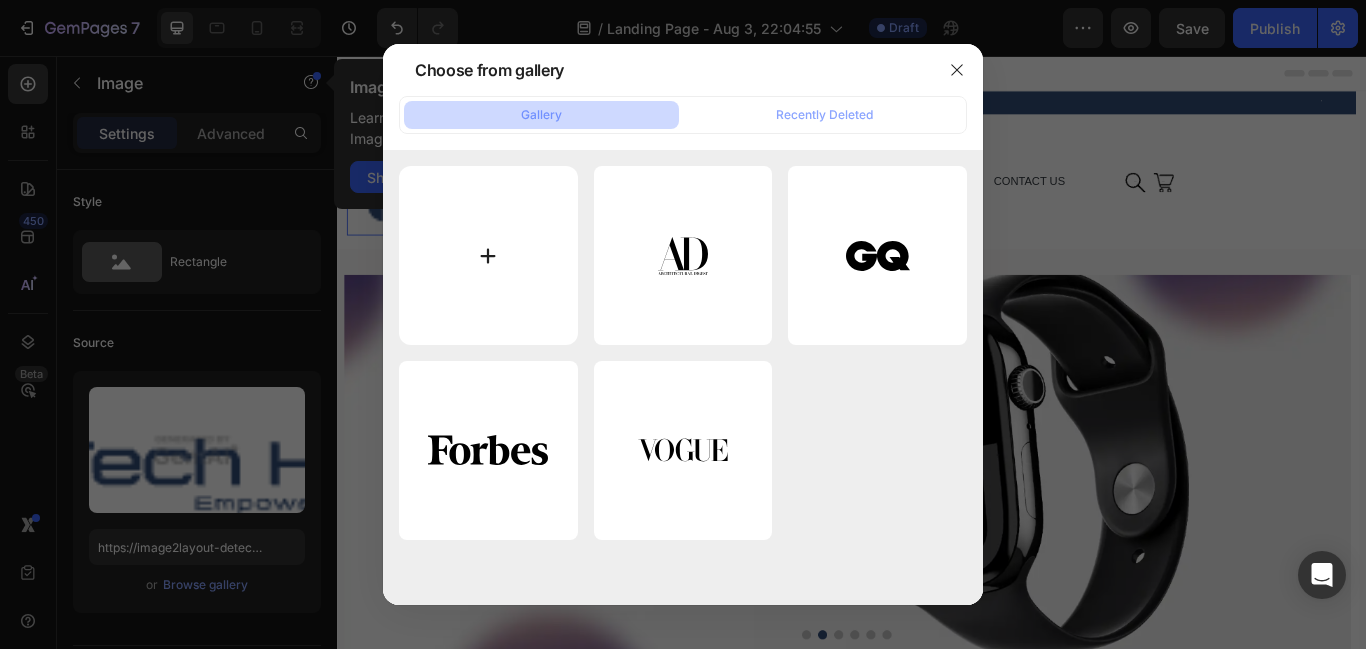 type on "C:\fakepath\LOGO 1.png" 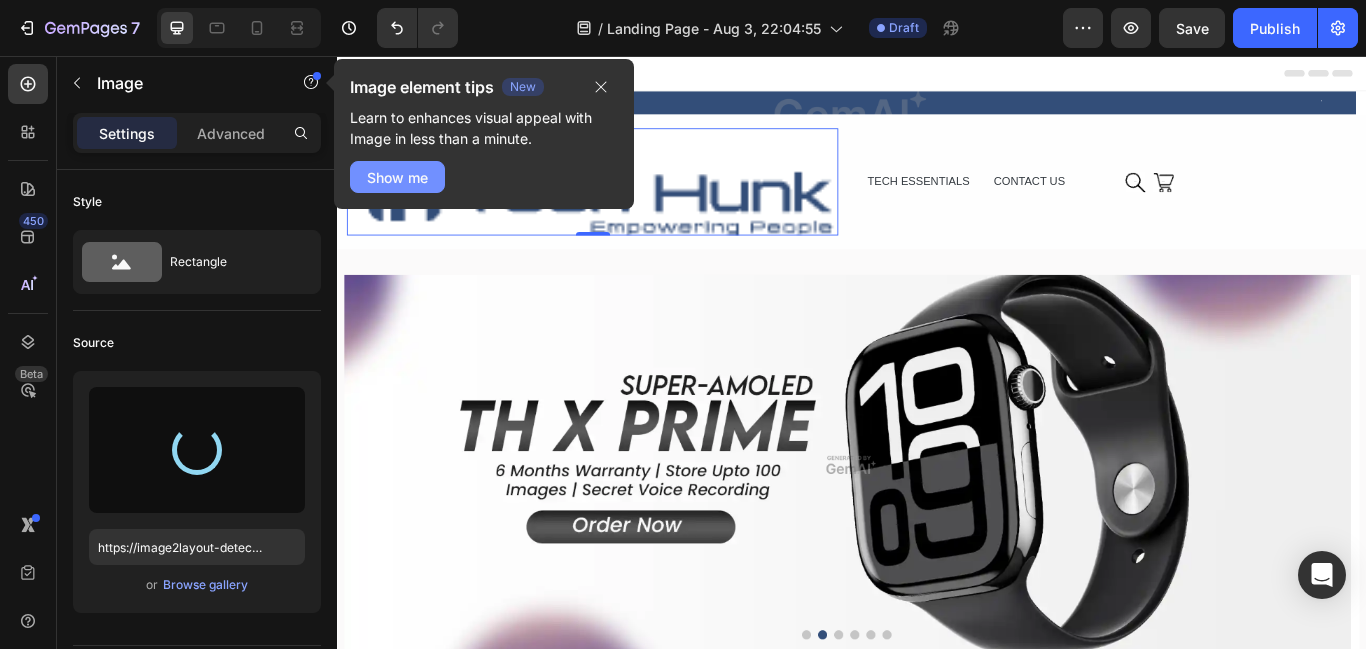 type on "https://cdn.shopify.com/s/files/1/0931/9704/1951/files/gempages_578328016950657989-cc32c0da-cd4b-4cd9-a3cf-d51c2124c796.png" 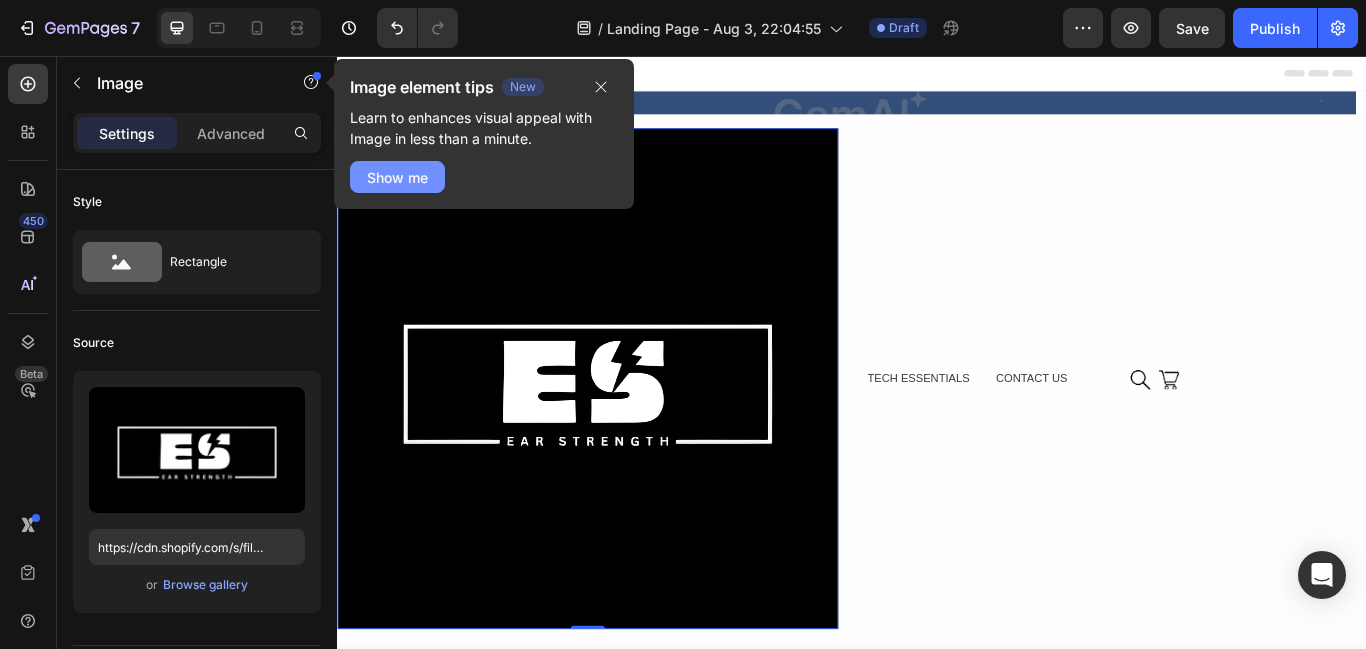 click on "Show me" at bounding box center (397, 177) 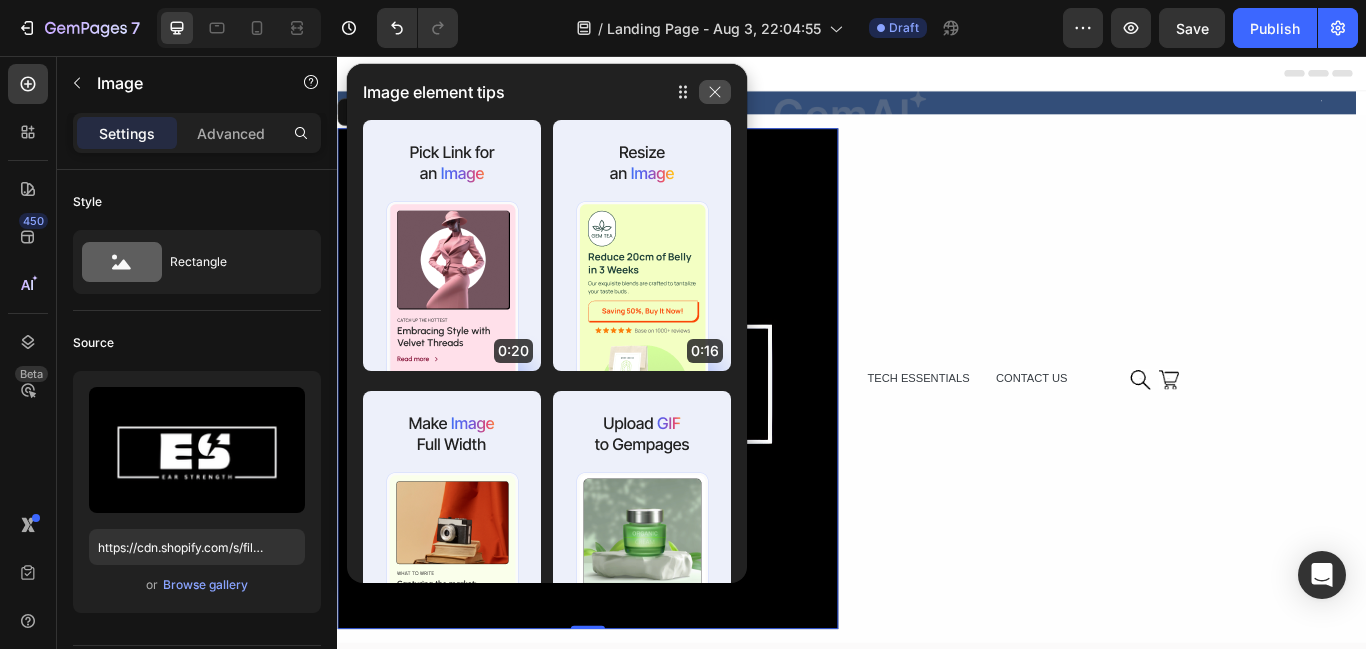 click 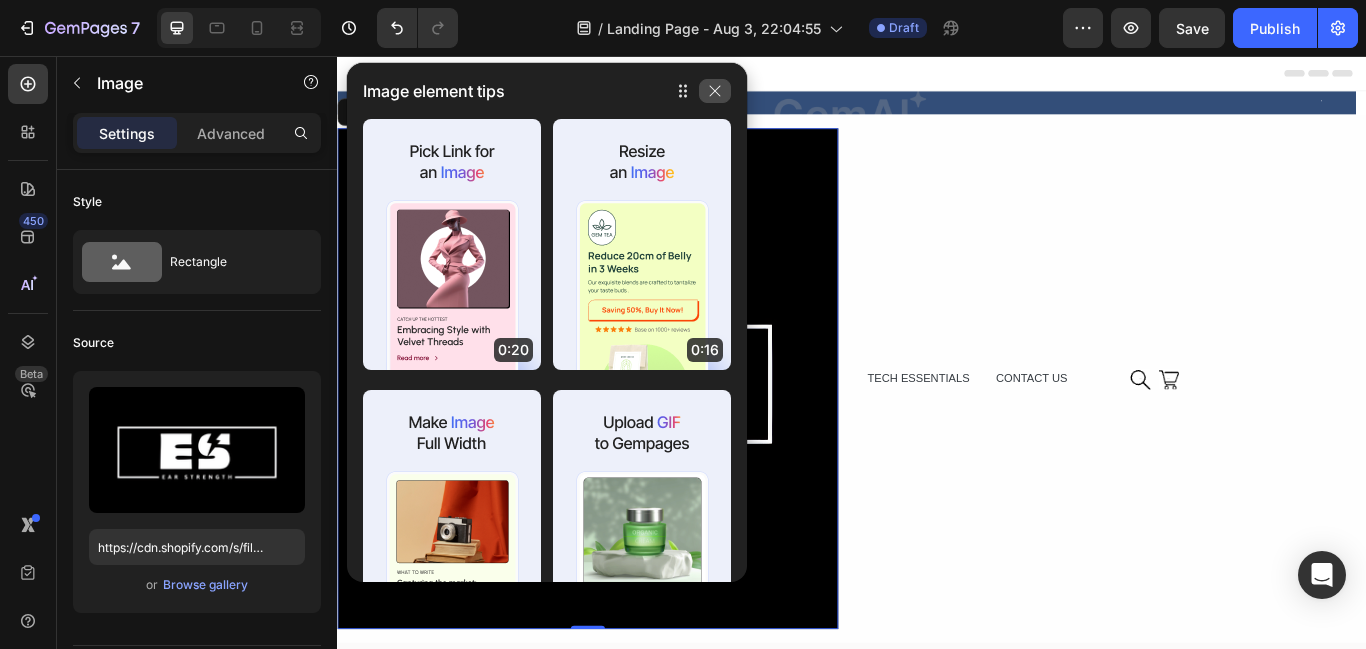 click 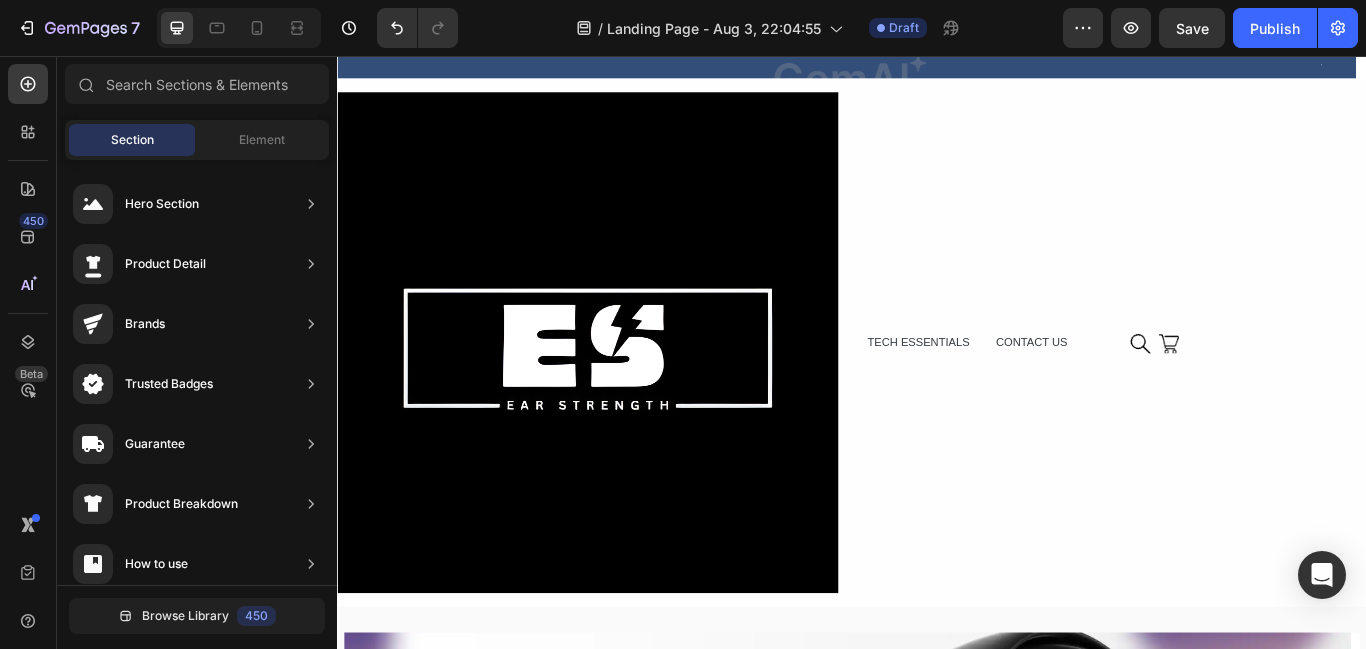 scroll, scrollTop: 0, scrollLeft: 0, axis: both 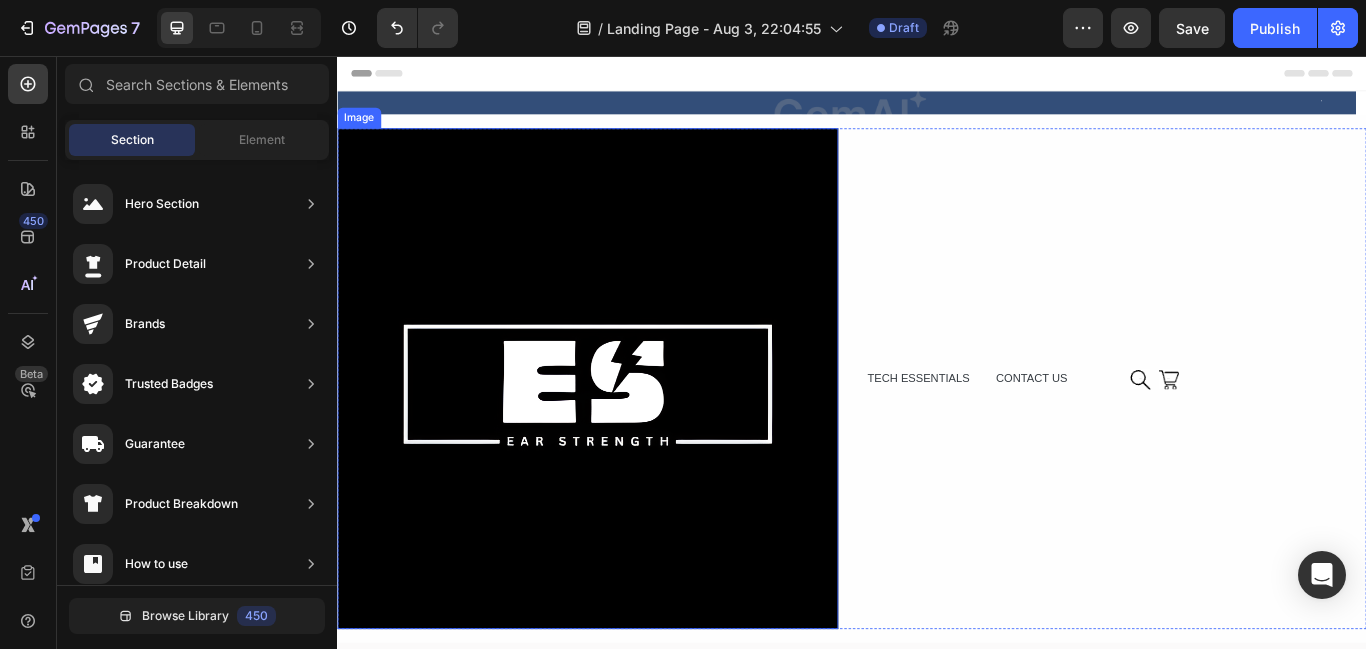 click at bounding box center (629, 432) 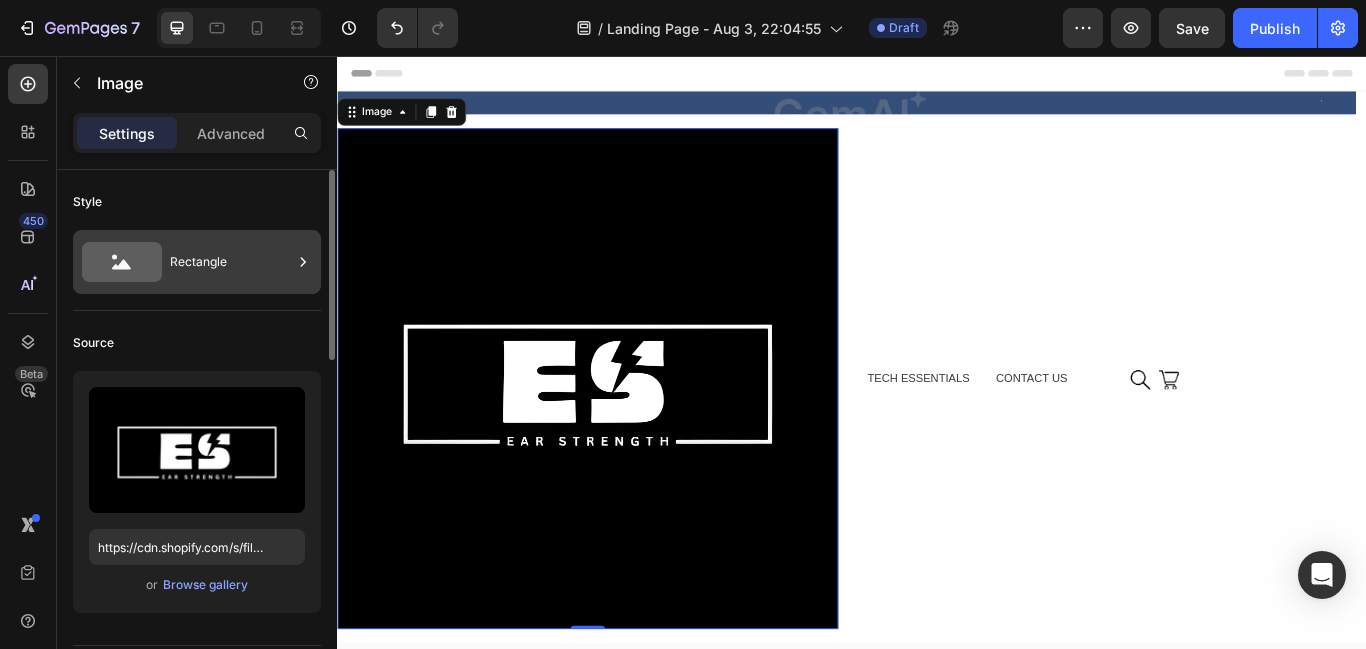 click 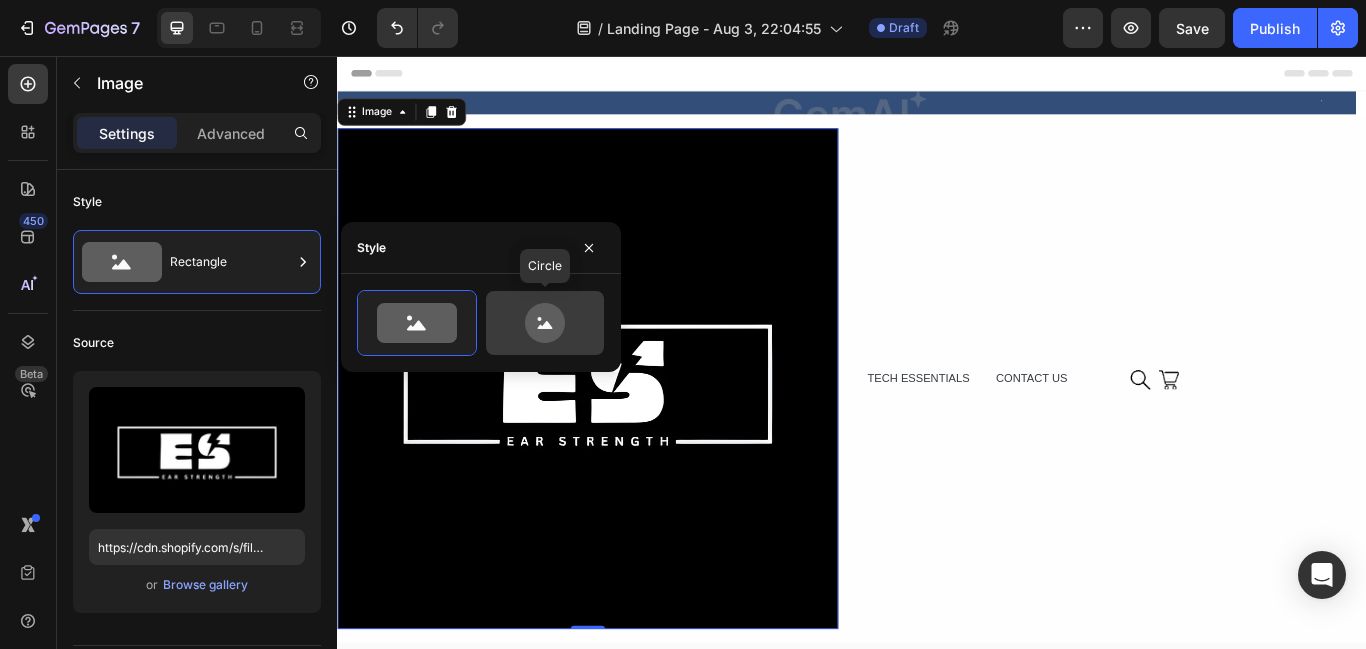 click 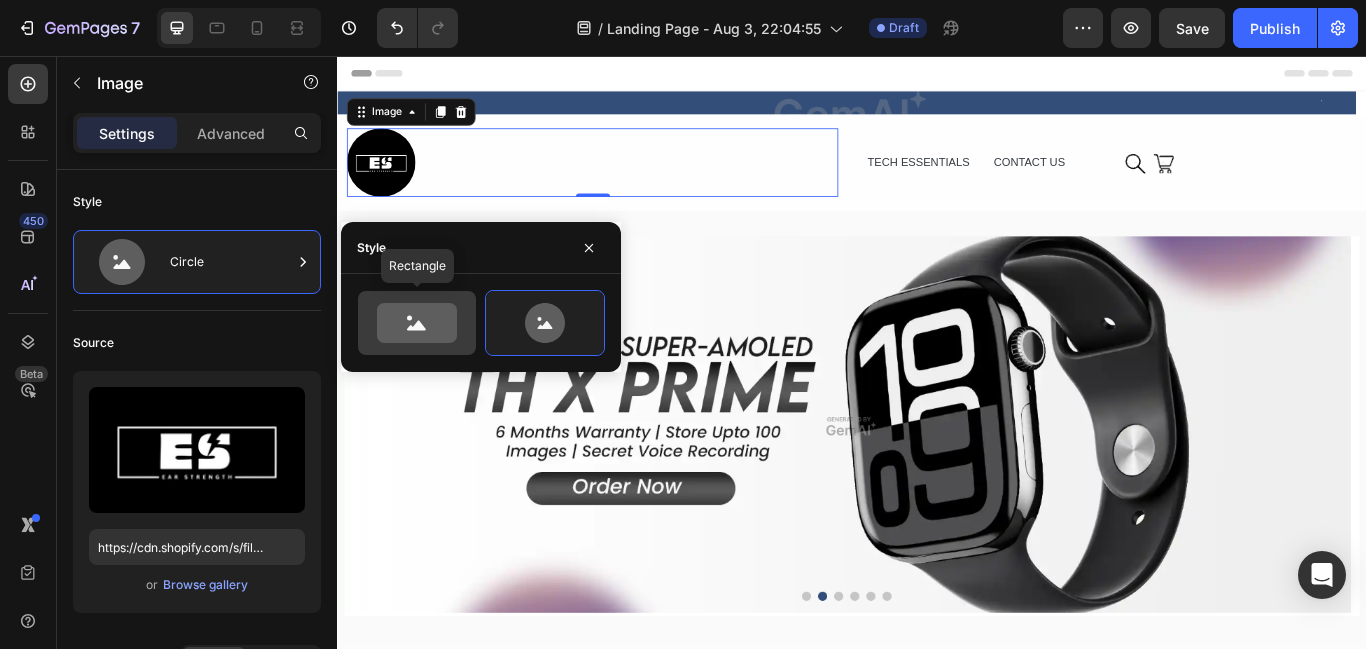 click 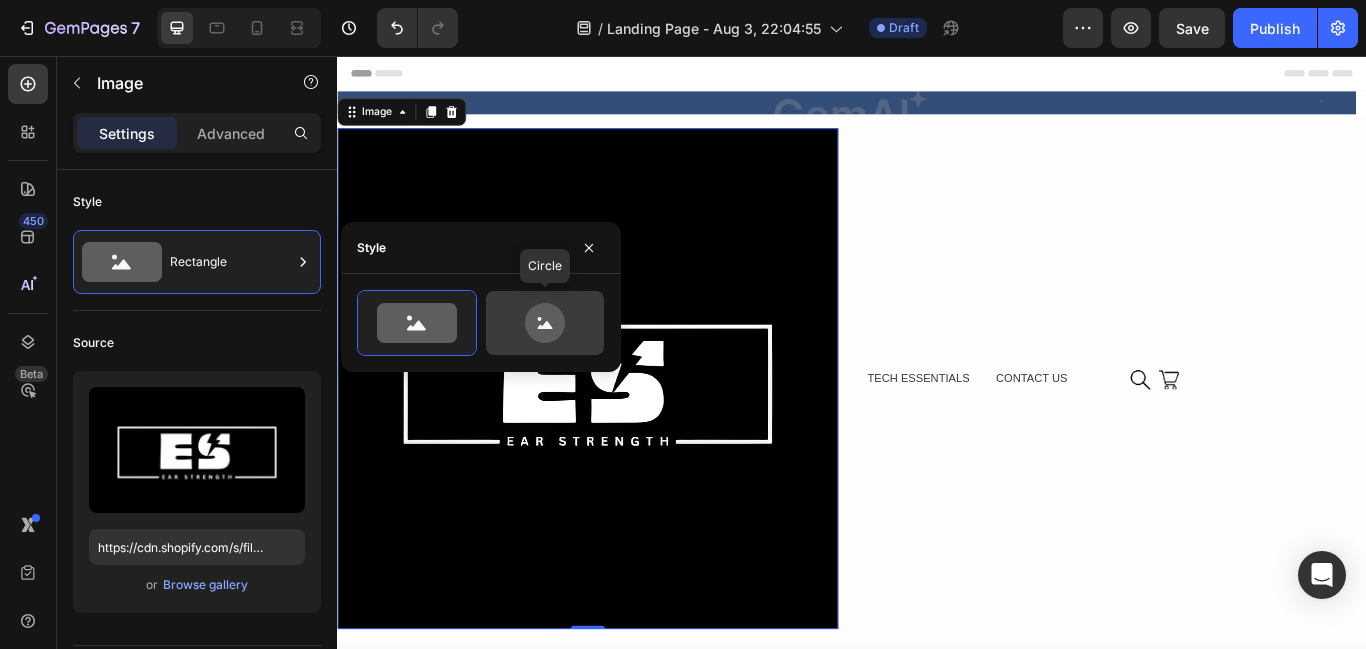 click 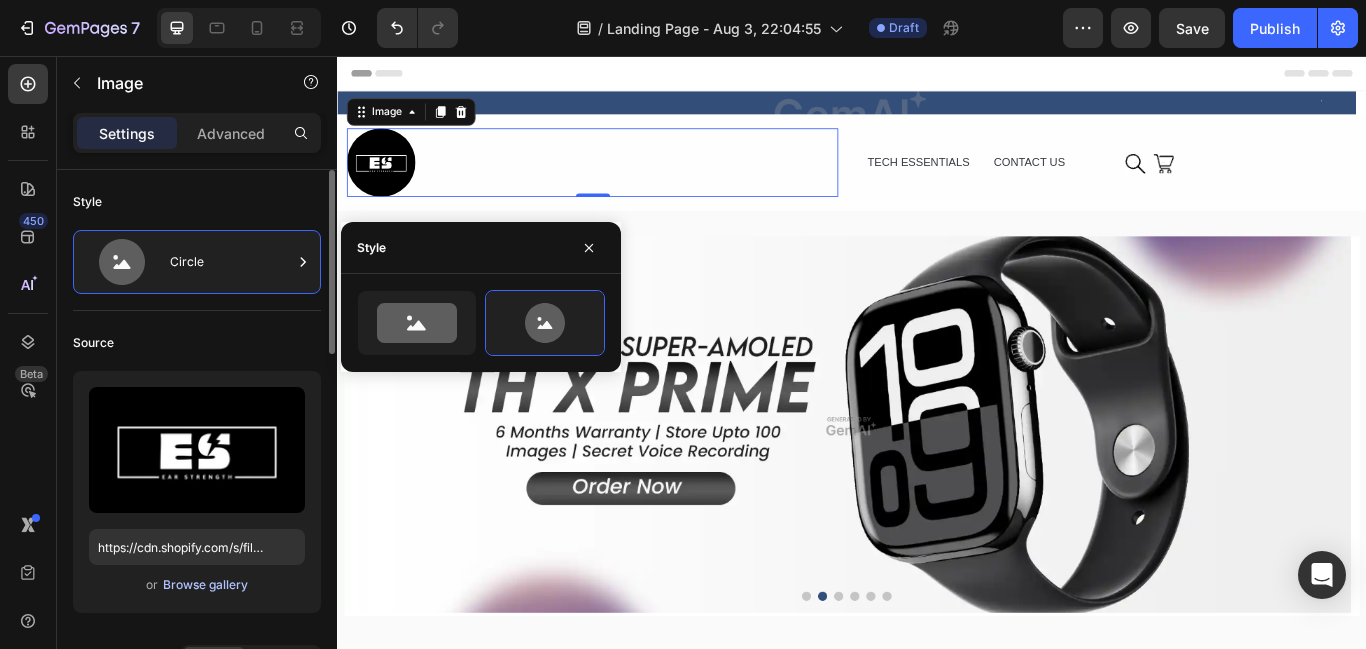 click on "Browse gallery" at bounding box center (205, 585) 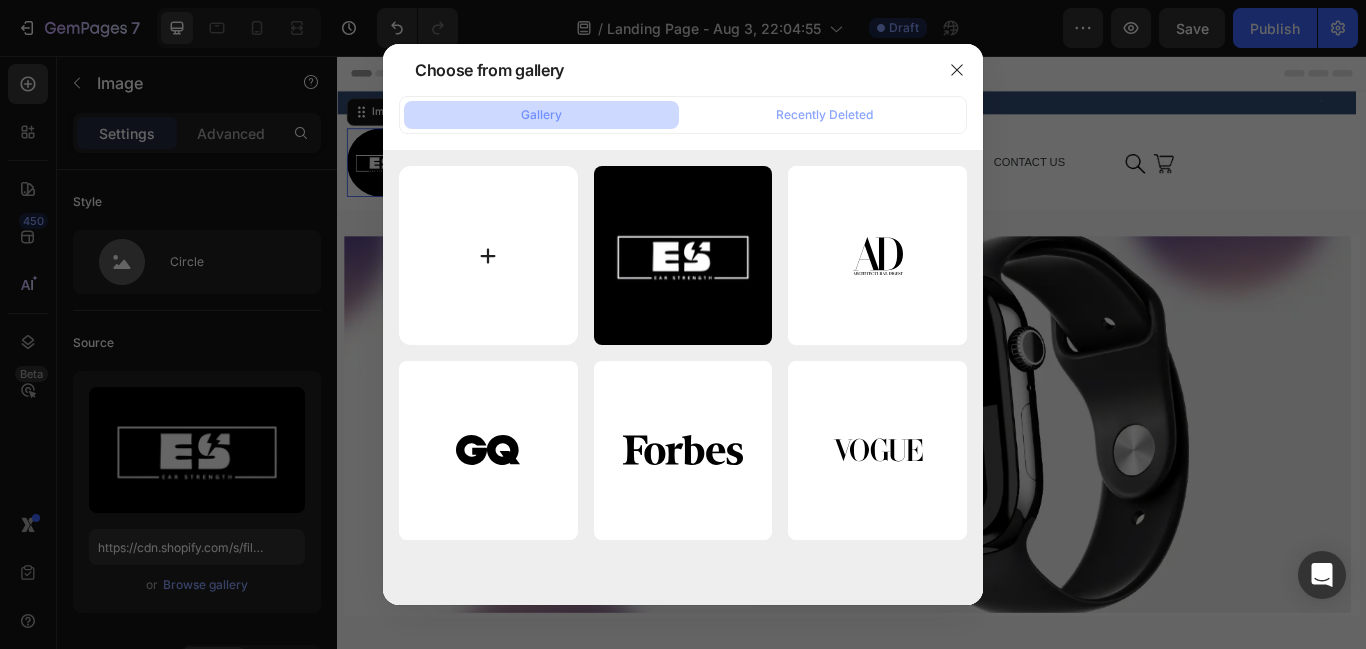 click at bounding box center [488, 255] 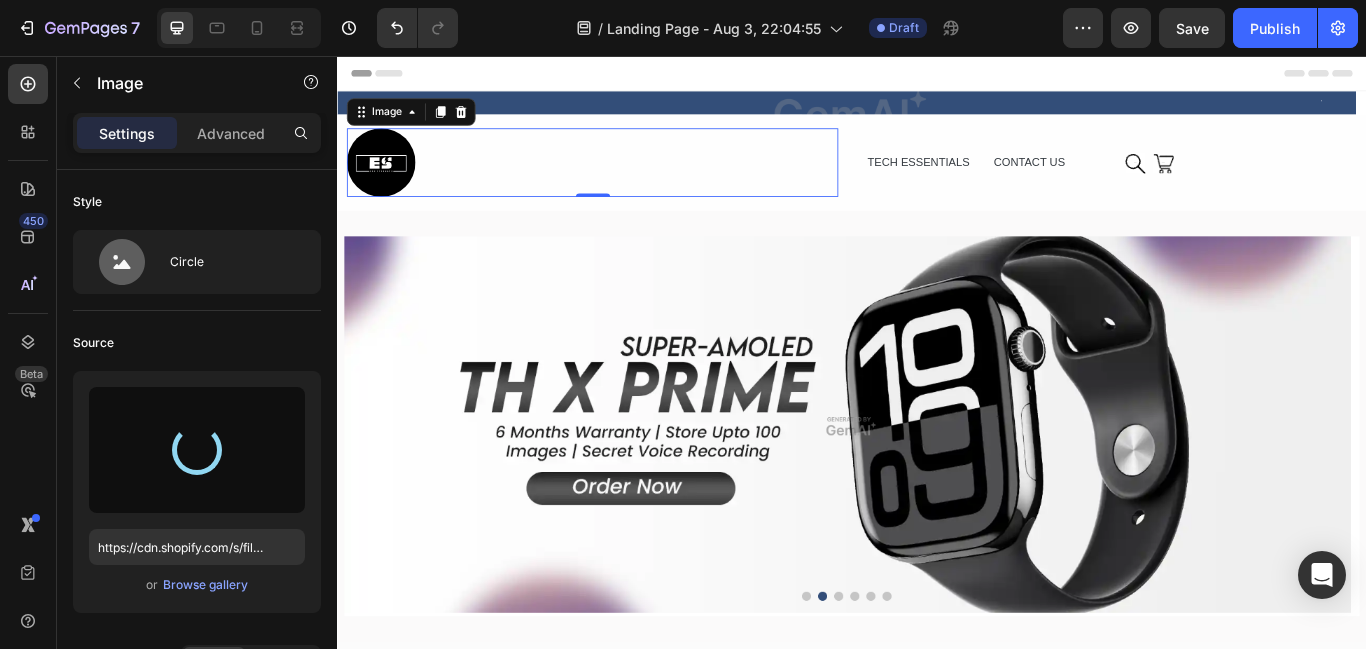 type on "https://cdn.shopify.com/s/files/1/0931/9704/1951/files/gempages_578328016950657989-df03eec2-26d6-4167-b6b8-40199bdf799e.png" 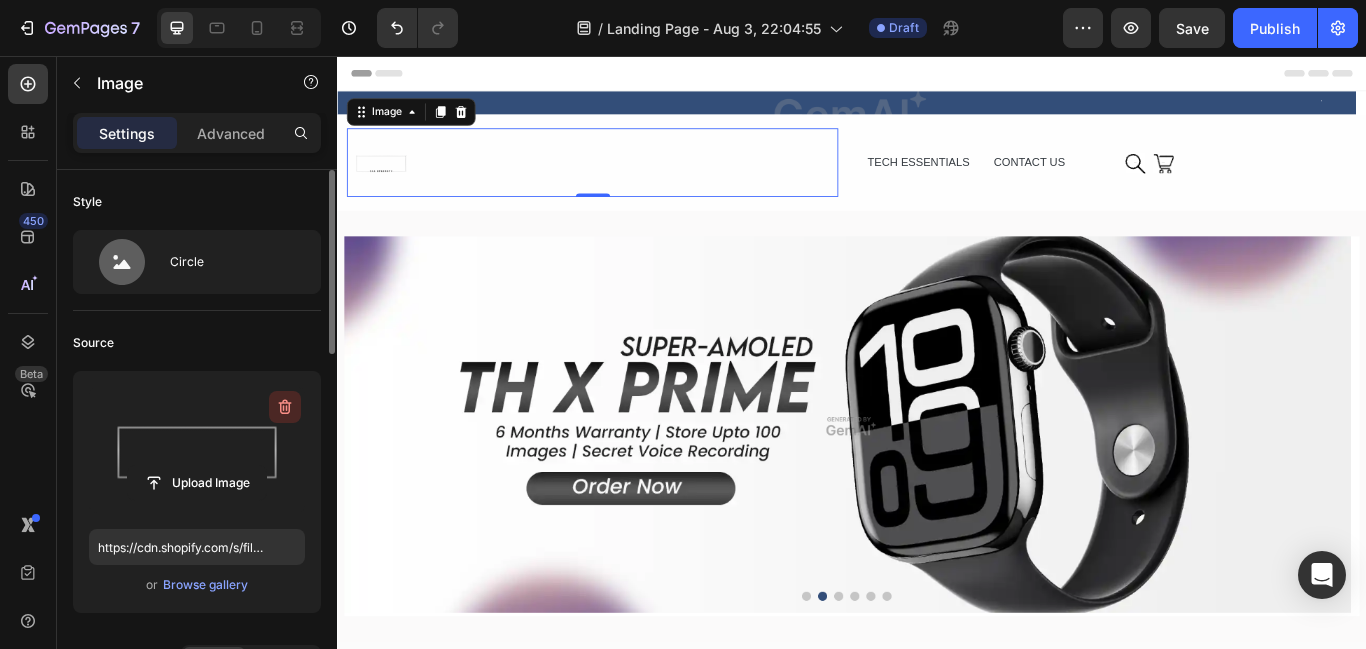 click 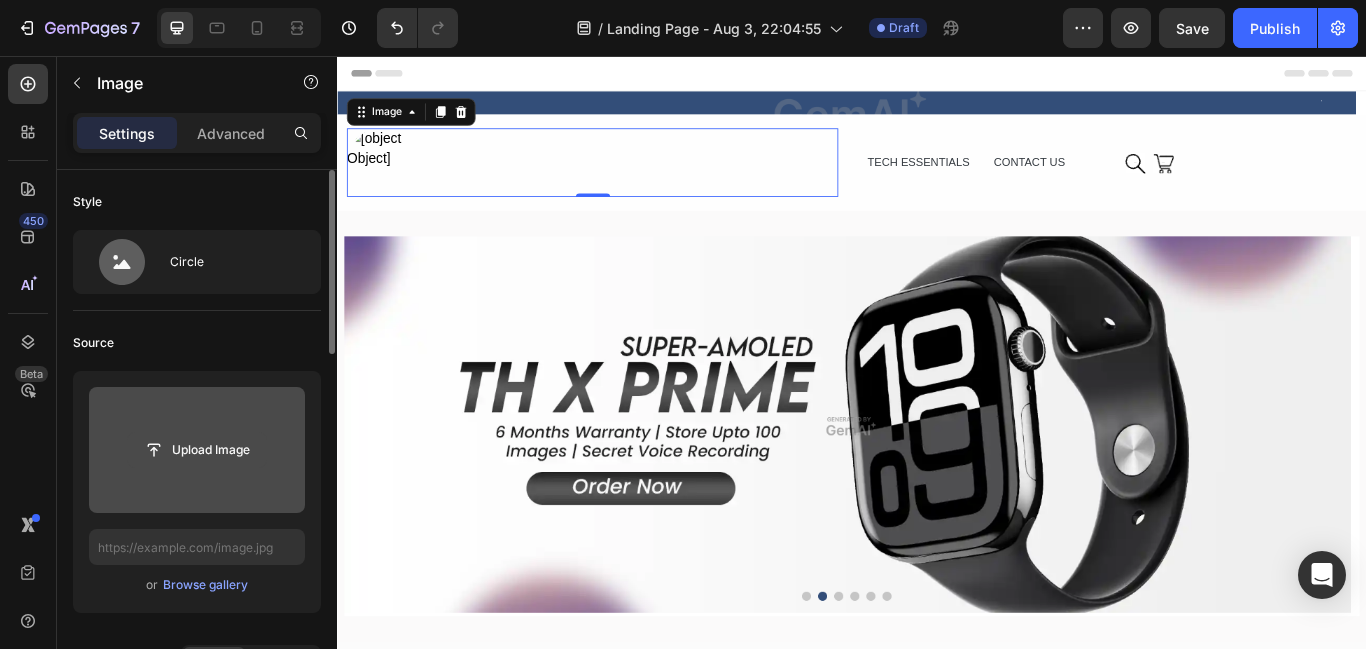click 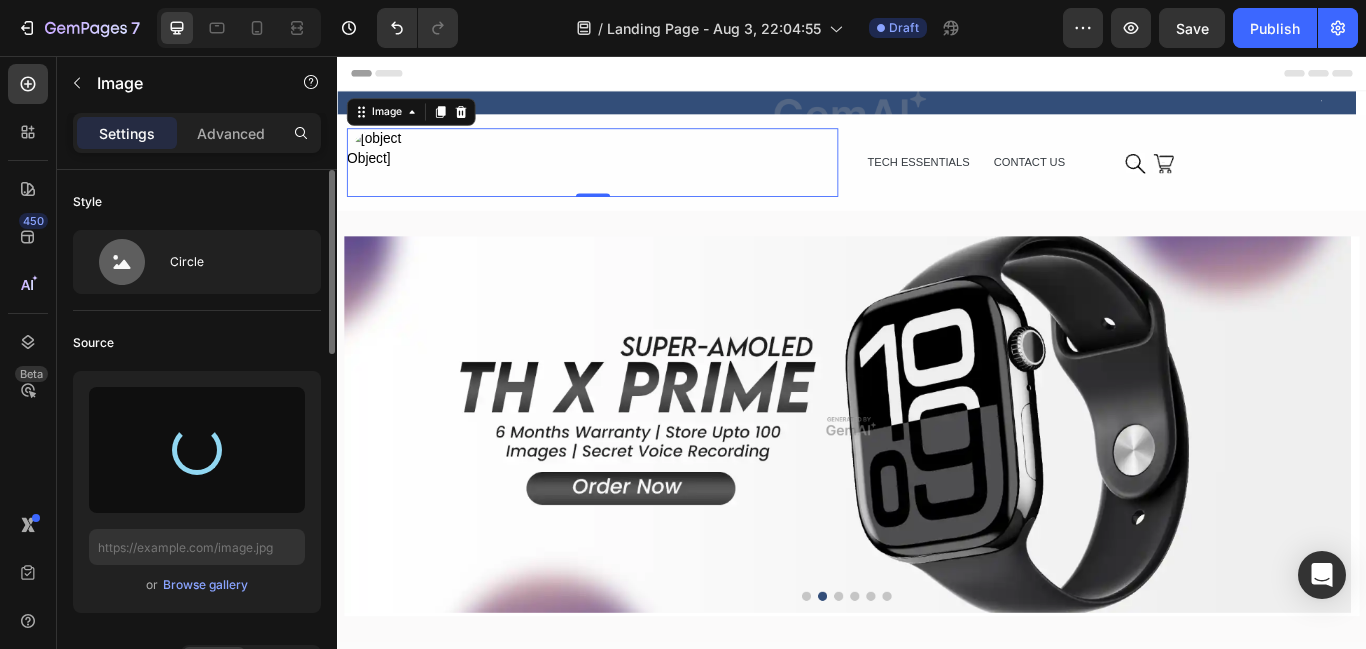 type on "https://cdn.shopify.com/s/files/1/0931/9704/1951/files/gempages_578328016950657989-bf2a501f-1394-4122-ab8d-aa09340dd639.png" 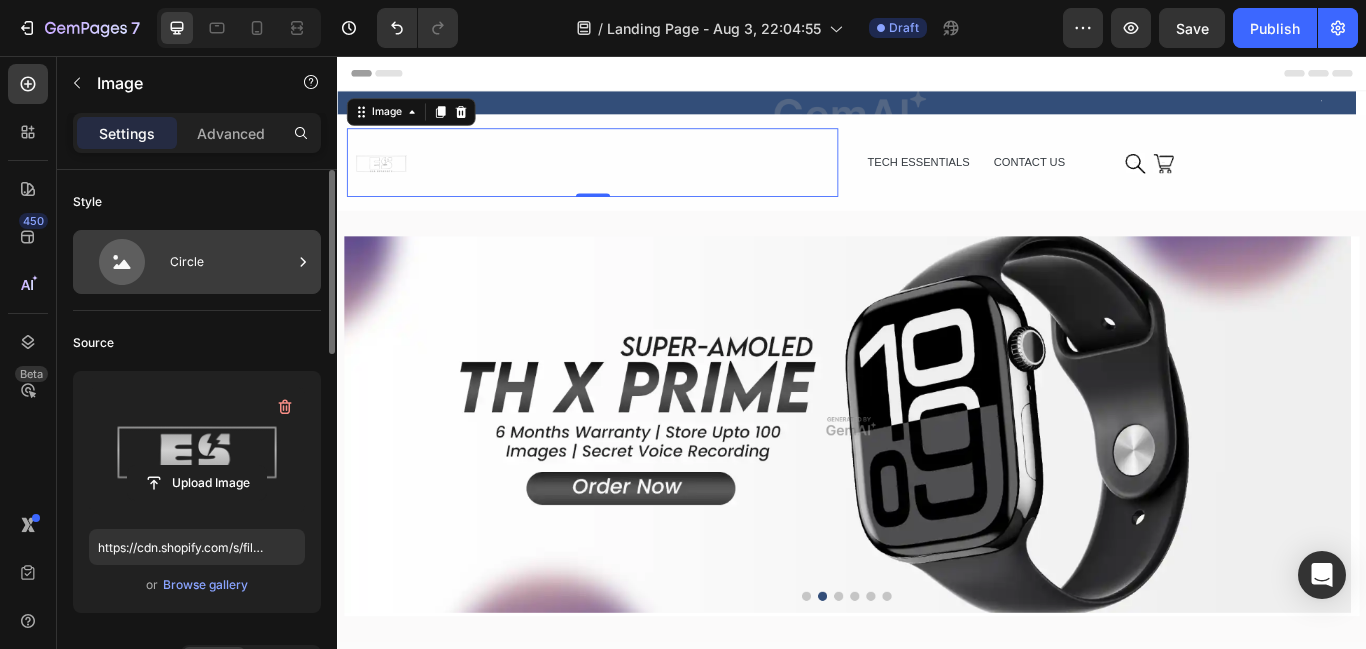 click on "Circle" at bounding box center [231, 262] 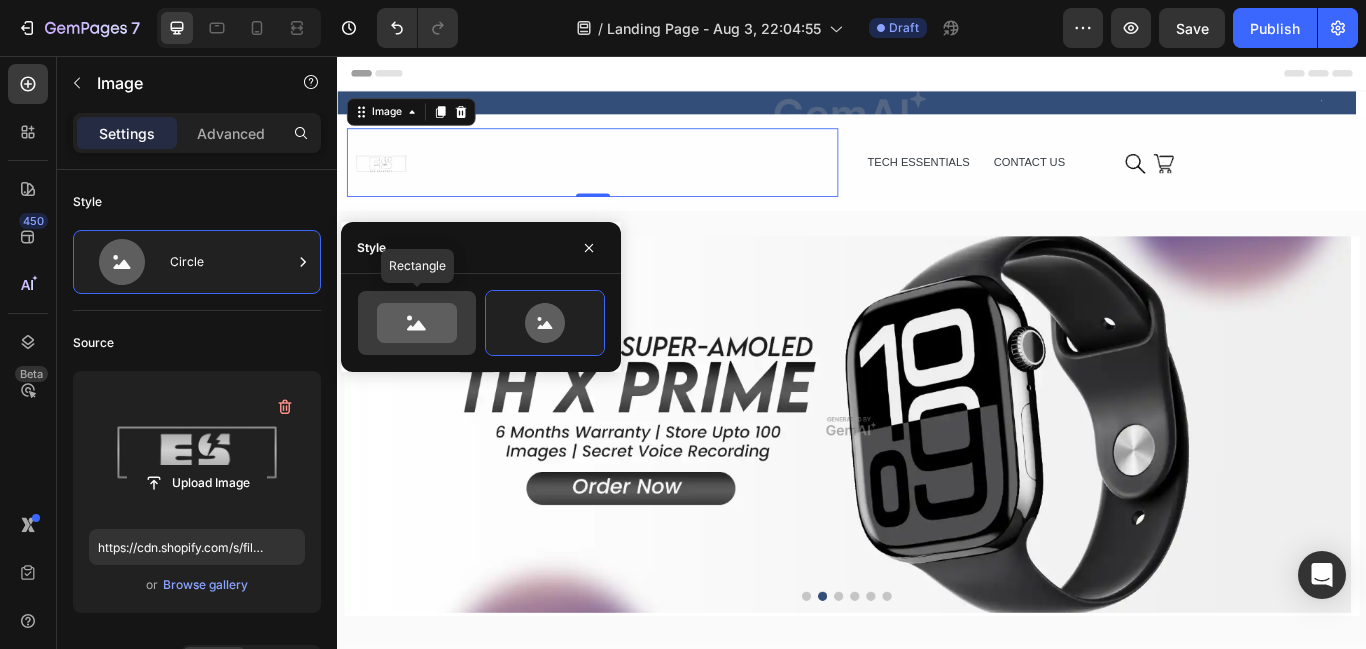 click 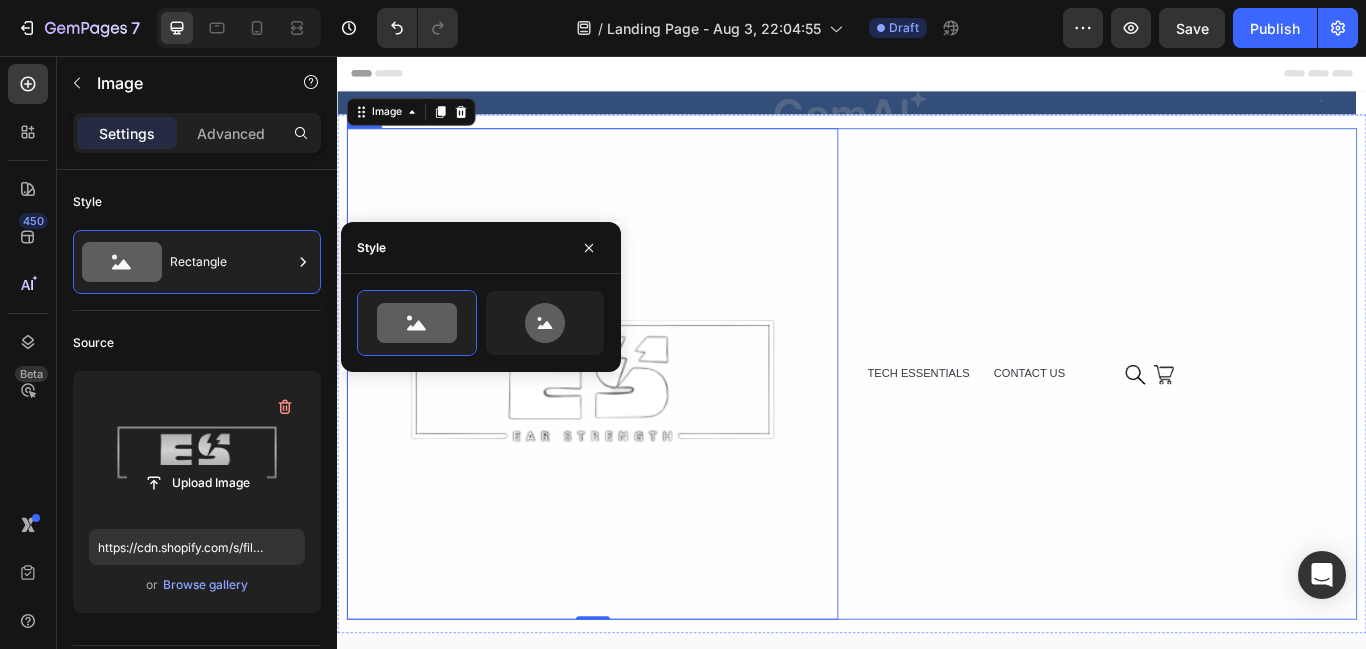 click on "TECH ESSENTIALS Text Block CONTACT US Text Block Row     Icon     Icon Icon List Hoz Row" at bounding box center (1239, 426) 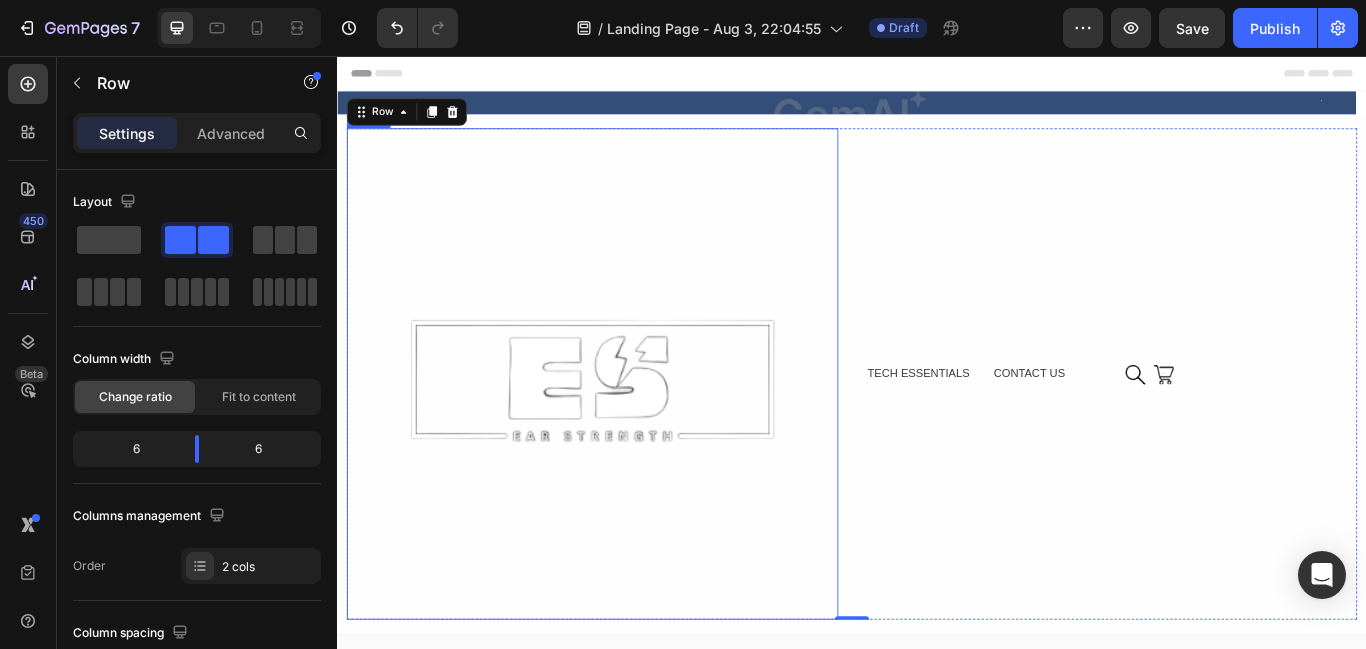 click at bounding box center [634, 426] 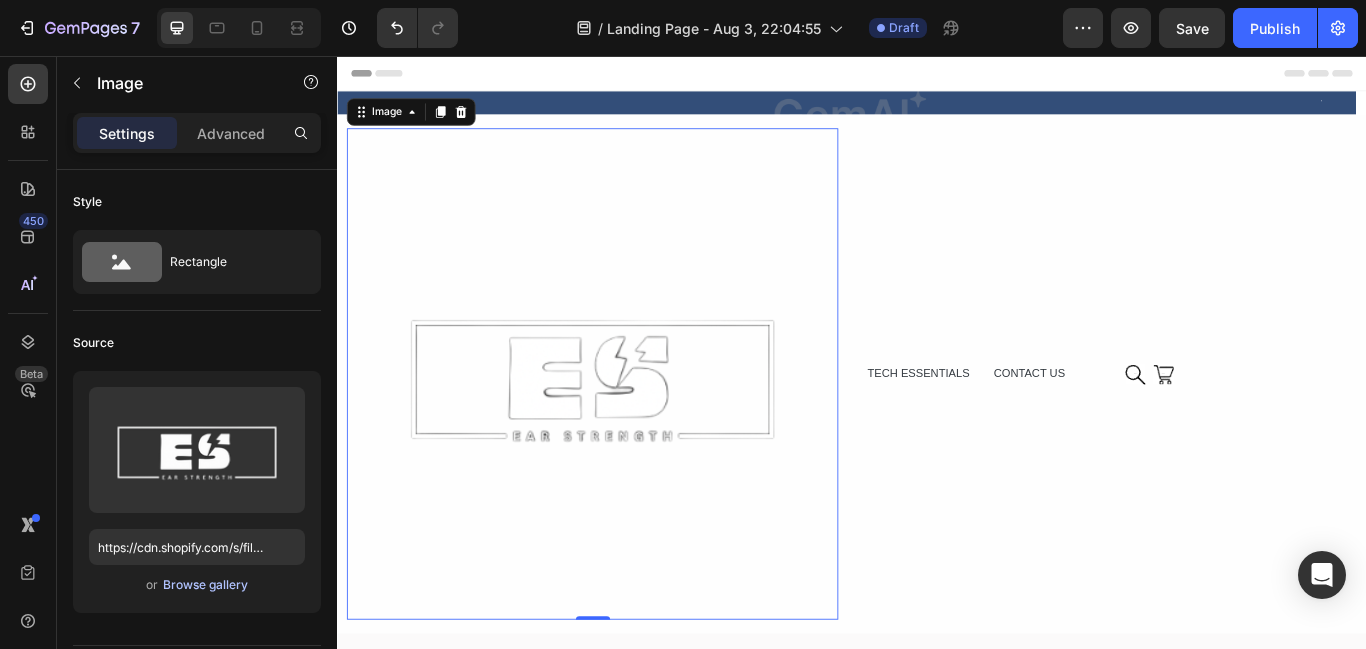 click on "Browse gallery" at bounding box center (205, 585) 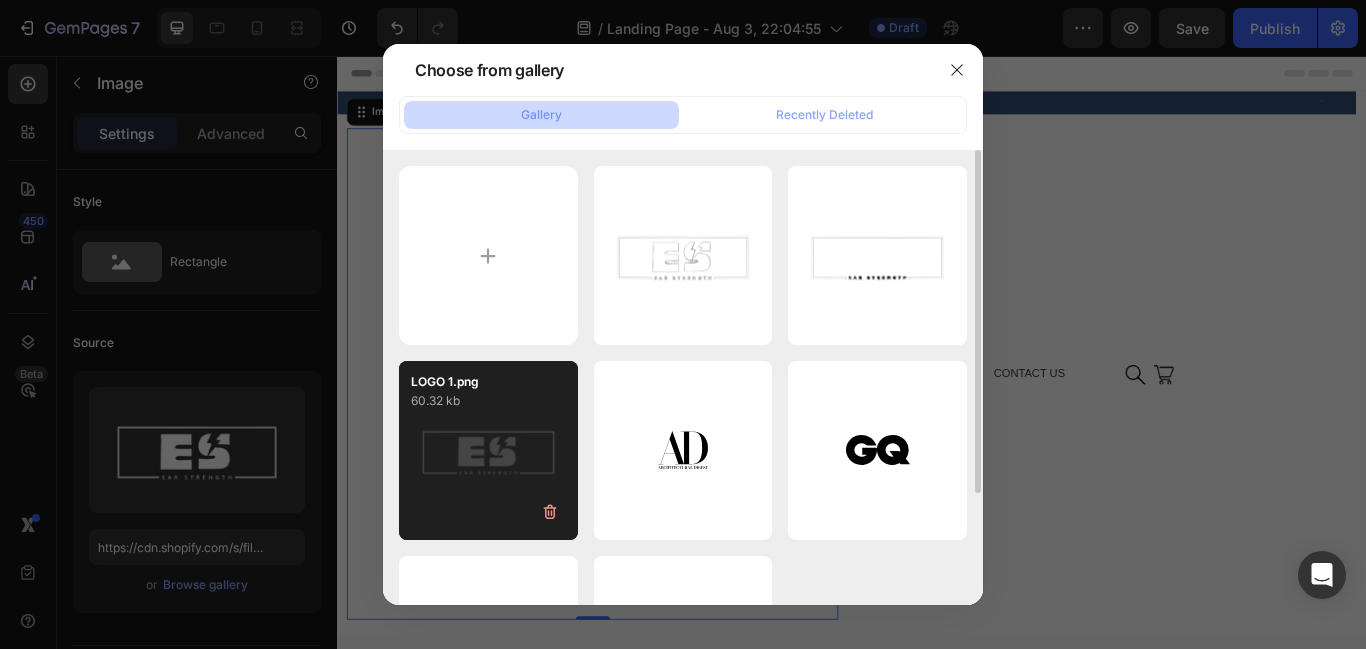 click on "LOGO 1.png 60.32 kb" at bounding box center [488, 450] 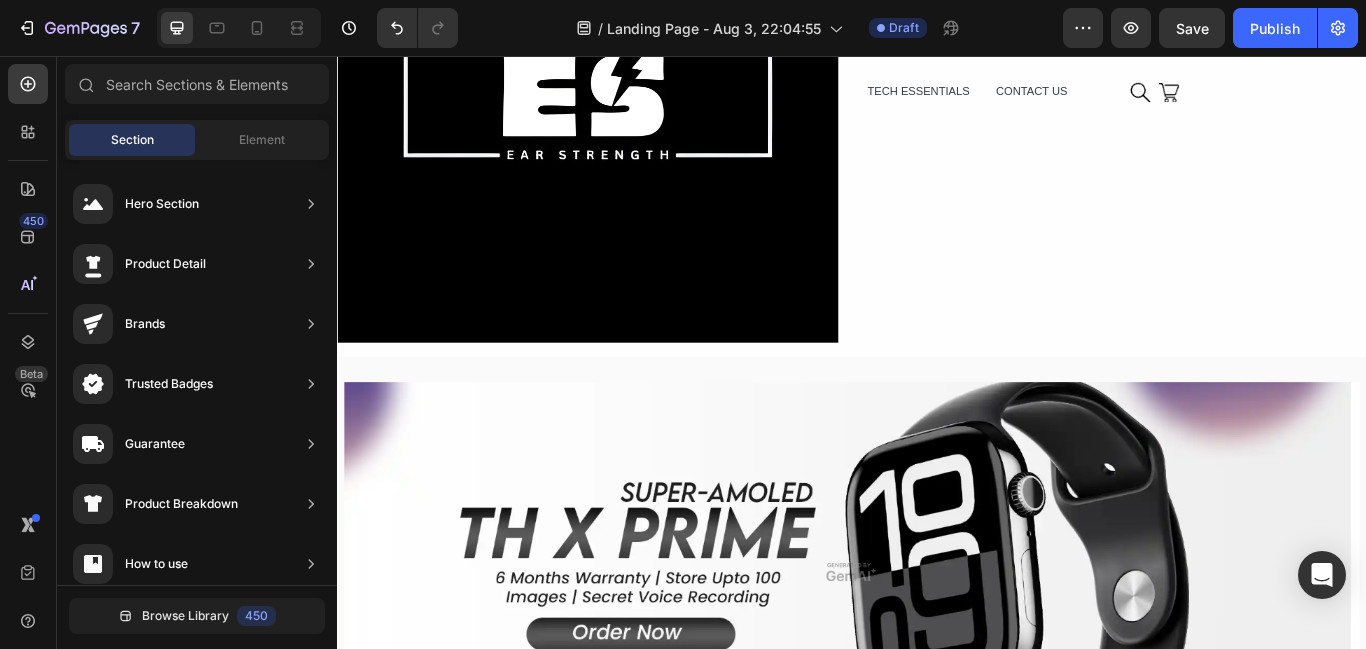 scroll, scrollTop: 323, scrollLeft: 0, axis: vertical 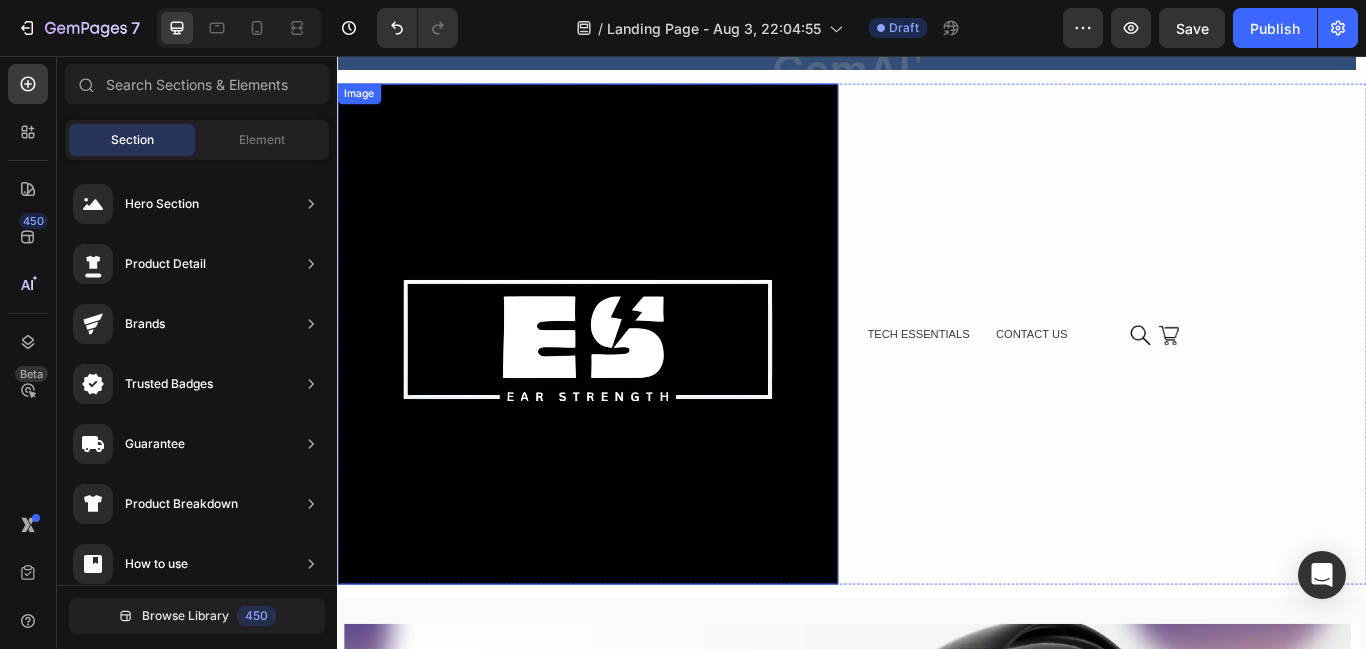 click at bounding box center [629, 380] 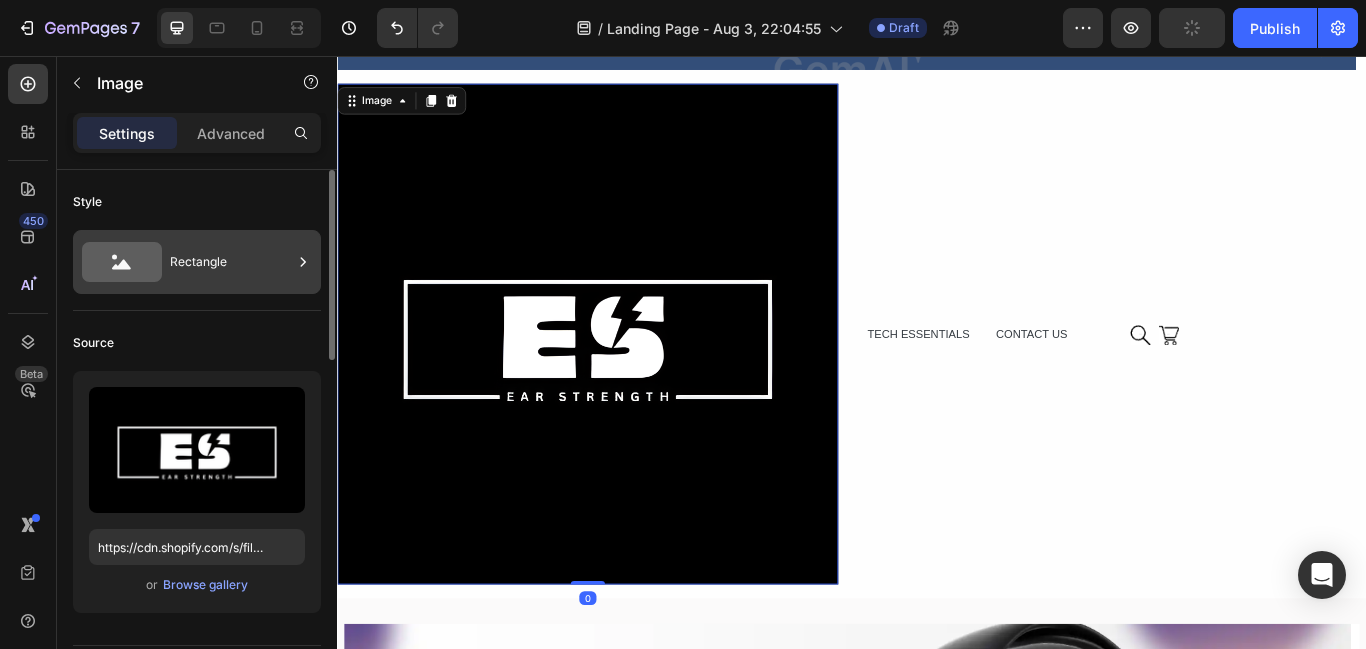 click on "Rectangle" at bounding box center (231, 262) 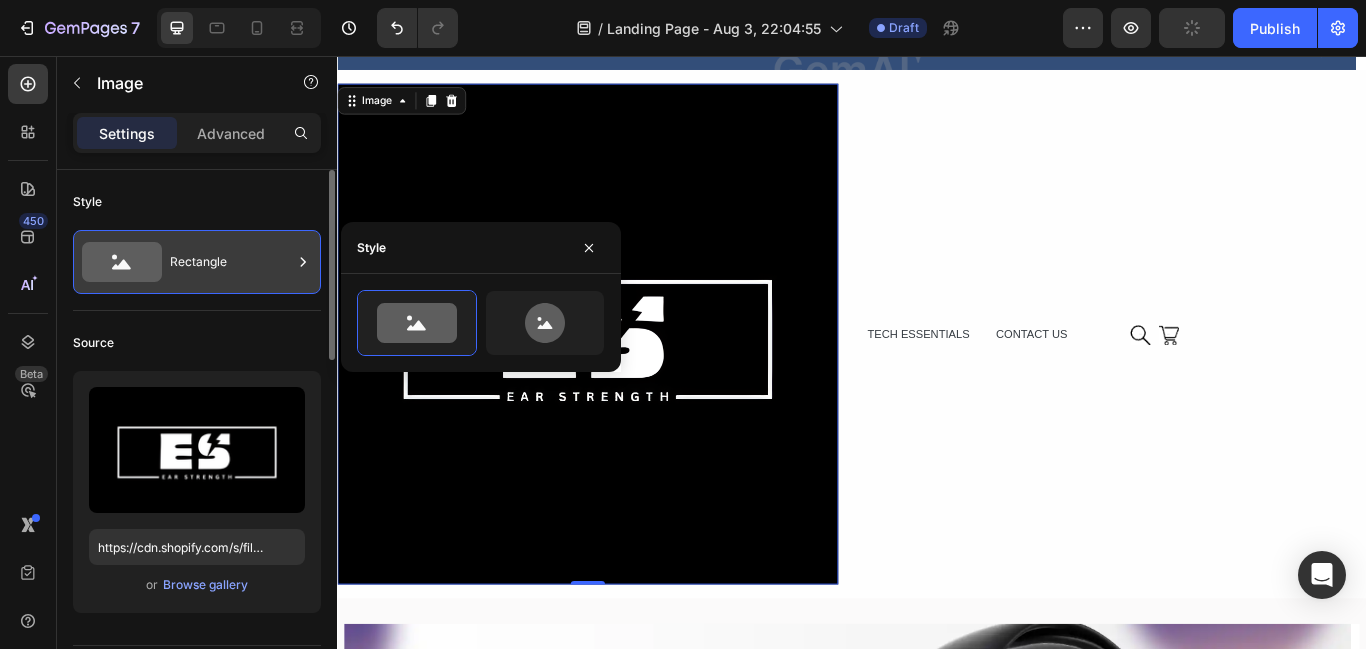 click on "Rectangle" at bounding box center [231, 262] 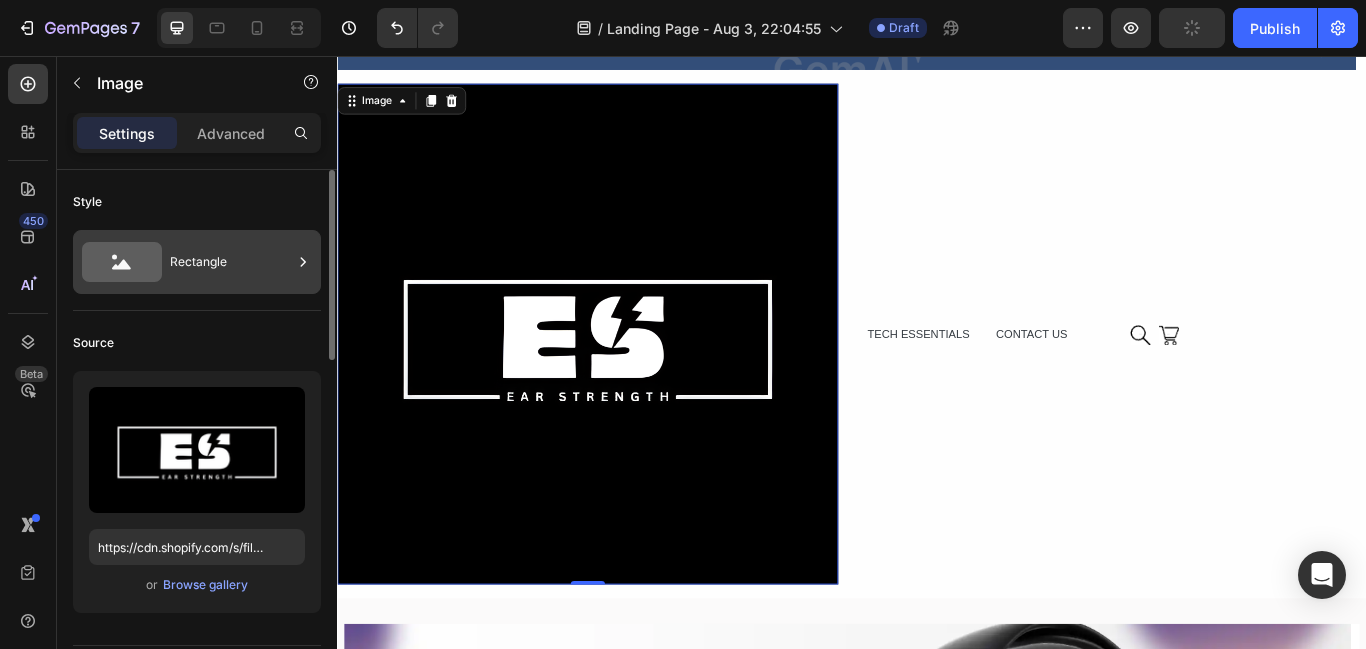 click on "Rectangle" at bounding box center [231, 262] 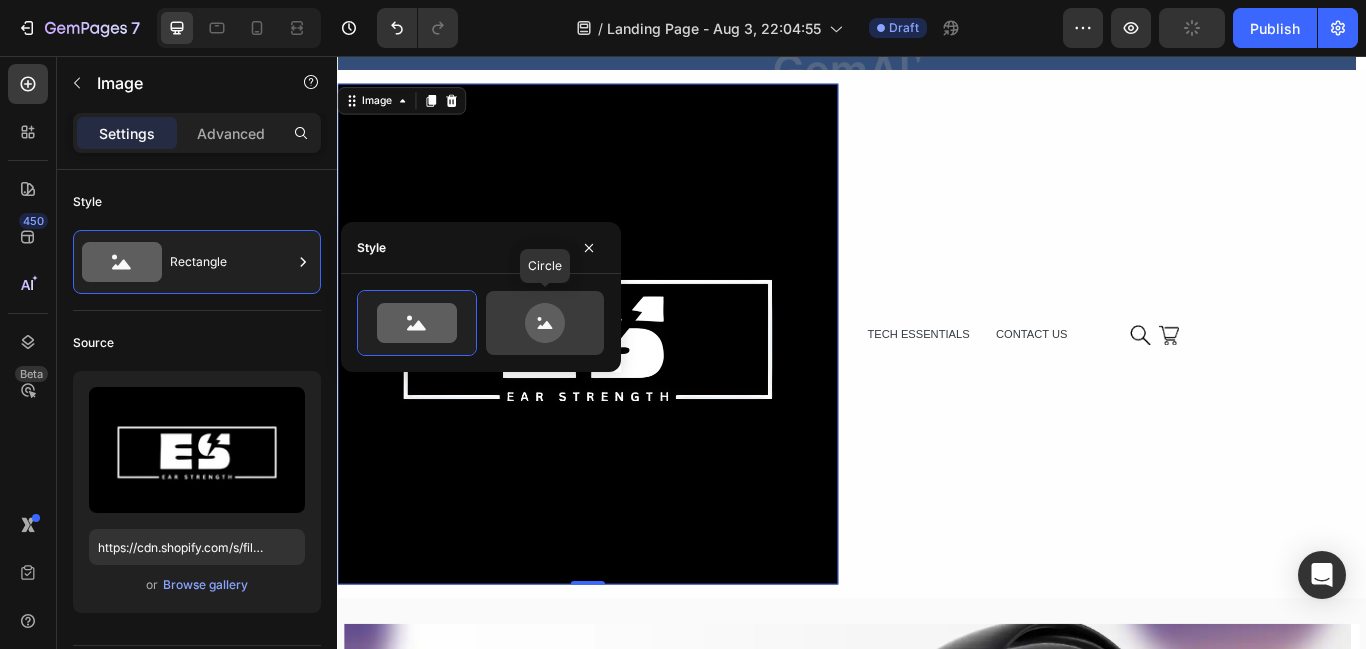 click 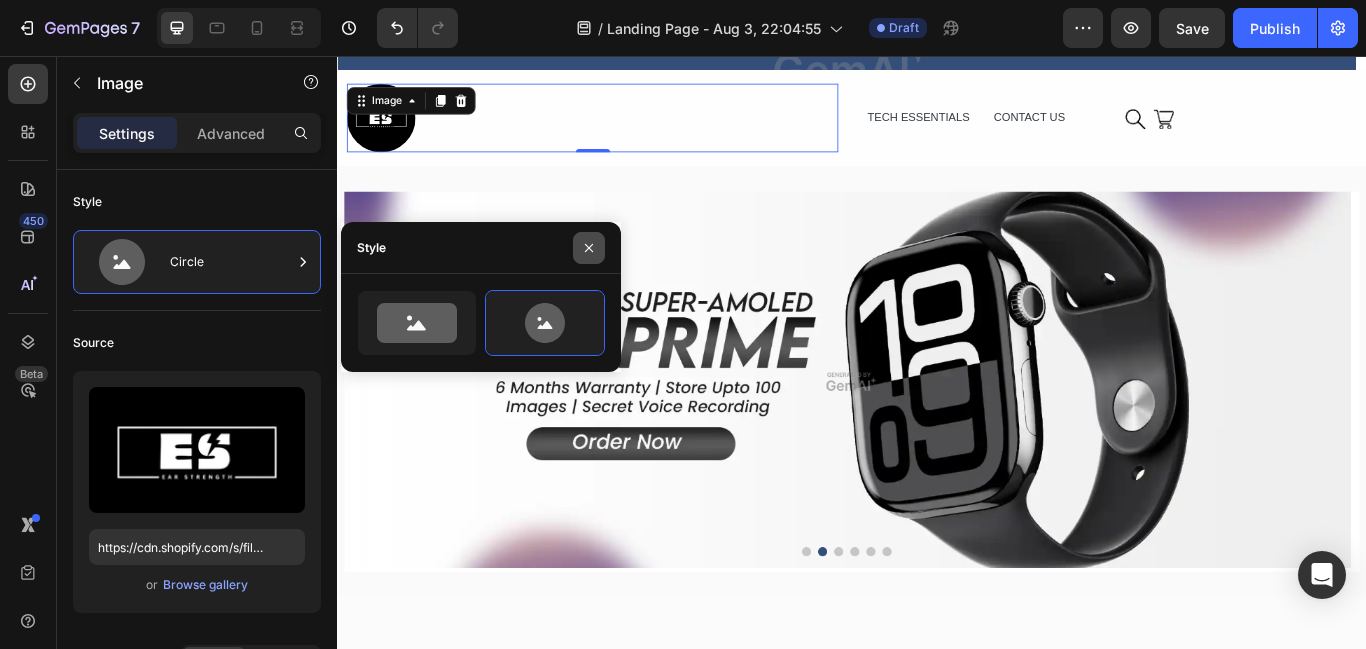 click 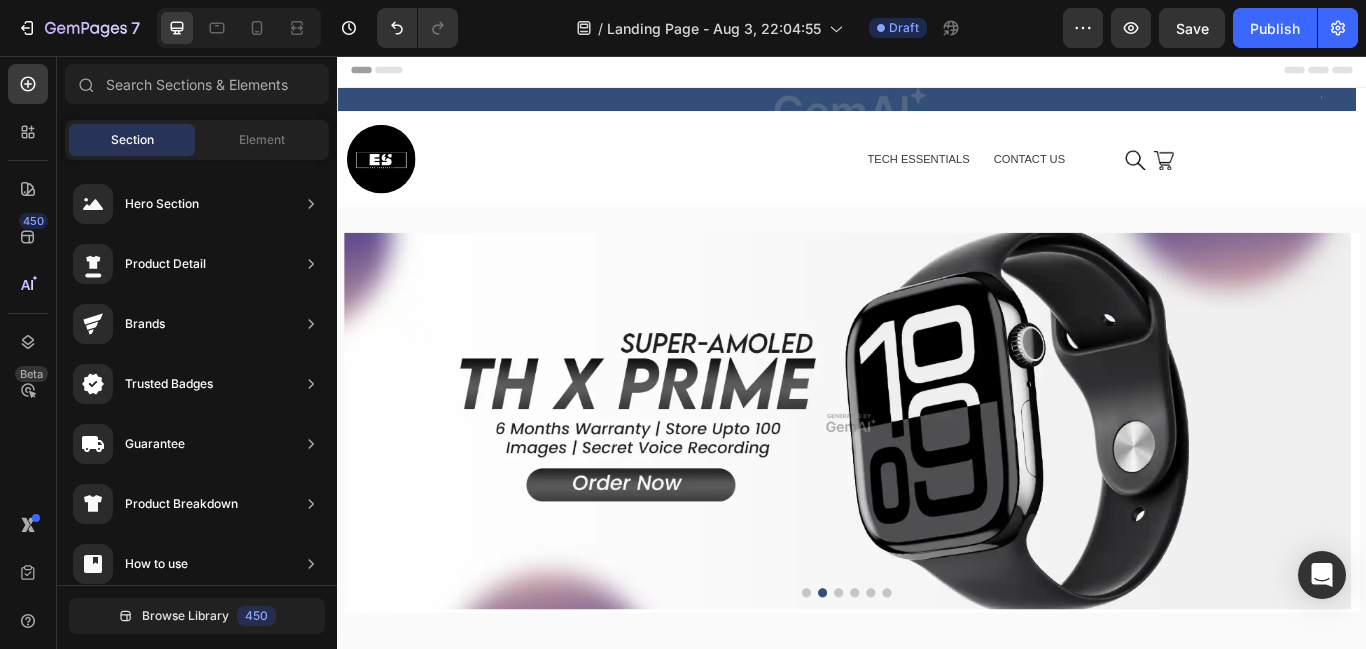 scroll, scrollTop: 0, scrollLeft: 0, axis: both 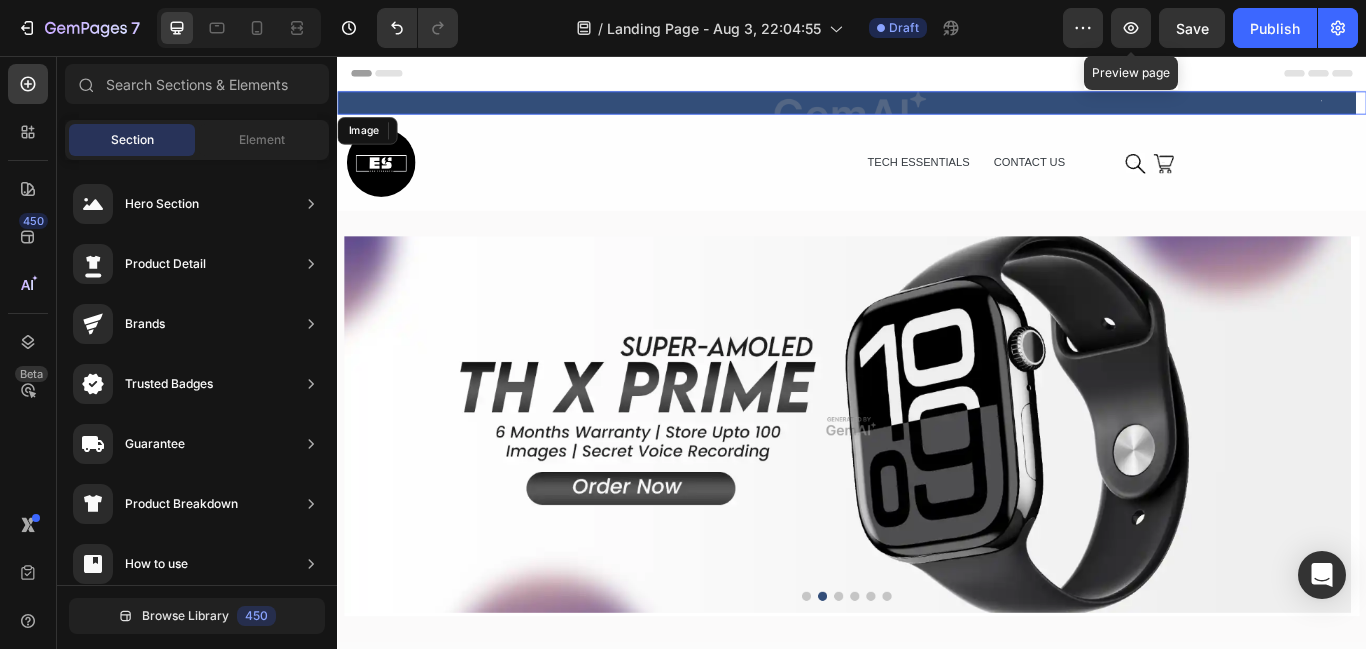 click at bounding box center [937, 110] 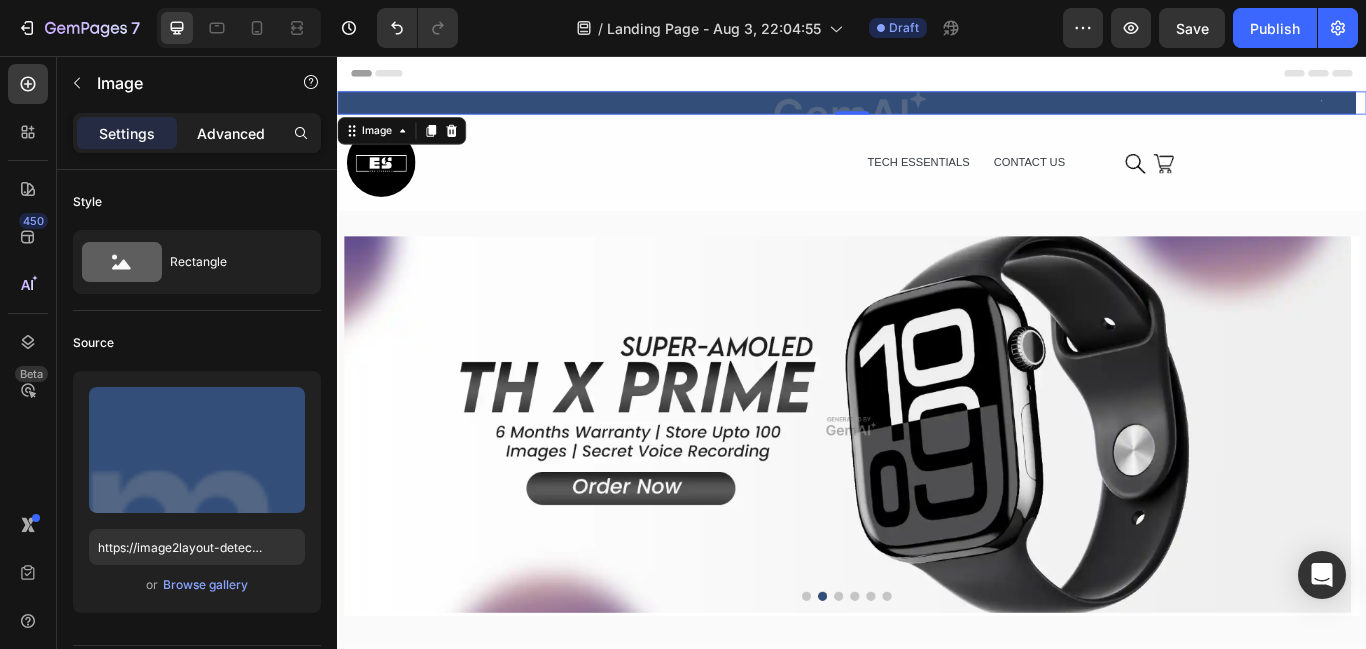 click on "Advanced" at bounding box center (231, 133) 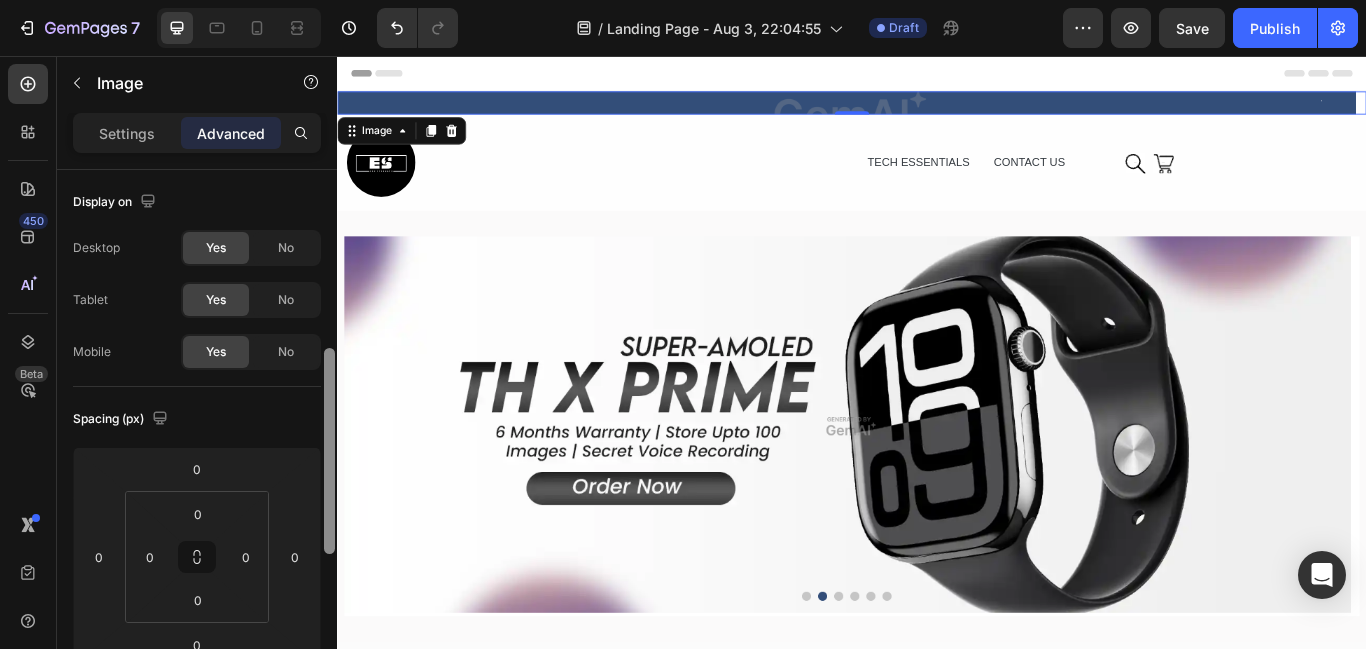 drag, startPoint x: 330, startPoint y: 285, endPoint x: 329, endPoint y: 335, distance: 50.01 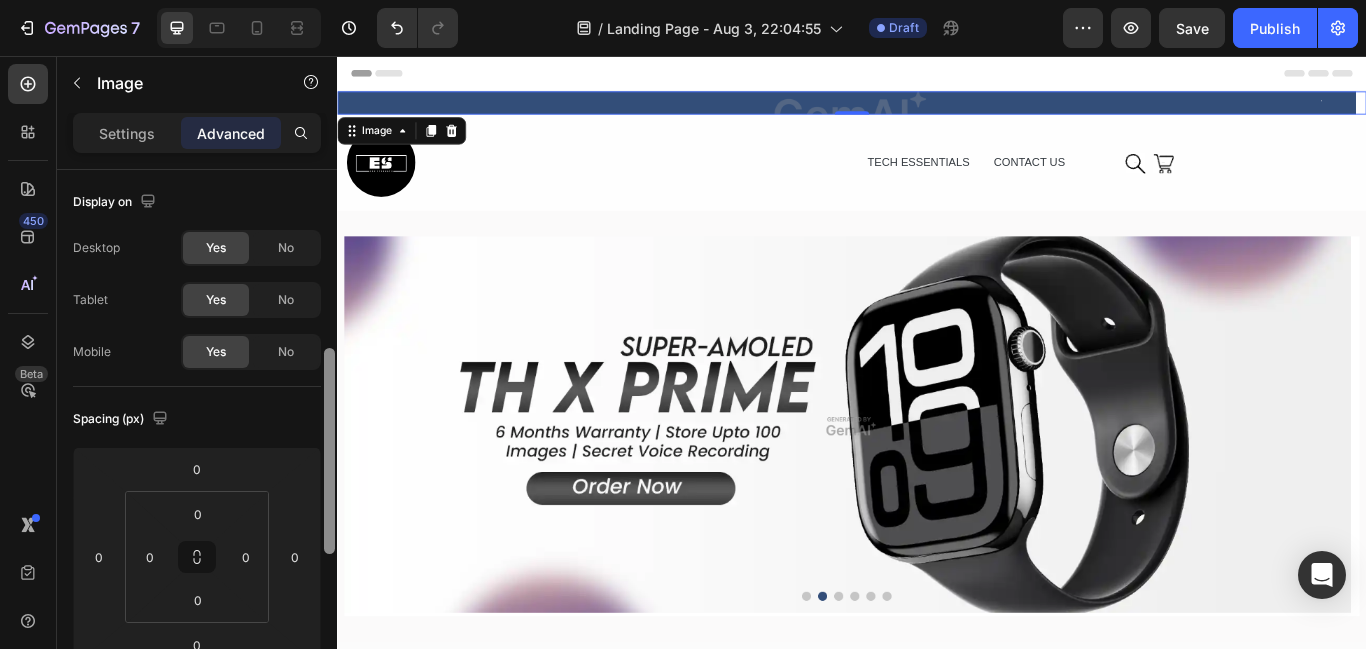 click at bounding box center [329, 451] 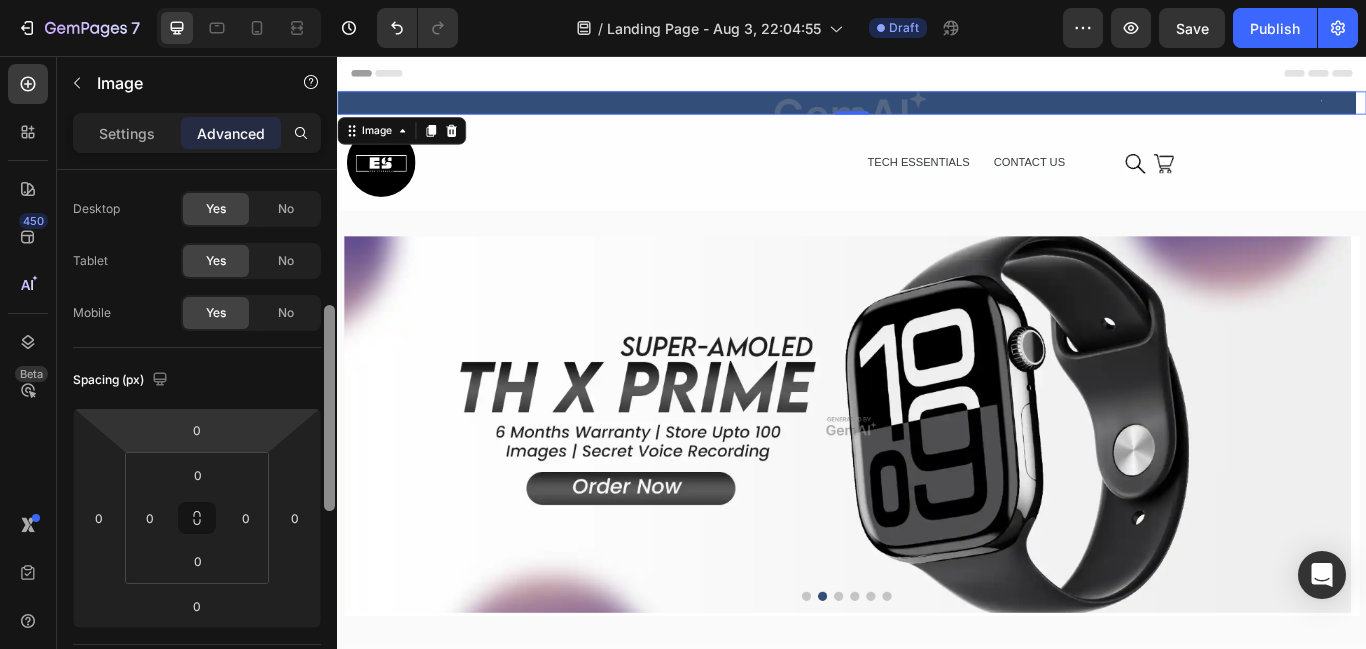 scroll, scrollTop: 0, scrollLeft: 0, axis: both 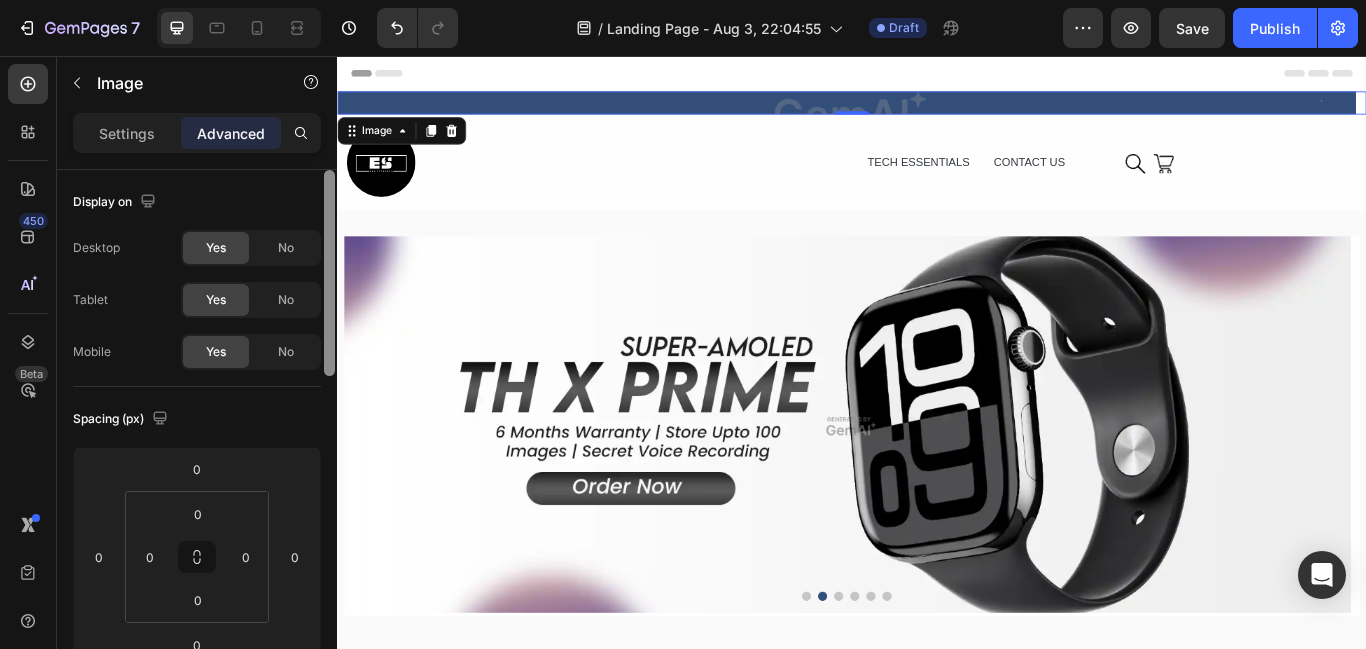 drag, startPoint x: 327, startPoint y: 335, endPoint x: 235, endPoint y: 178, distance: 181.96977 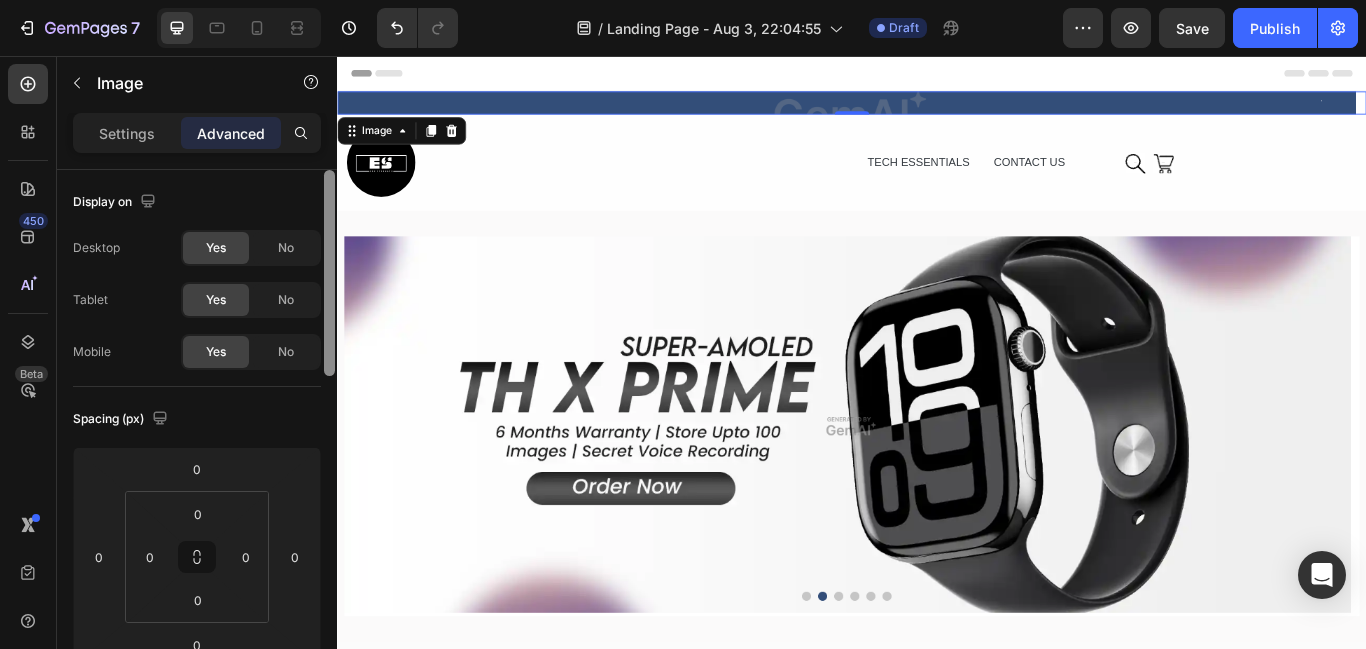 click on "Display on Desktop Yes No Tablet Yes No Mobile Yes No Spacing (px) 0 0 0 0 0 0 0 0 Shape Border Add... Corner Add... Shadow Add... Position Static Opacity 100% Animation Upgrade to Build plan  to unlock Animation & other premium features. Interaction Upgrade to Optimize plan  to unlock Interaction & other premium features. CSS class Delete element" at bounding box center [197, 438] 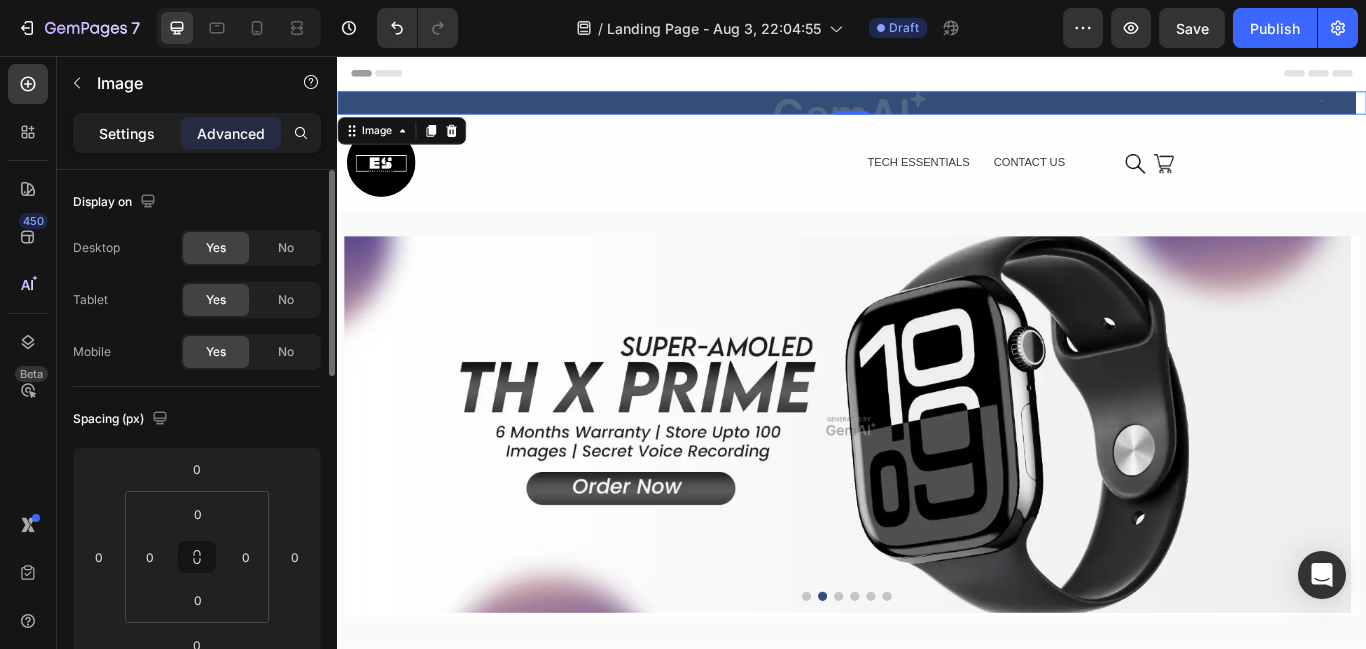 click on "Settings" at bounding box center (127, 133) 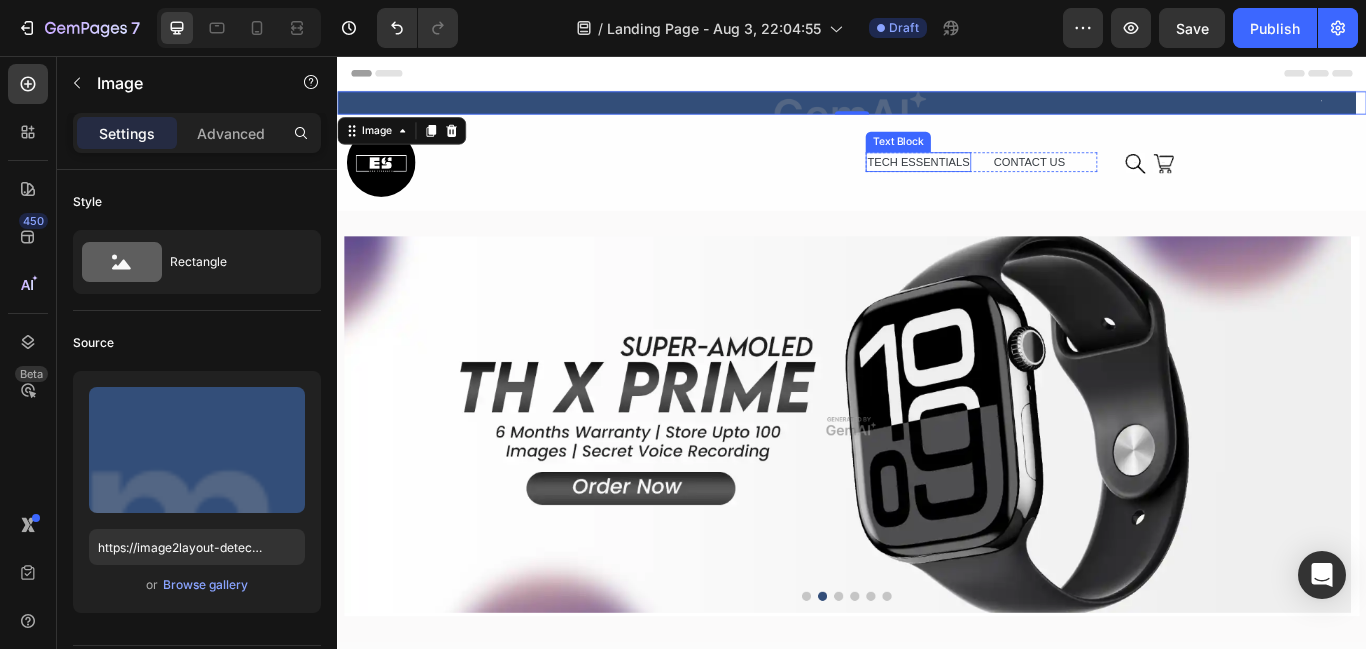 click on "TECH ESSENTIALS" at bounding box center (1014, 180) 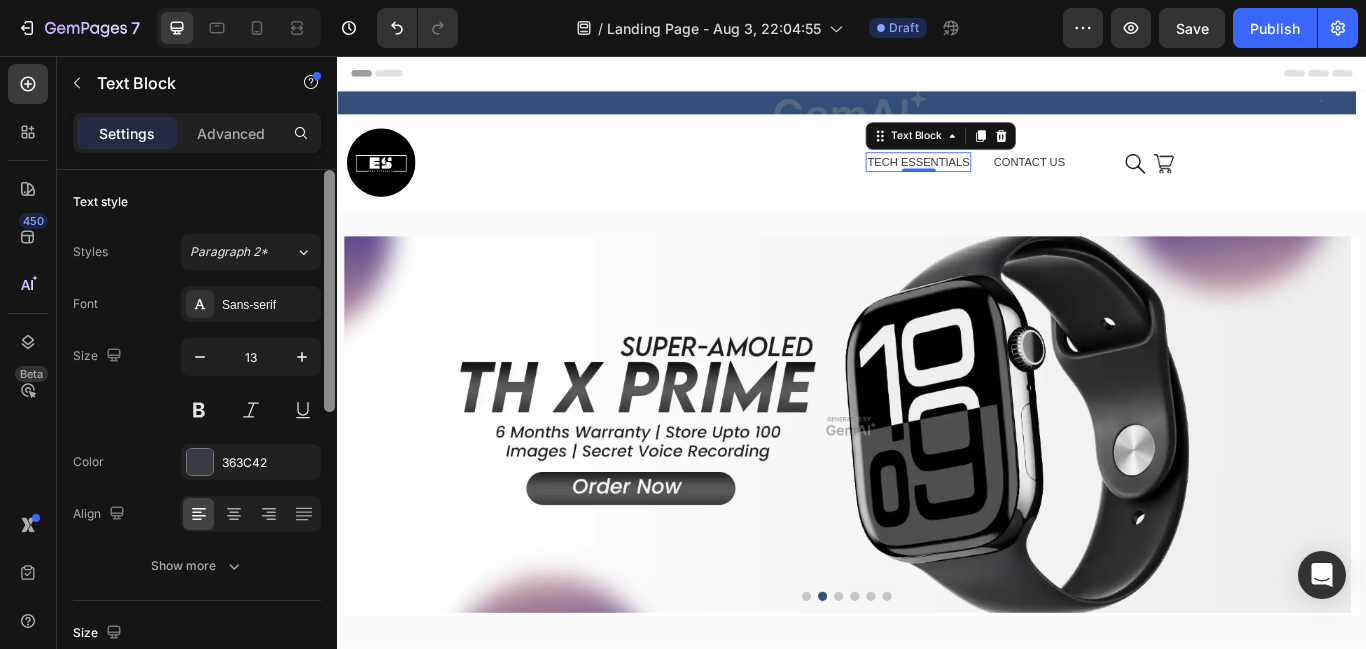 drag, startPoint x: 330, startPoint y: 291, endPoint x: 328, endPoint y: 385, distance: 94.02127 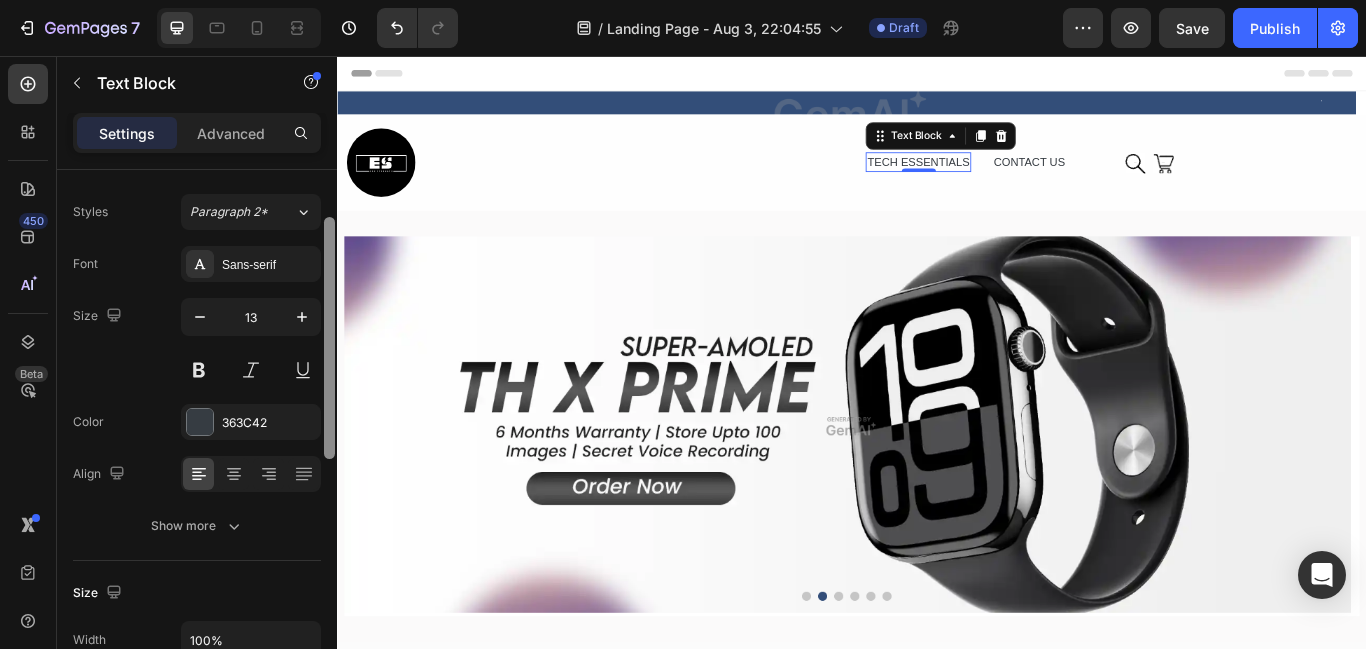 scroll, scrollTop: 0, scrollLeft: 0, axis: both 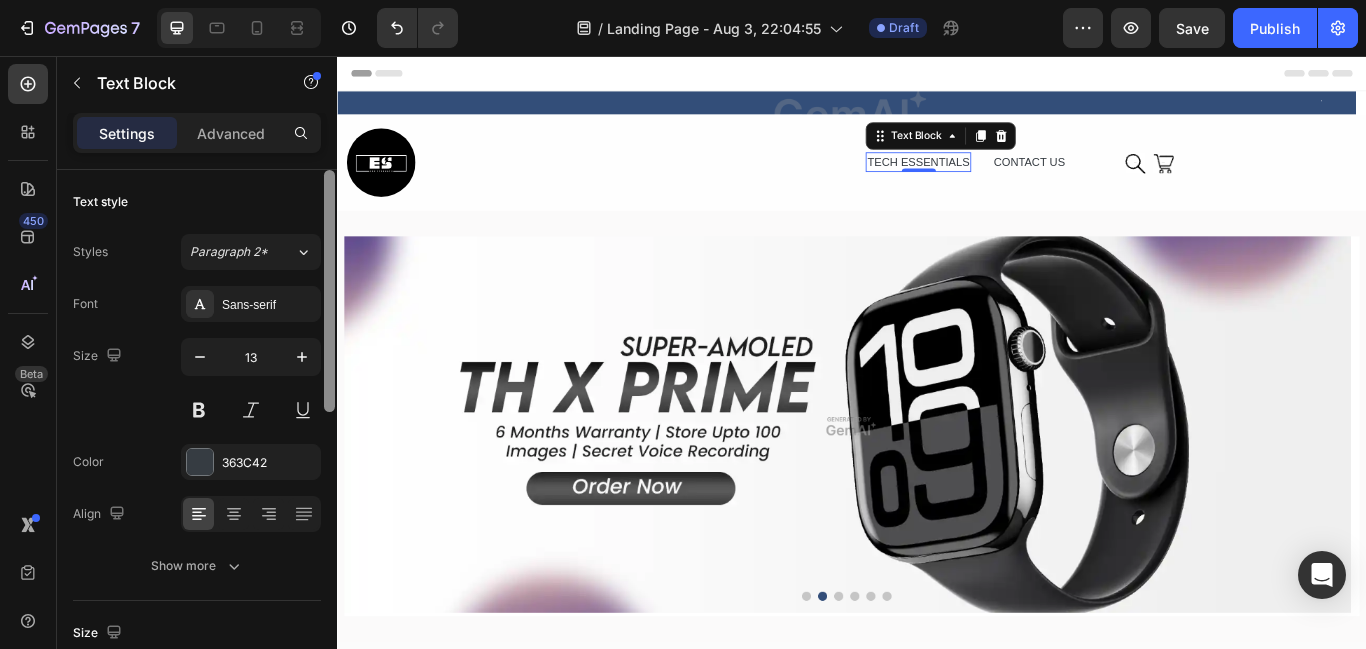 drag, startPoint x: 328, startPoint y: 385, endPoint x: 333, endPoint y: 202, distance: 183.0683 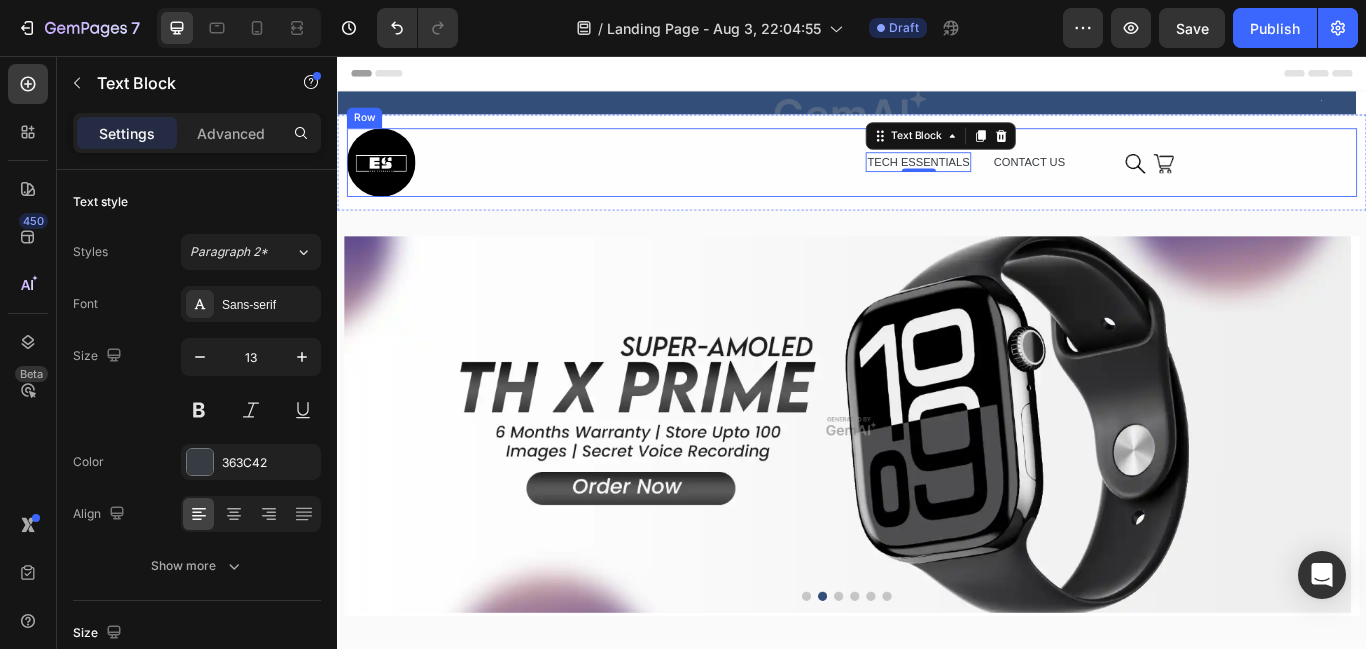 click on "TECH ESSENTIALS Text Block   0 CONTACT US Text Block Row     Icon     Icon Icon List Hoz Row" at bounding box center (1239, 180) 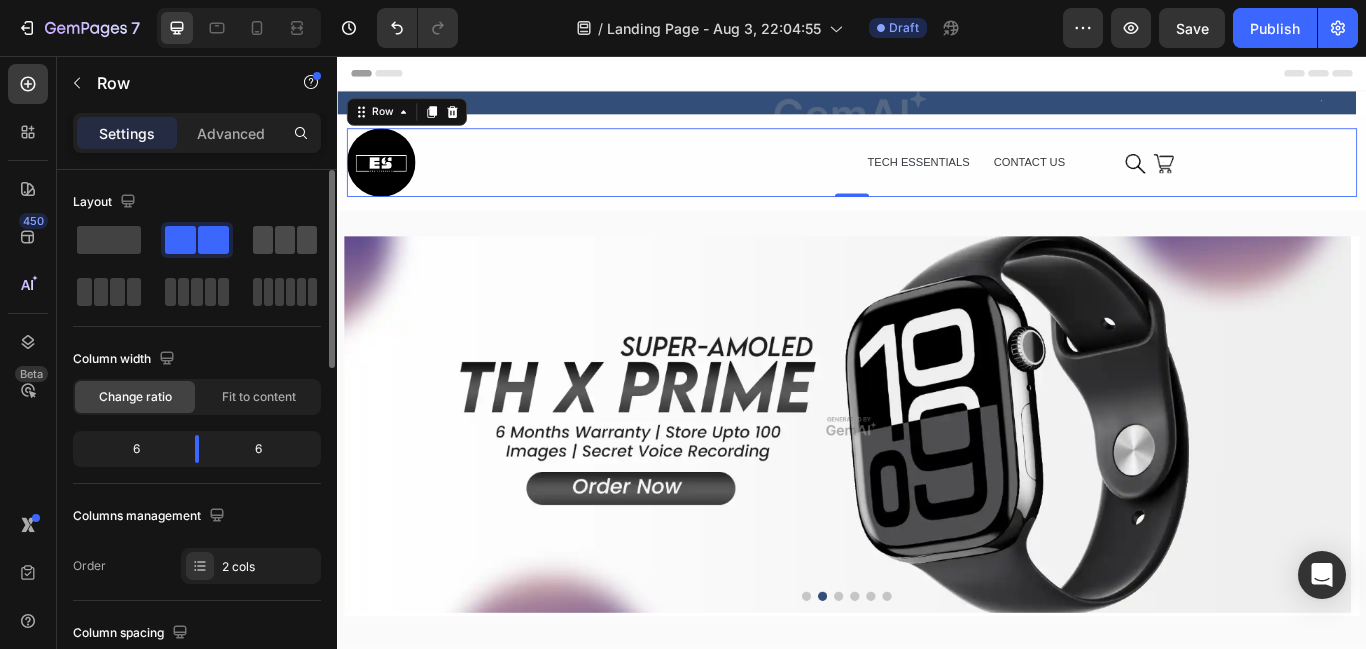 click 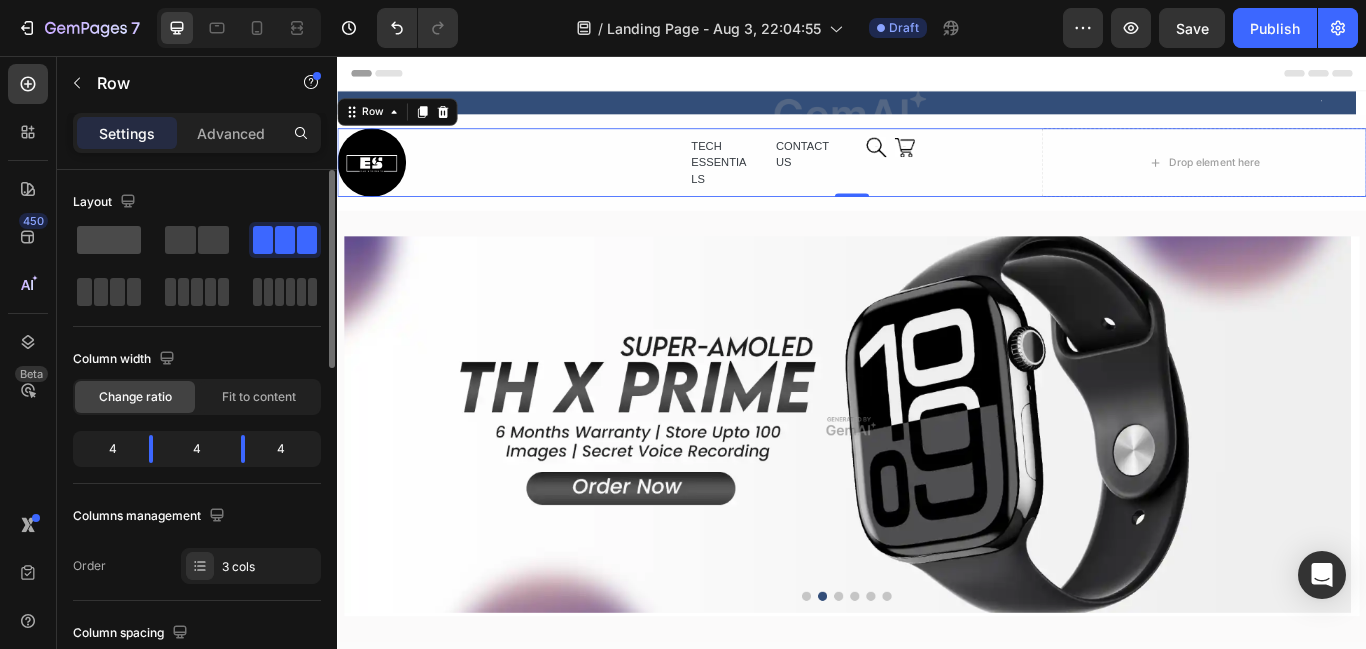 click 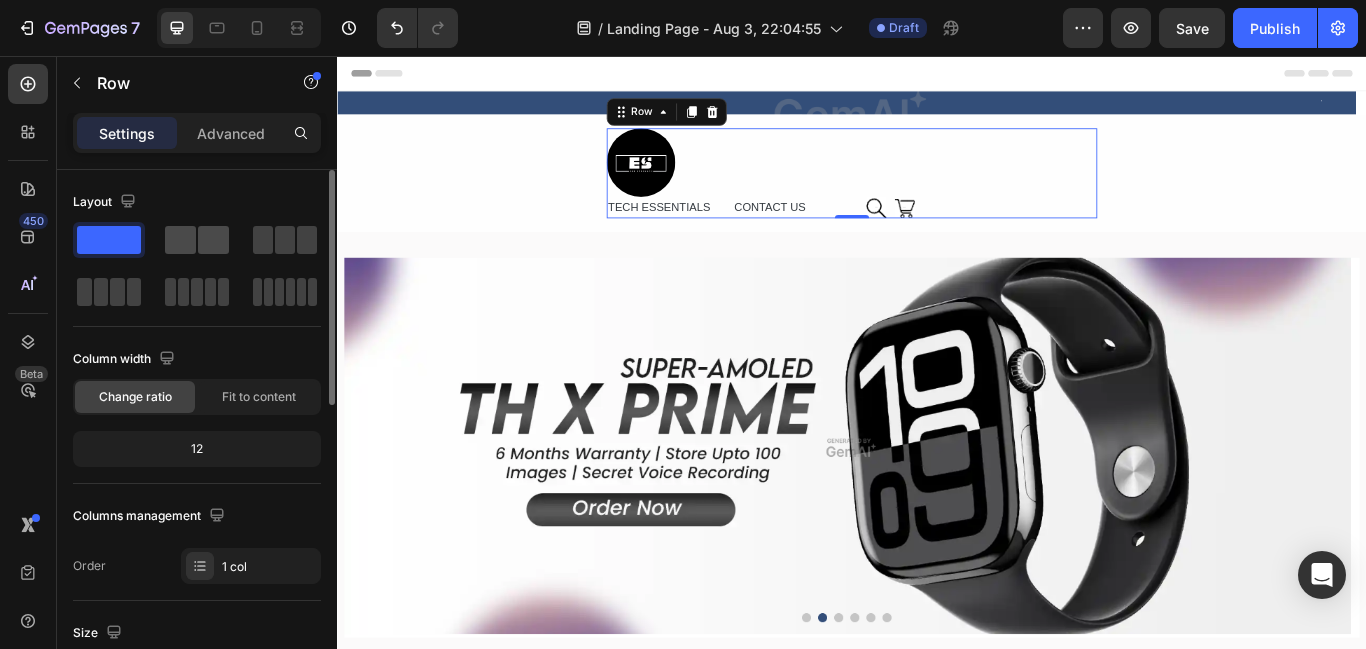 click 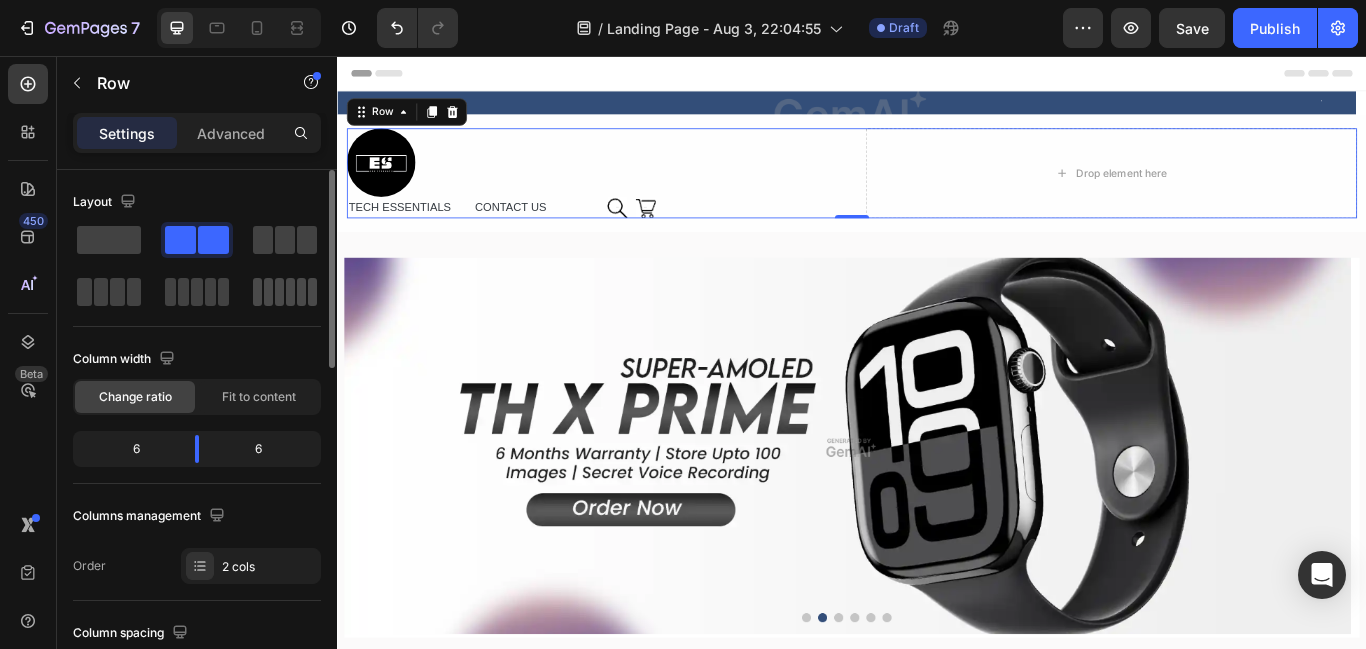 click 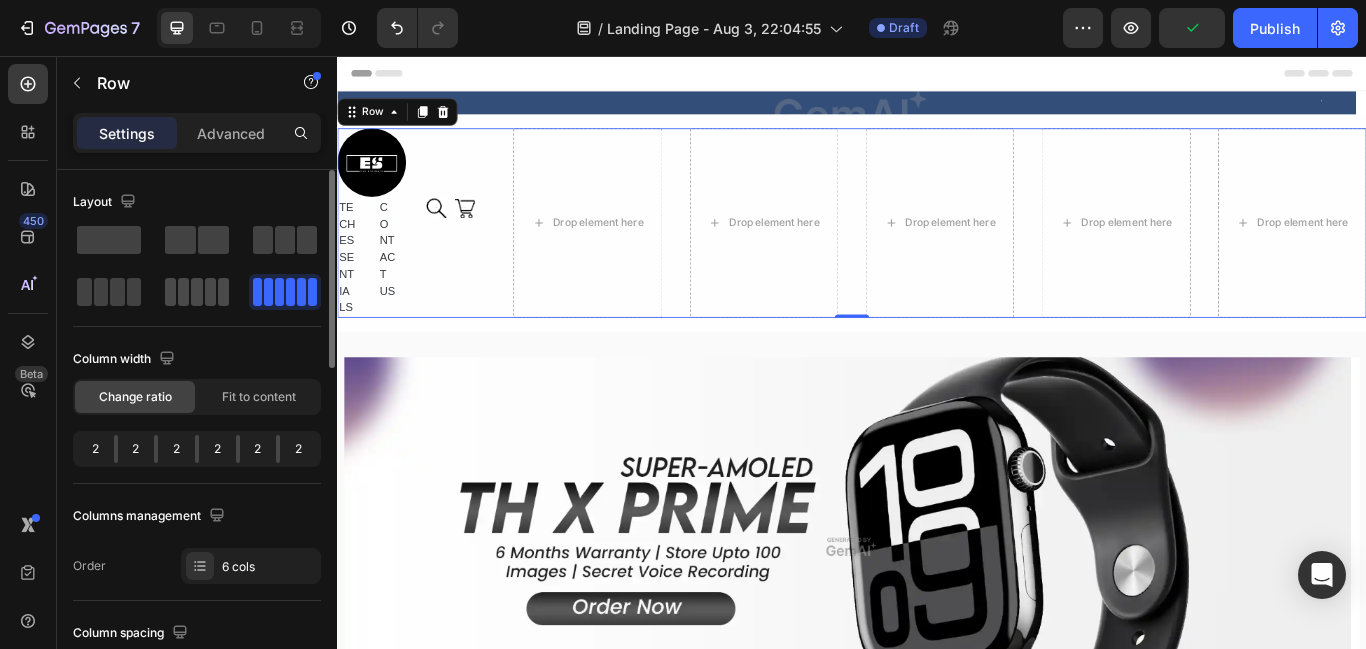click 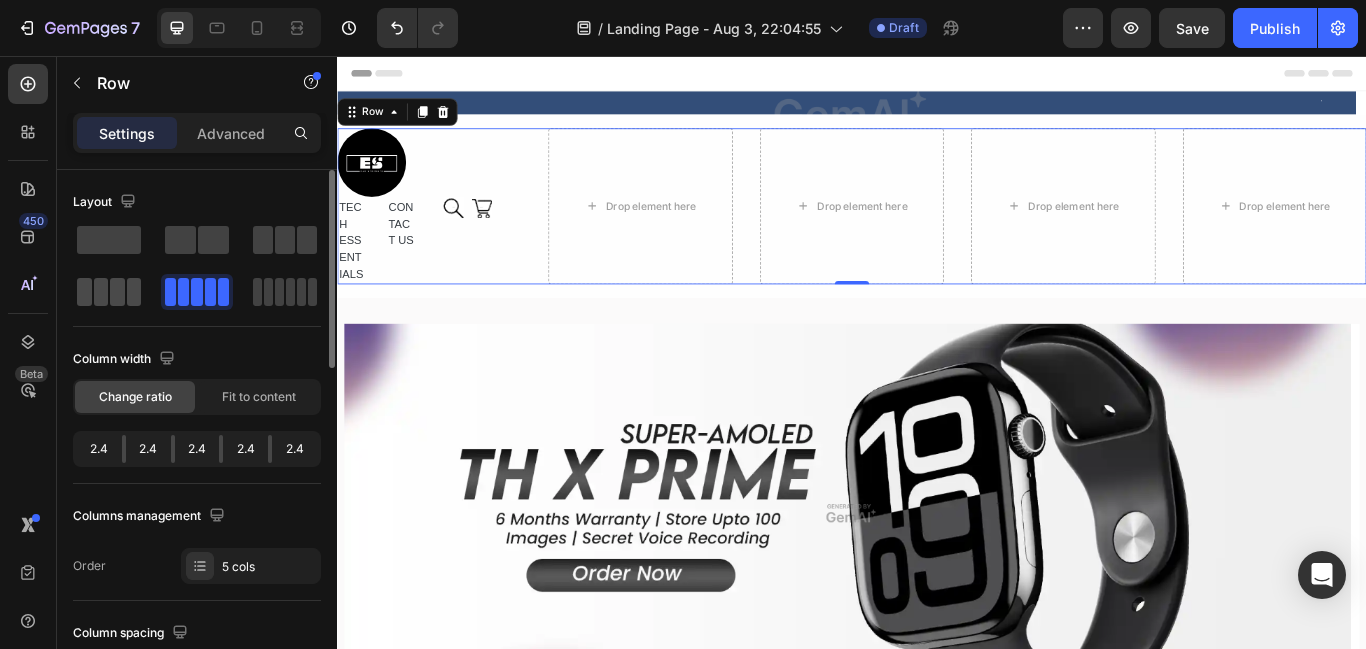 click 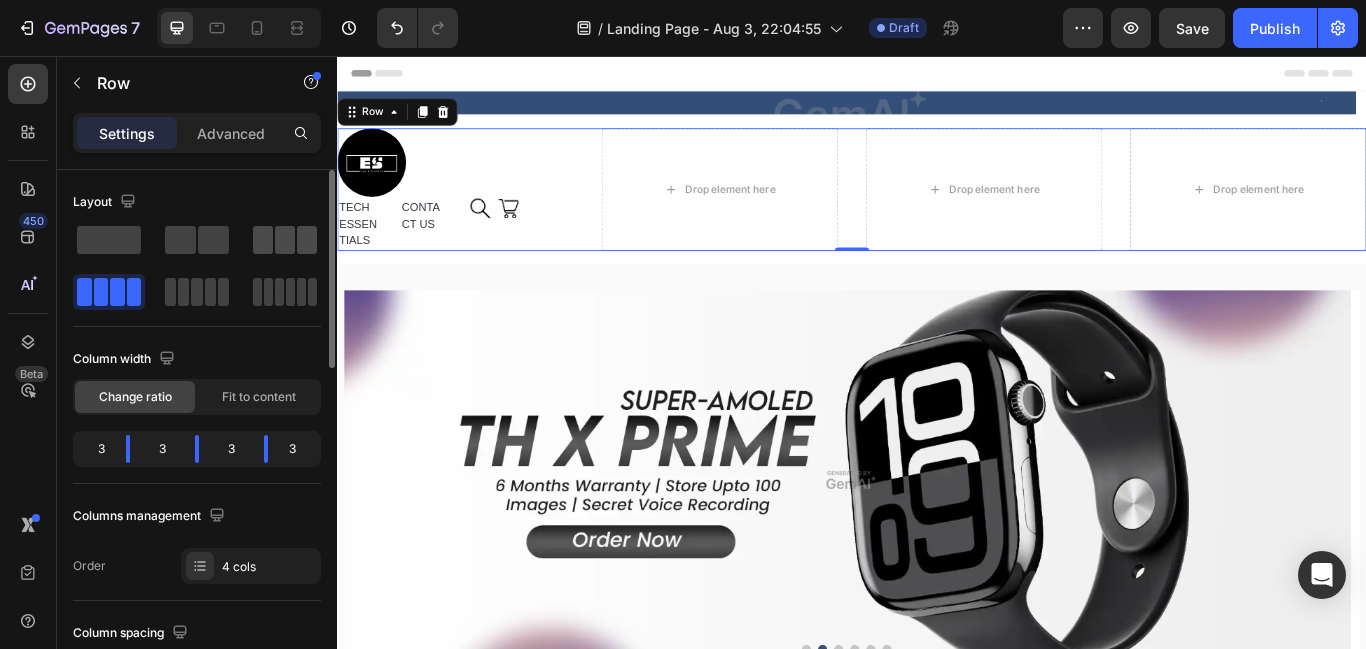 click 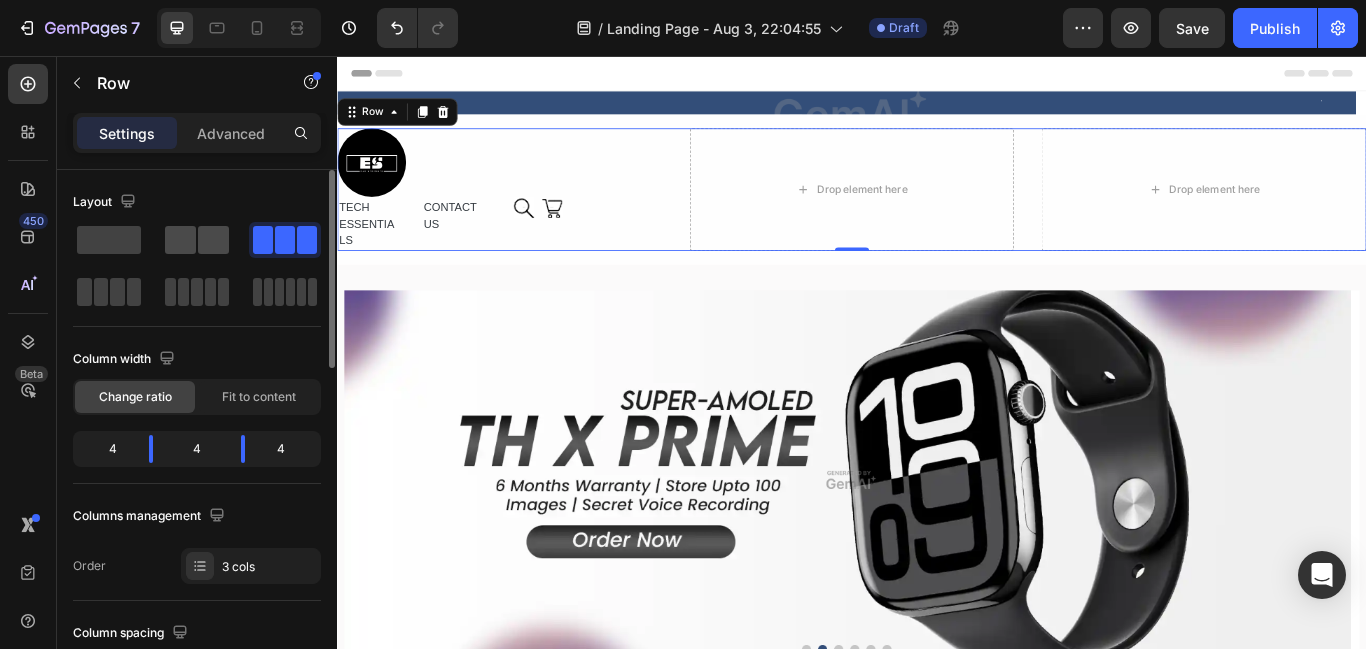 click 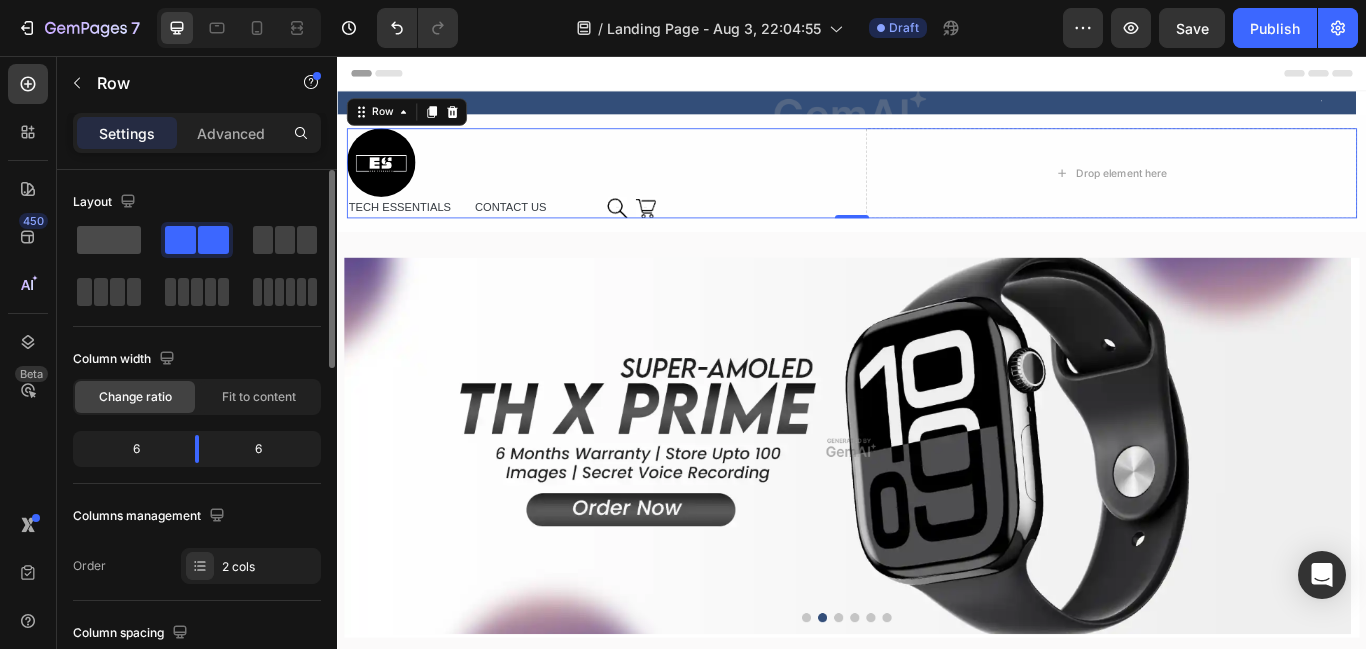 click 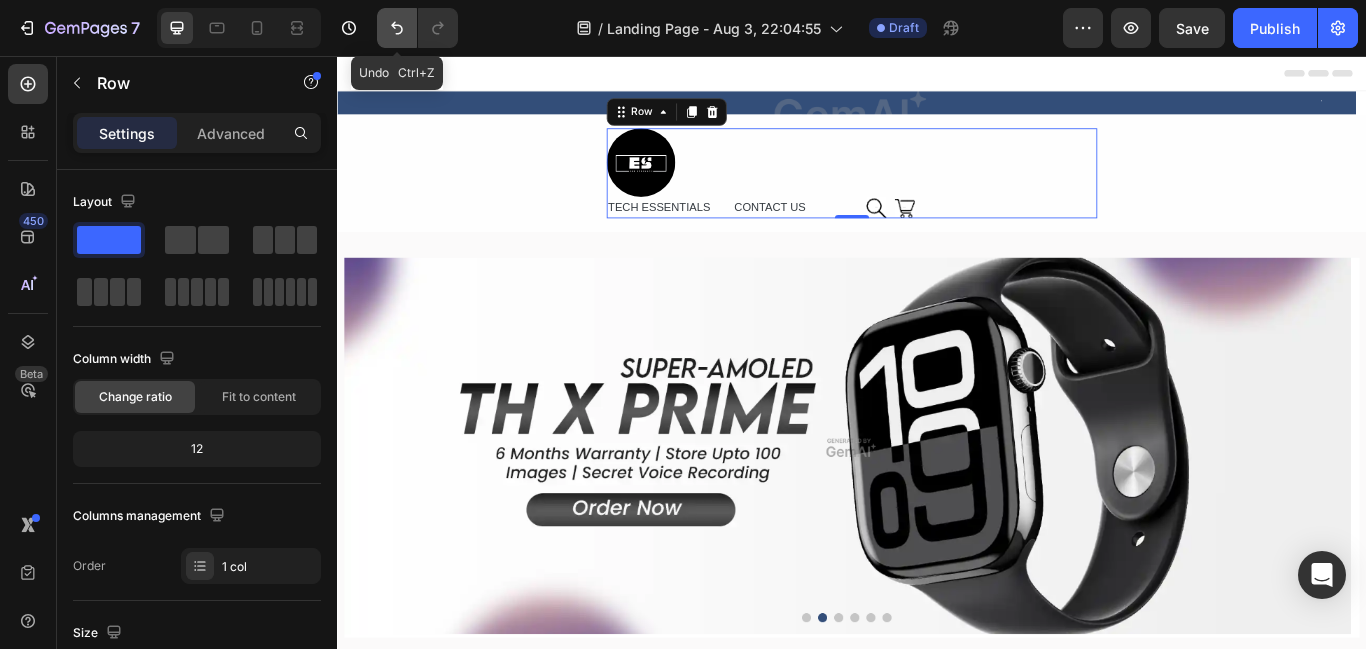 click 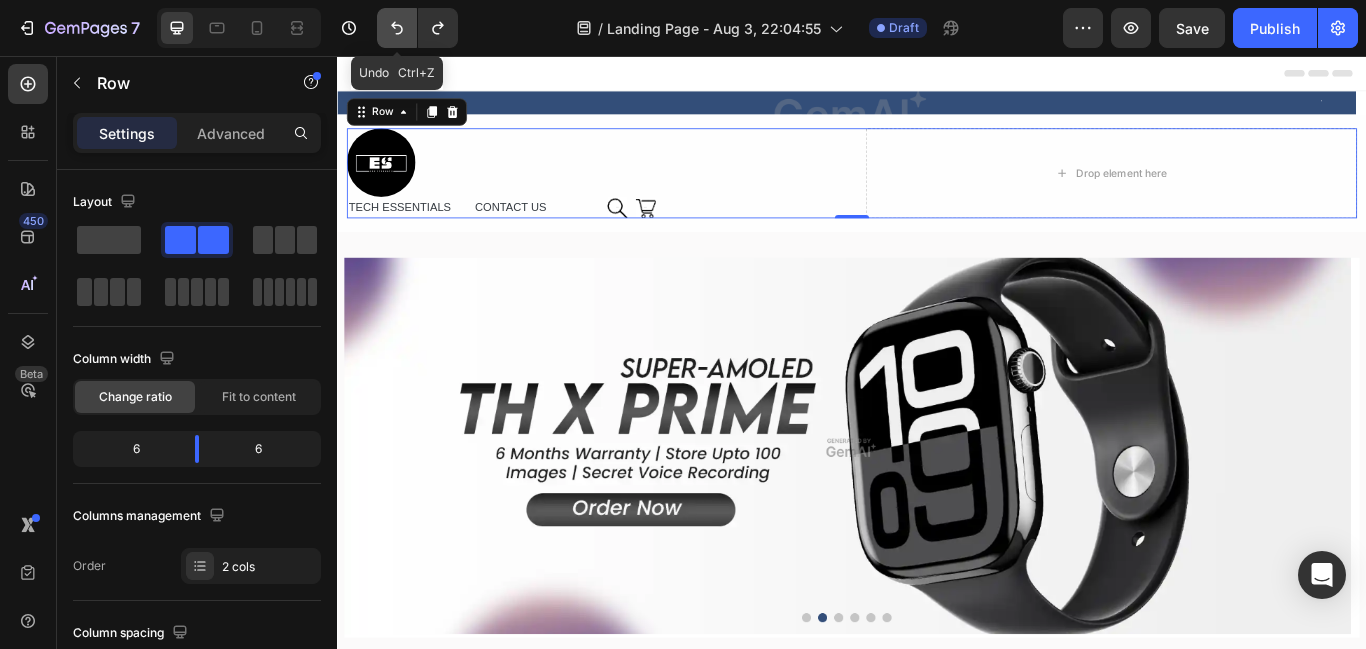 click 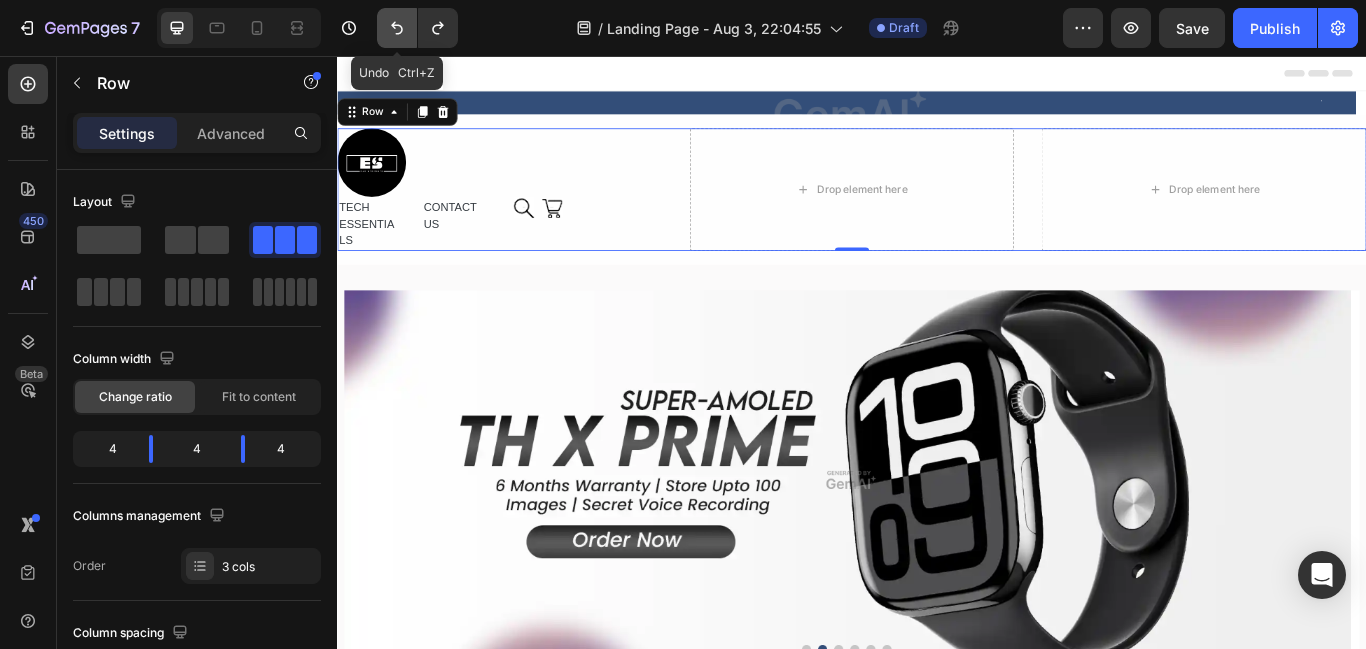 click 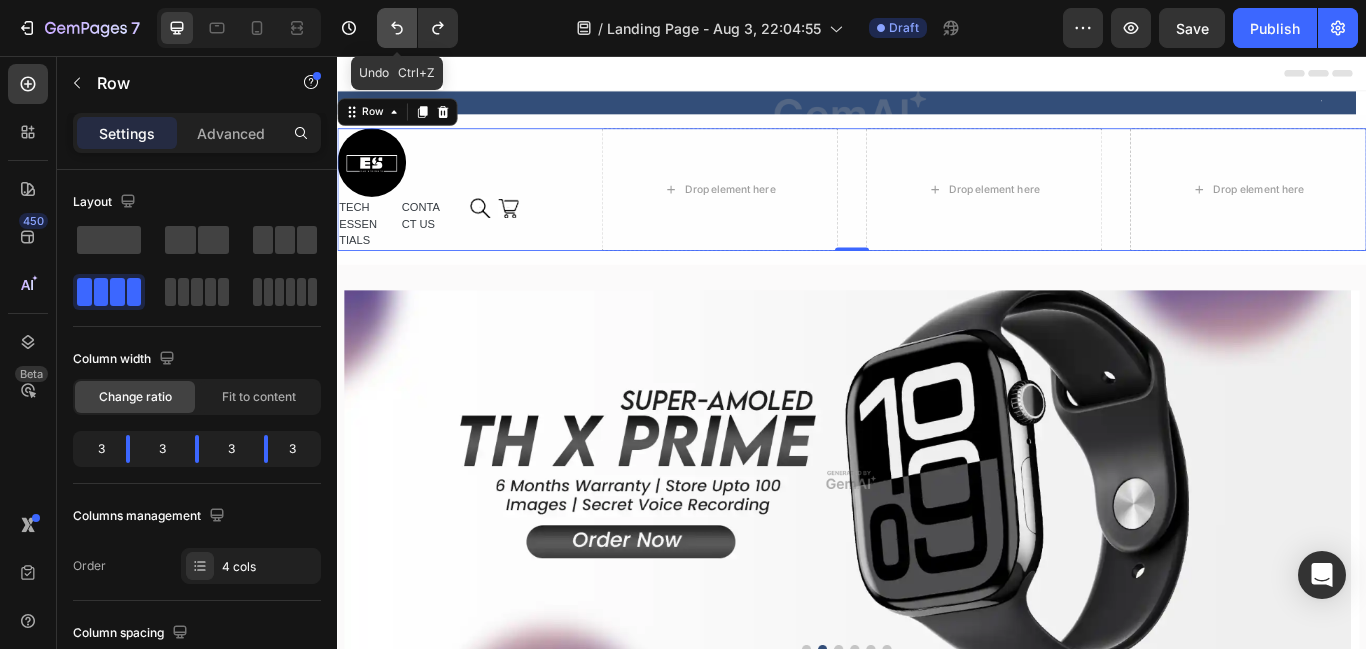 click 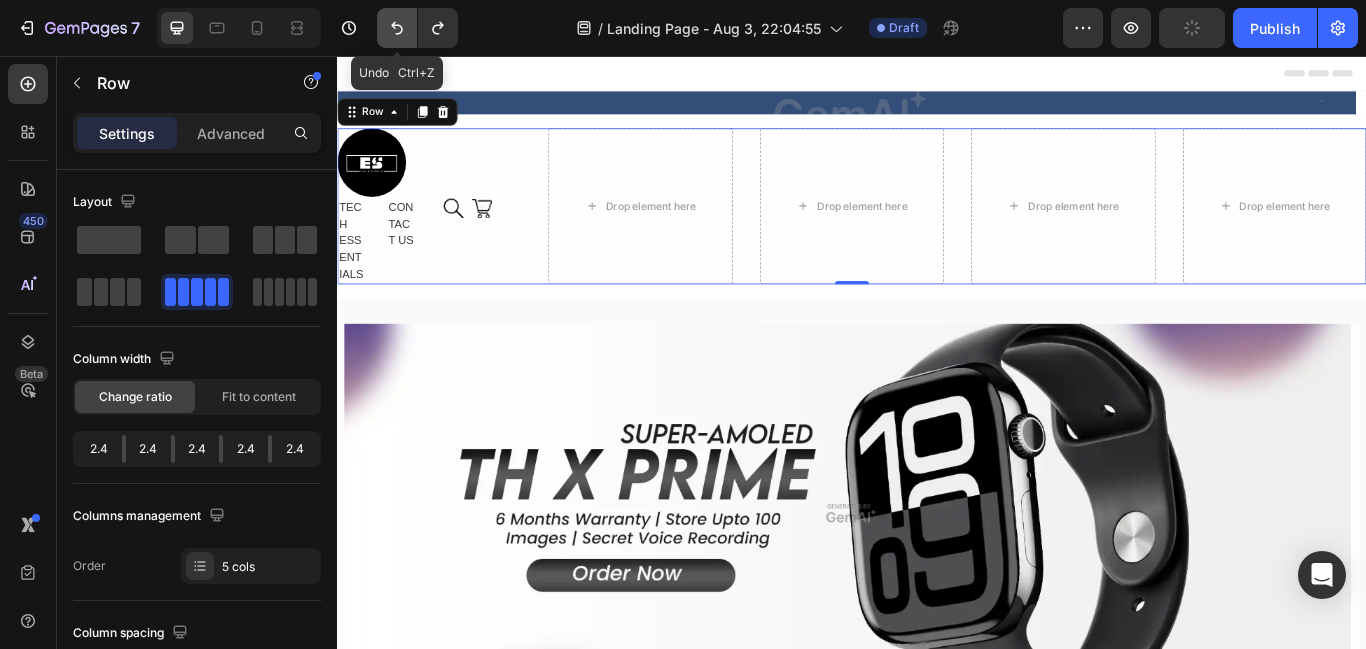click 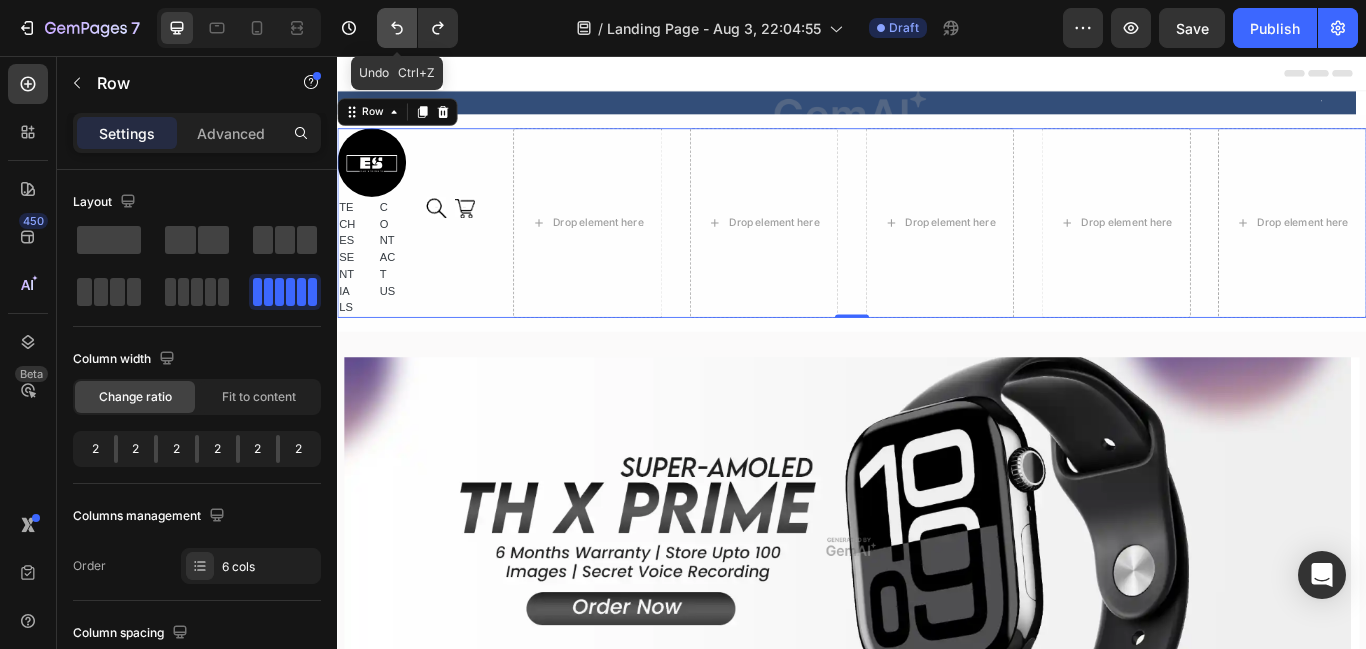 click 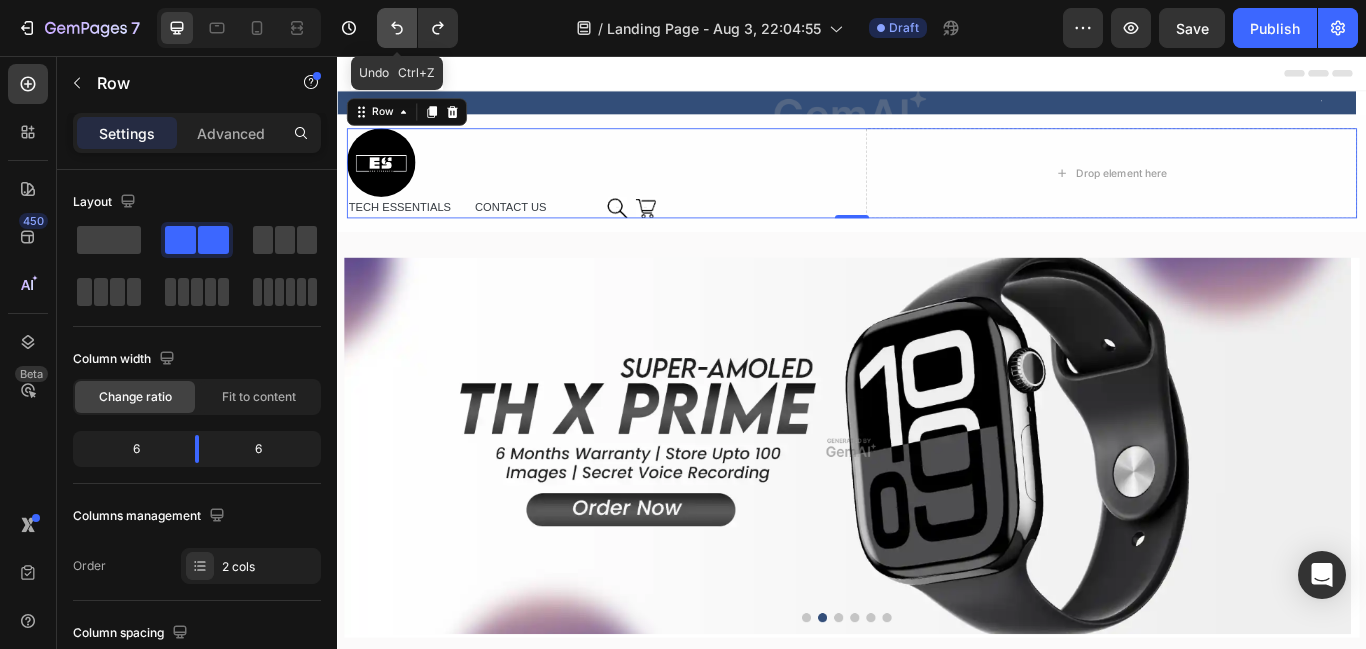 click 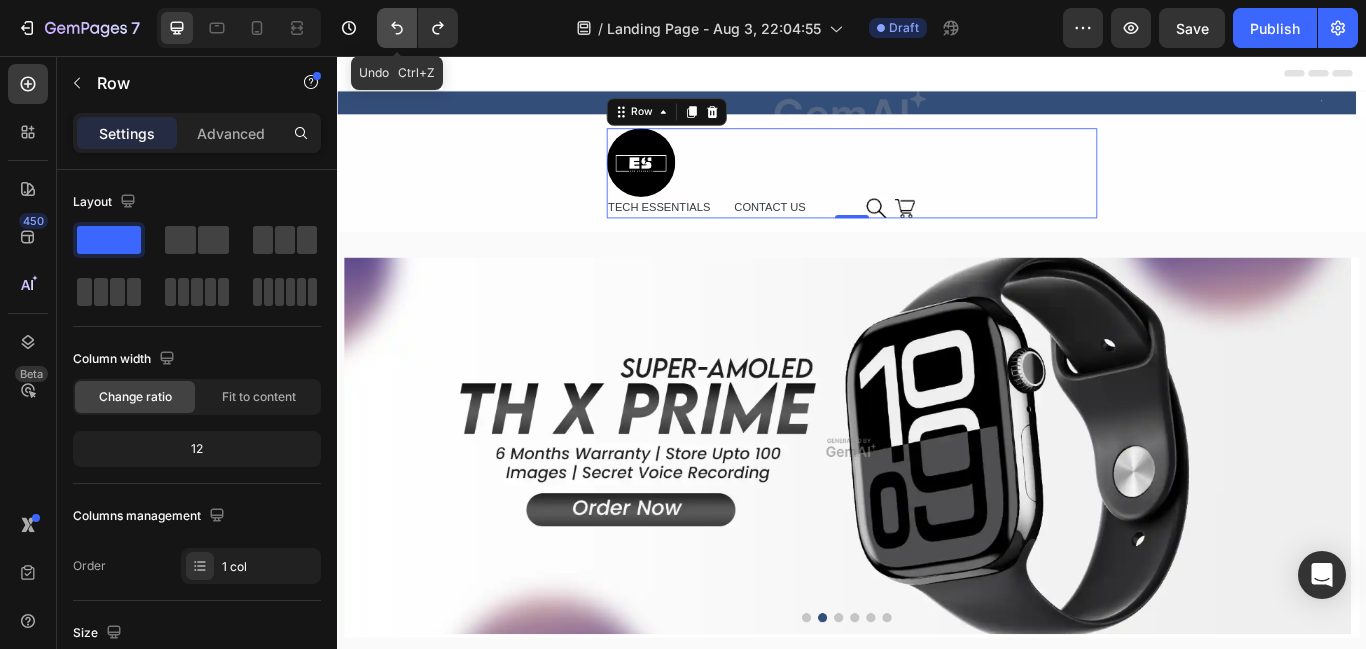 click 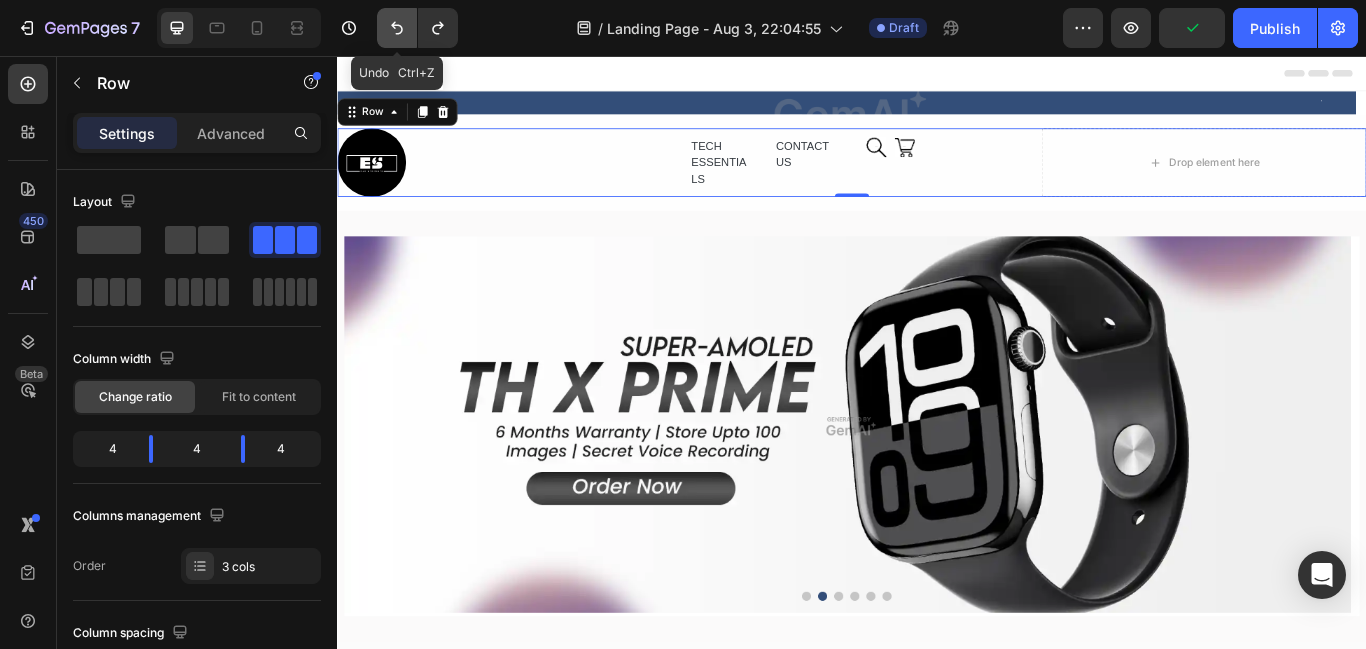 click 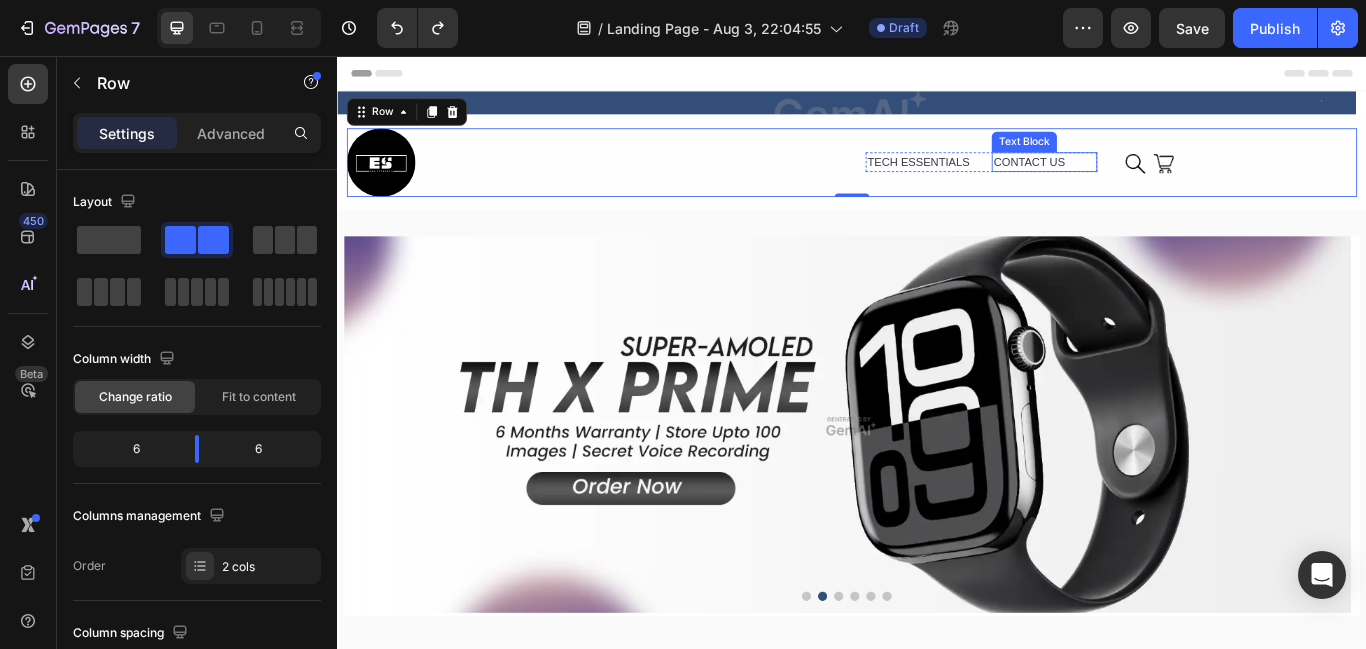 click on "CONTACT US" at bounding box center (1161, 180) 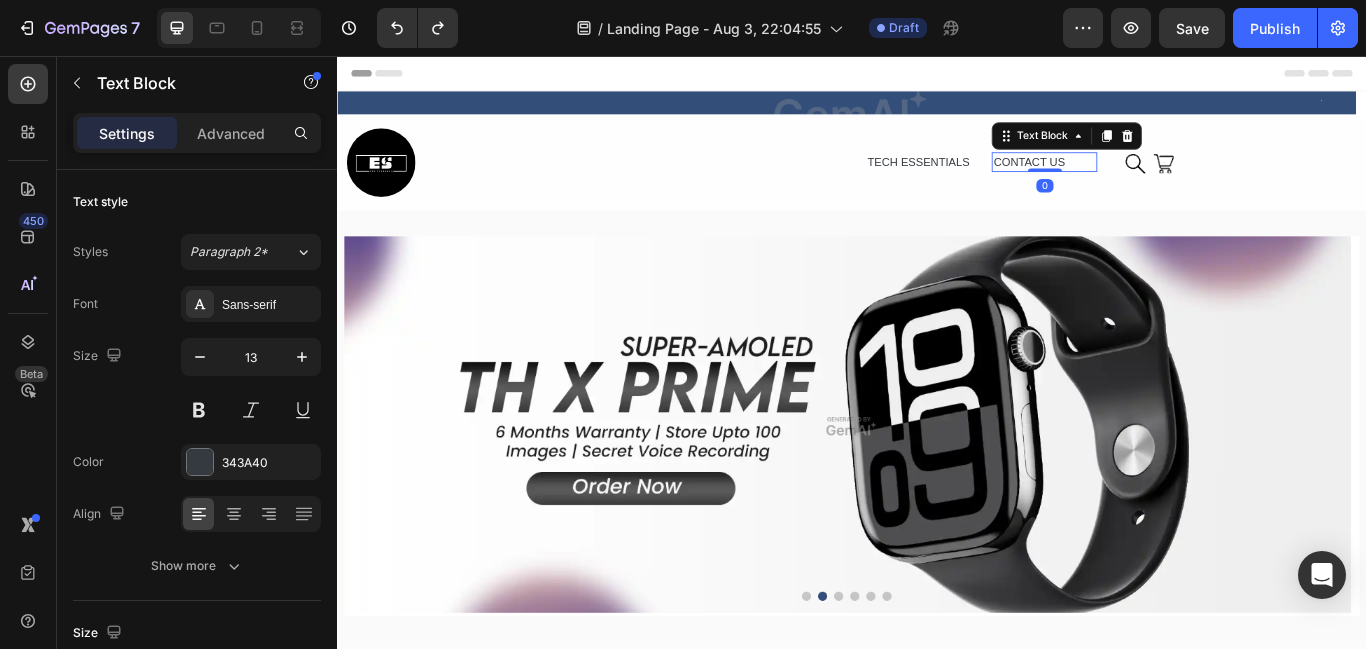 click on "CONTACT US" at bounding box center [1161, 180] 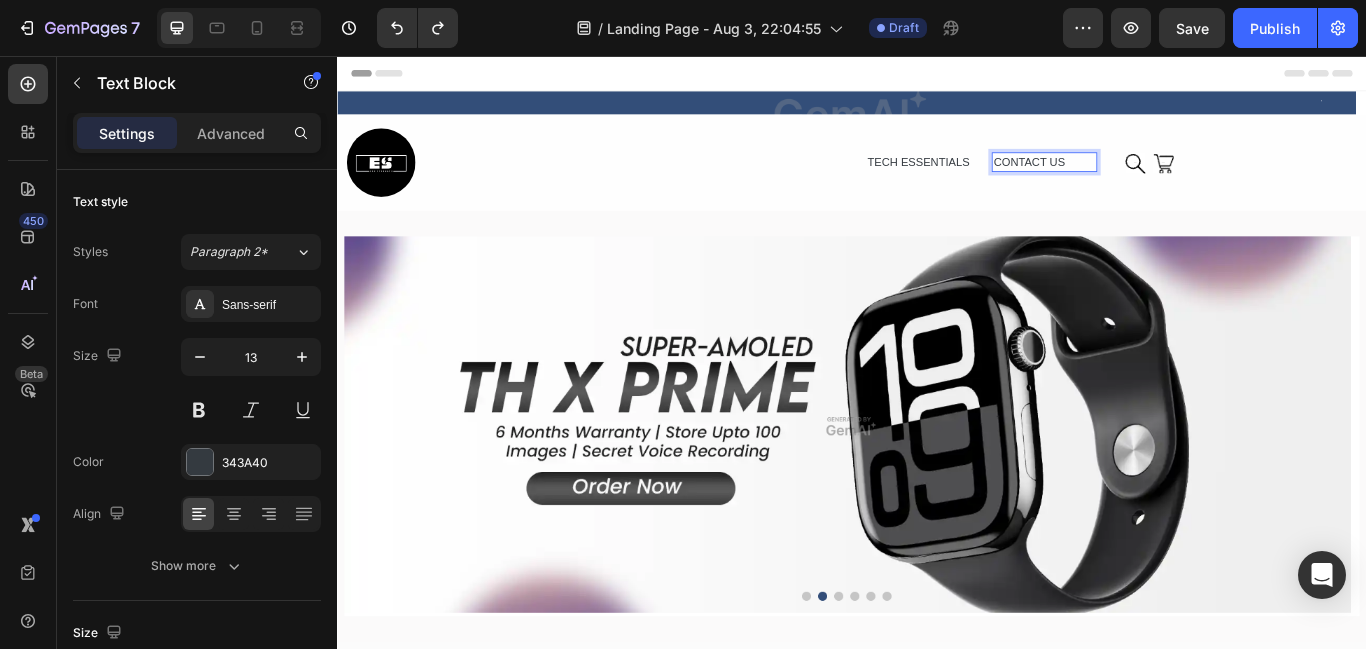 click on "CONTACT US" at bounding box center (1161, 180) 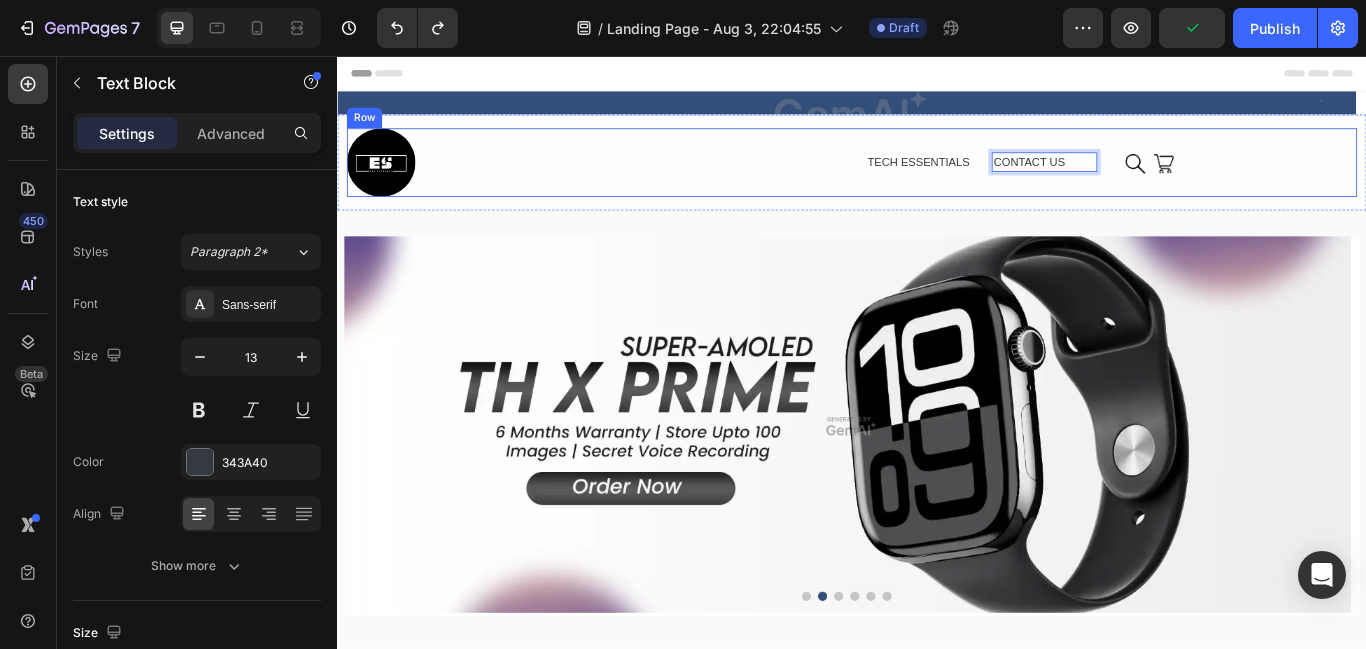 click on "TECH ESSENTIALS" at bounding box center (1014, 180) 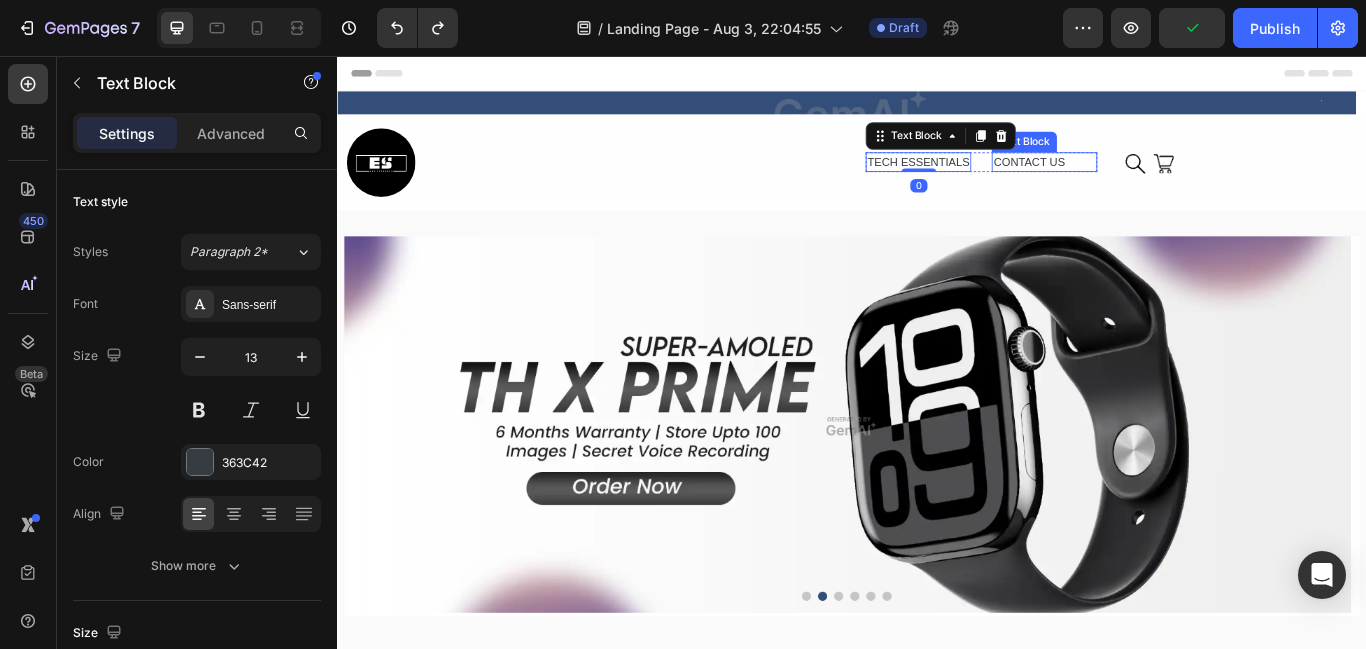 click on "CONTACT US" at bounding box center [1161, 180] 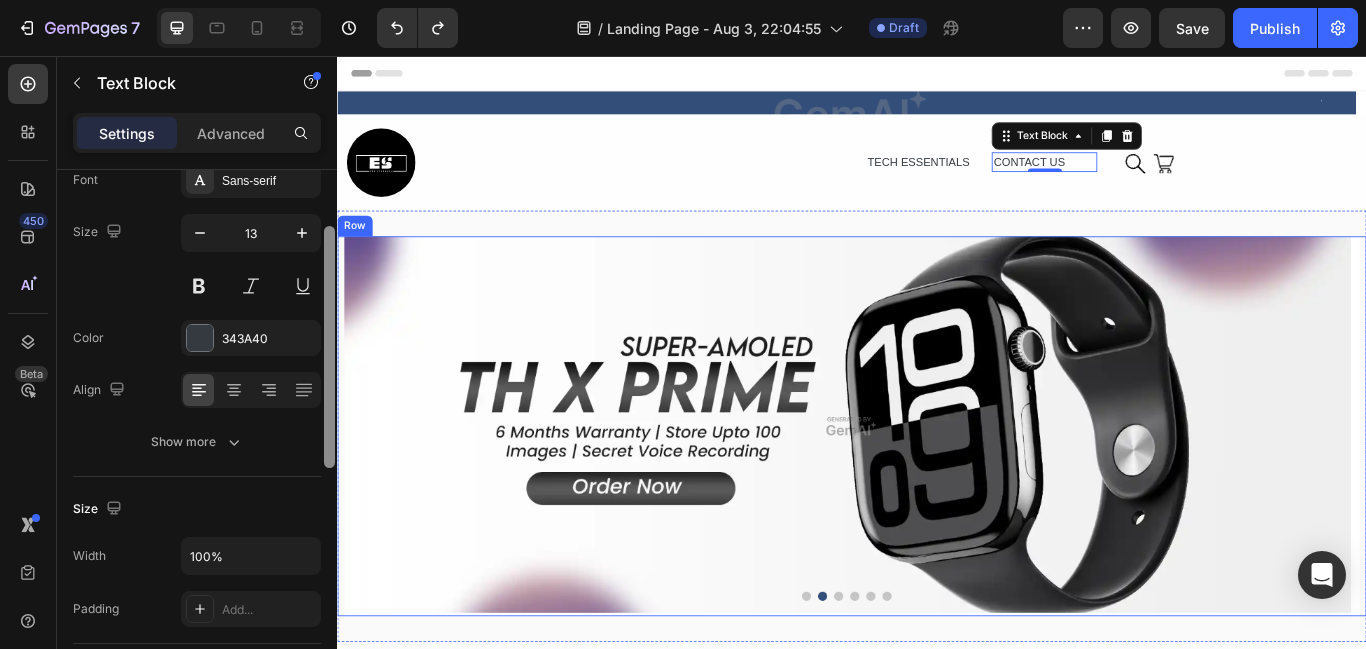 drag, startPoint x: 667, startPoint y: 370, endPoint x: 338, endPoint y: 433, distance: 334.9776 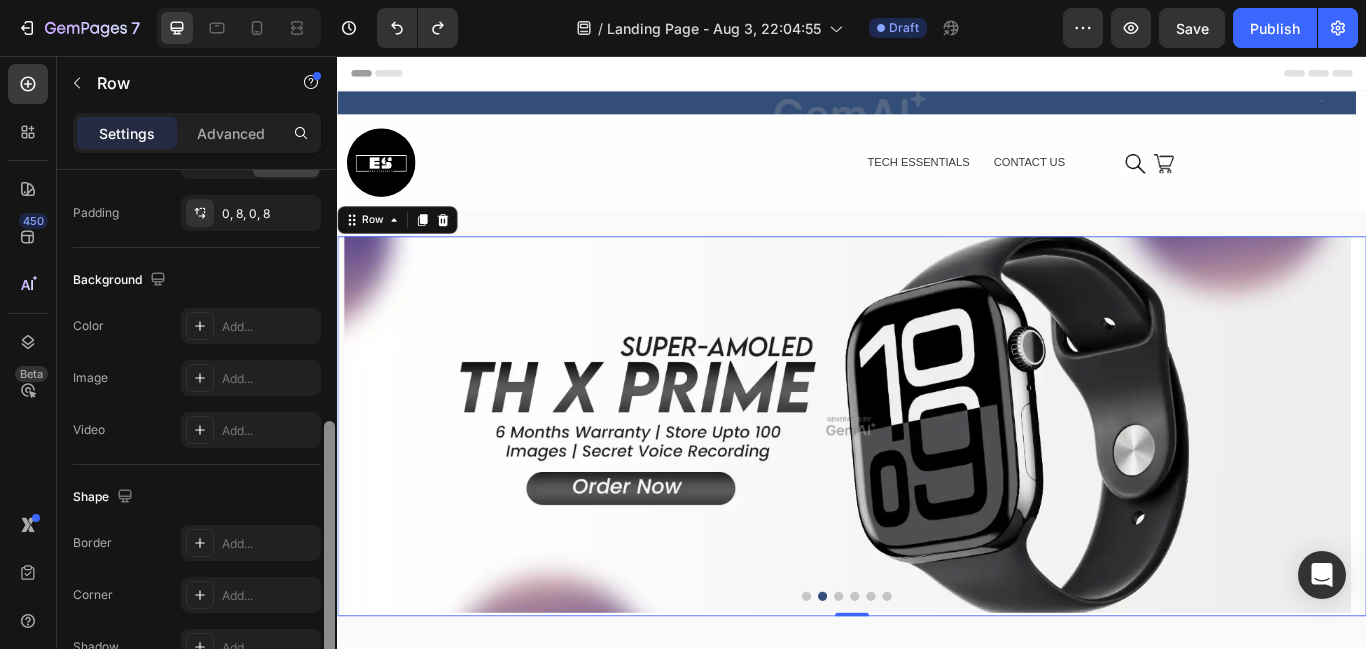 scroll, scrollTop: 570, scrollLeft: 0, axis: vertical 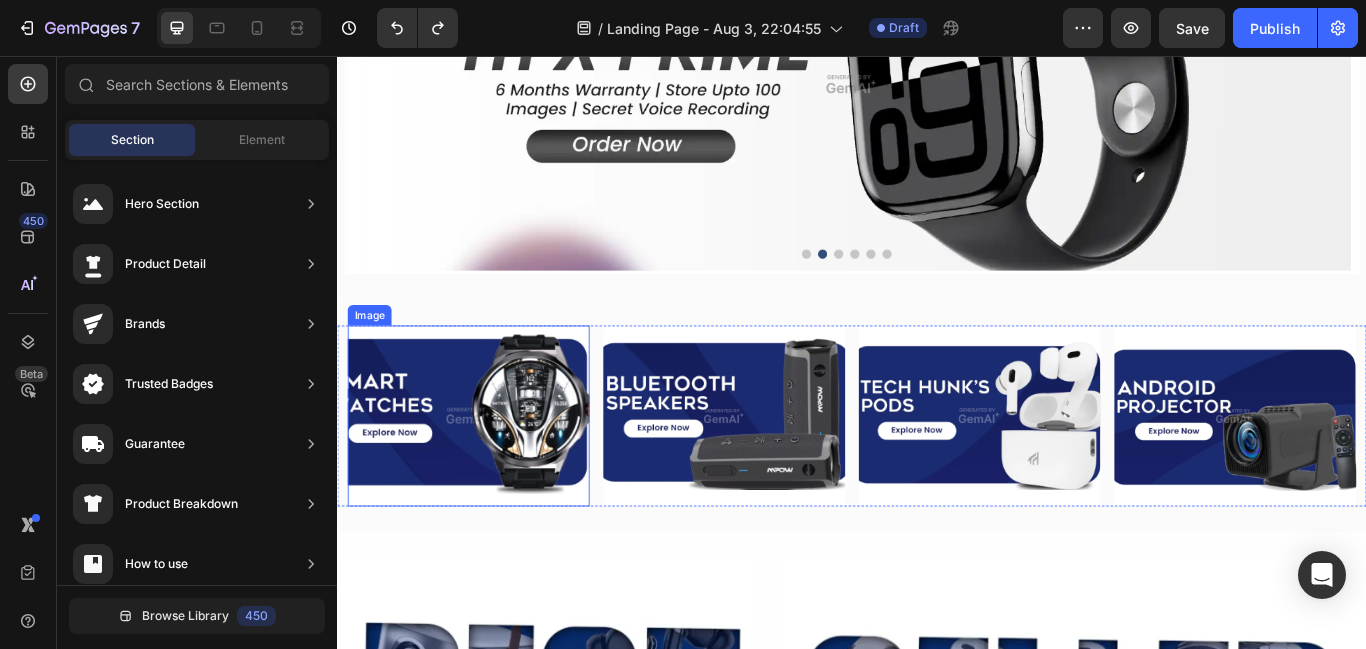 click at bounding box center (490, 476) 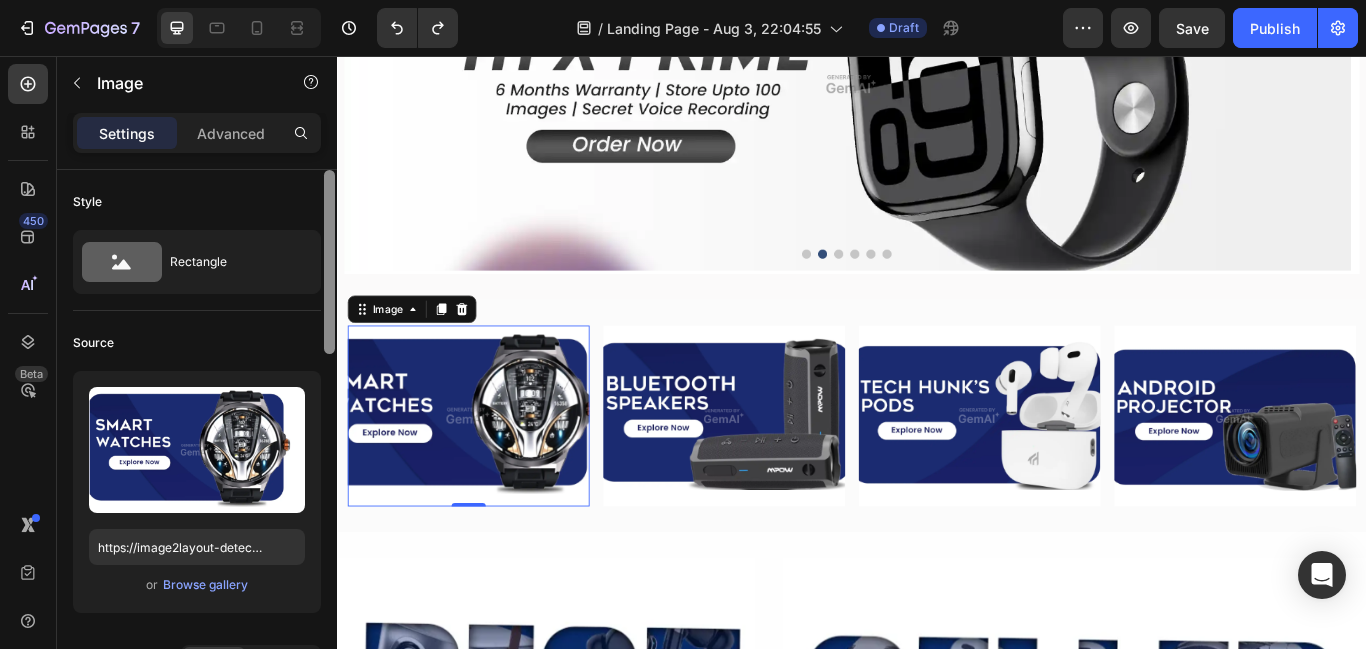 click on "Rectangle" at bounding box center [231, 262] 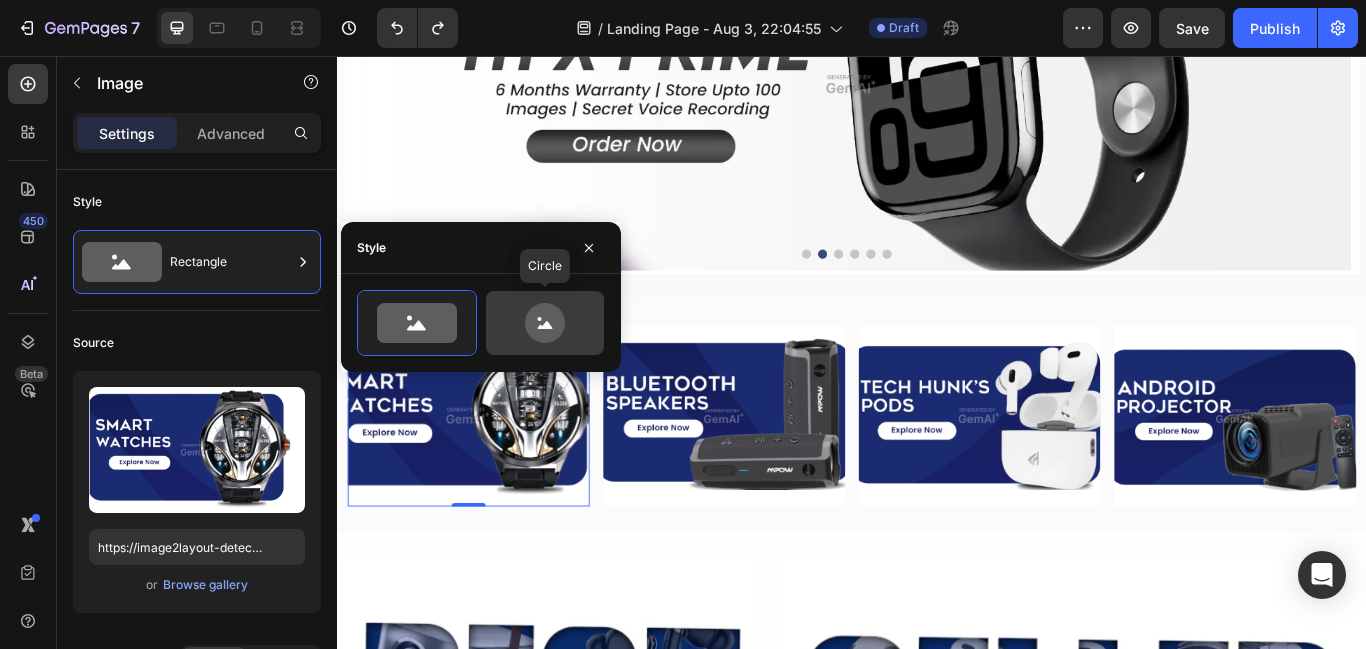 click 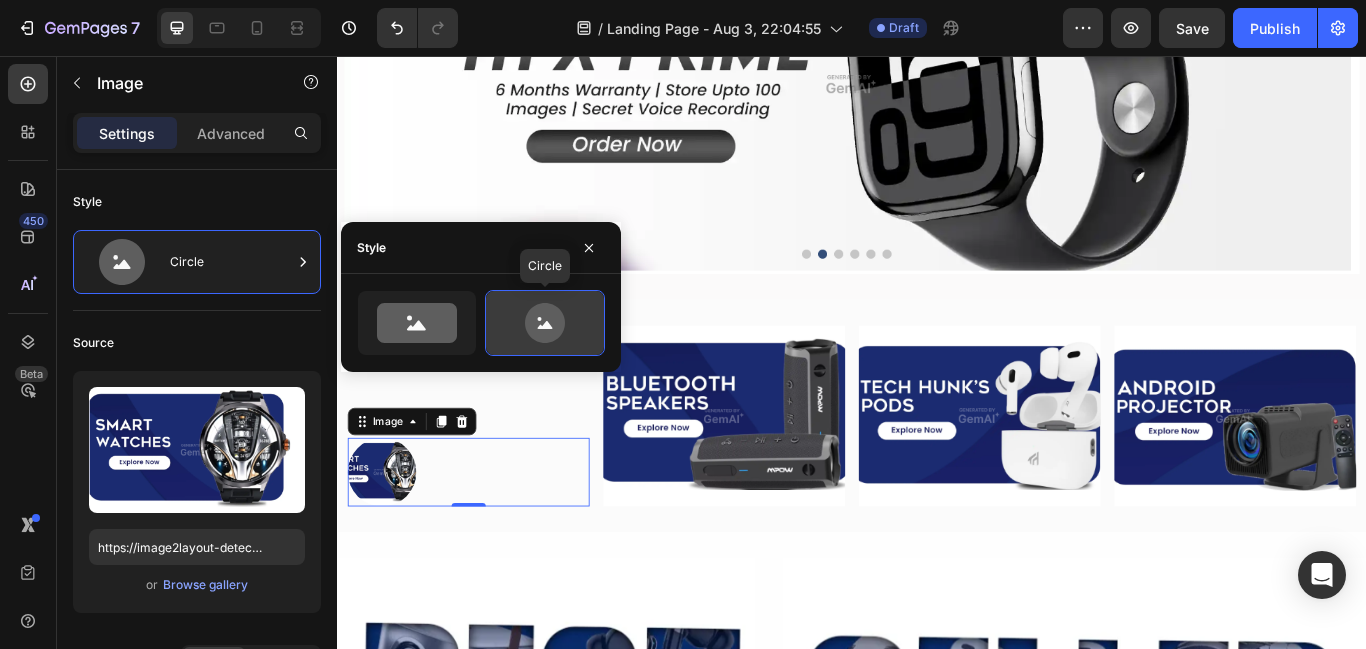 type on "80" 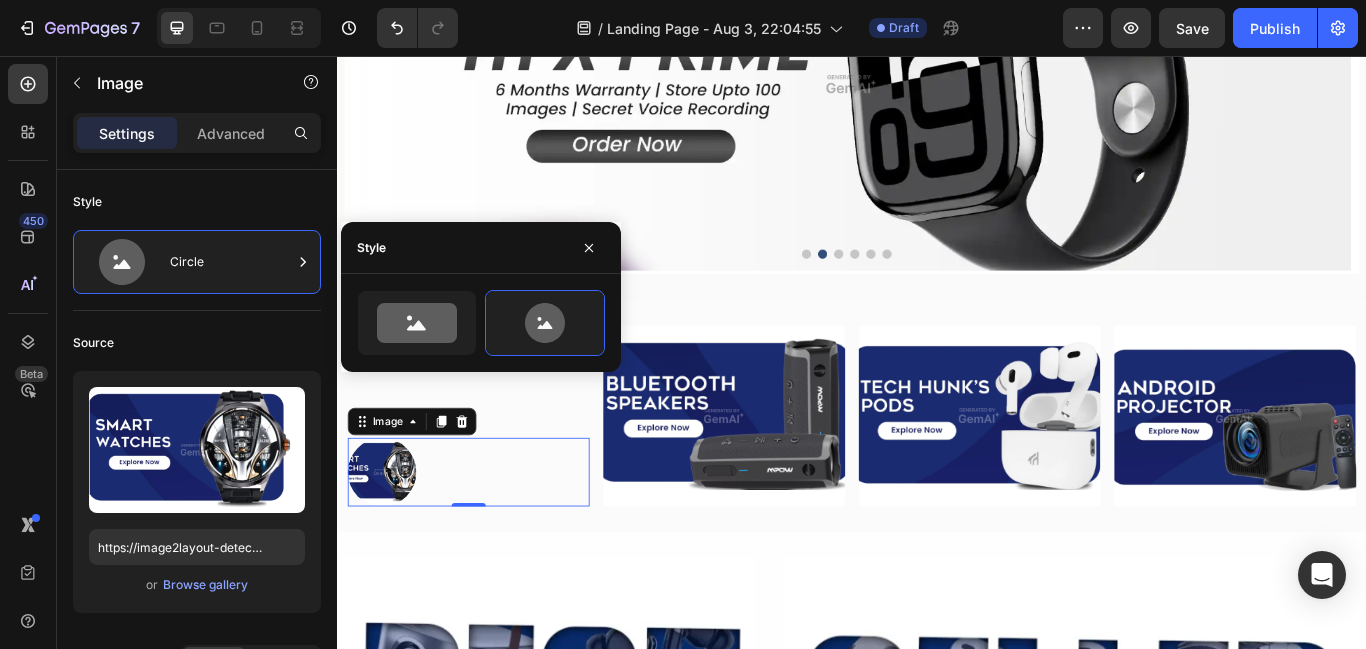 click on "Style" at bounding box center (481, 248) 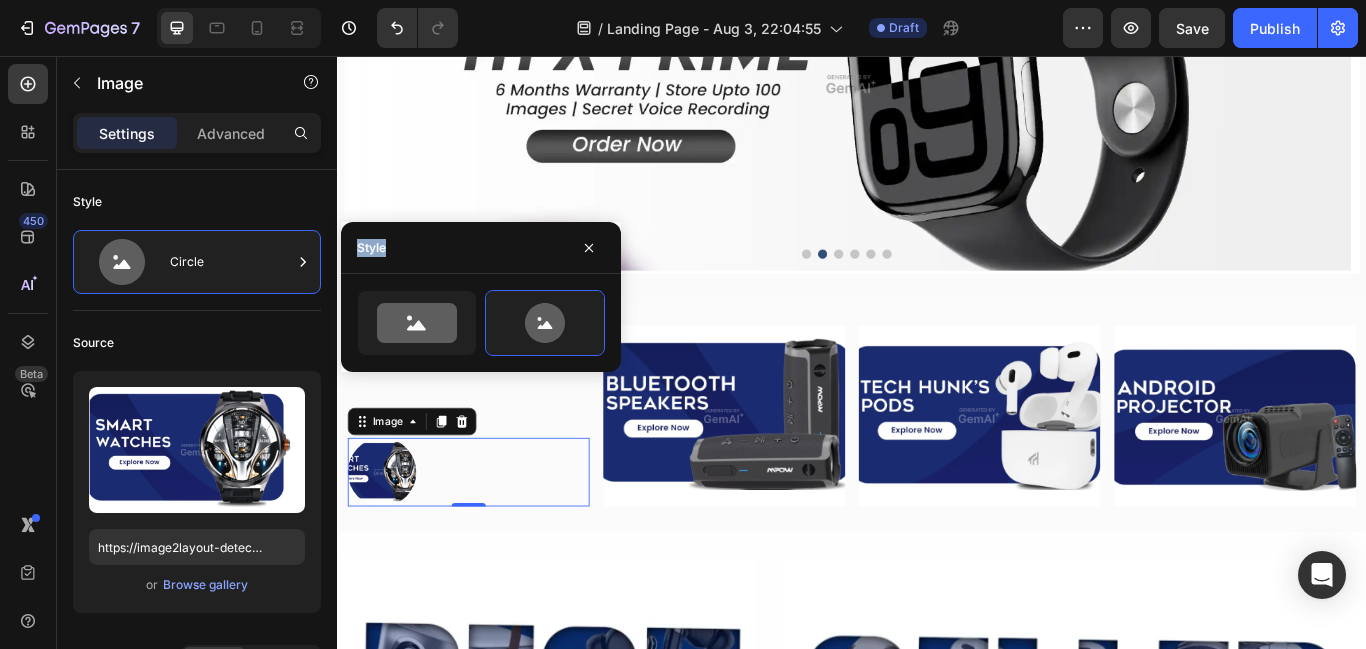 drag, startPoint x: 385, startPoint y: 244, endPoint x: 353, endPoint y: 245, distance: 32.01562 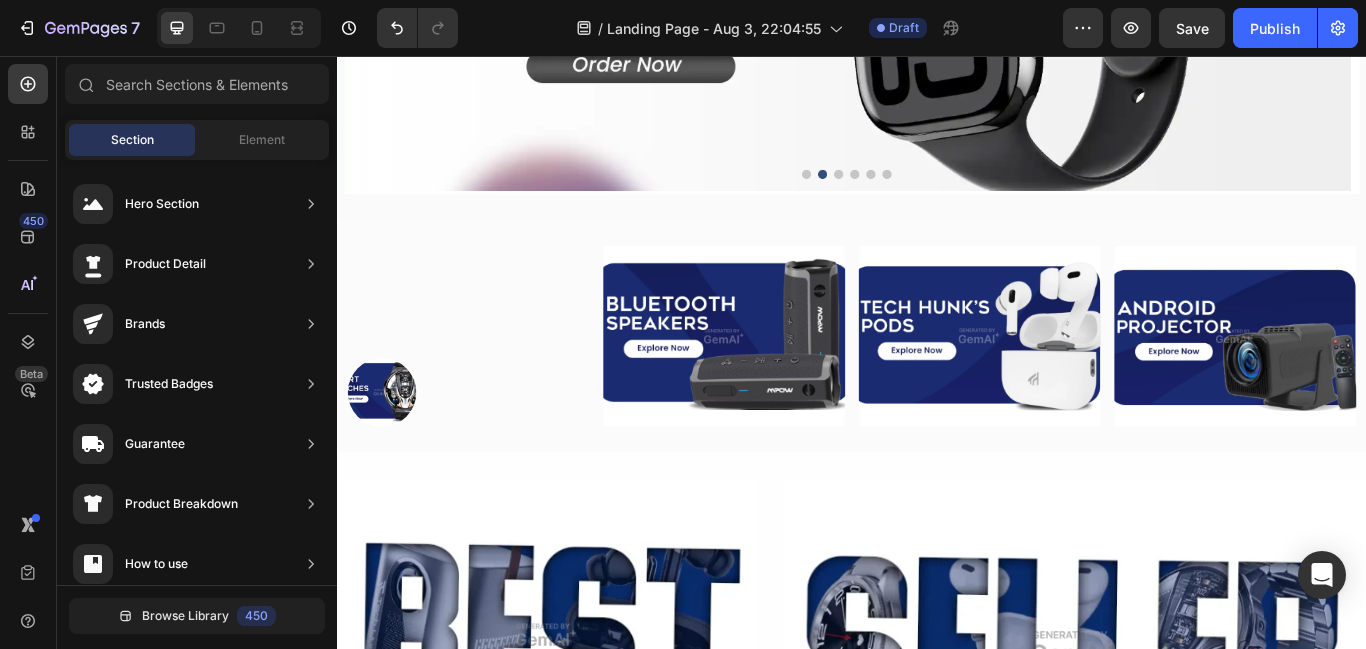 scroll, scrollTop: 481, scrollLeft: 0, axis: vertical 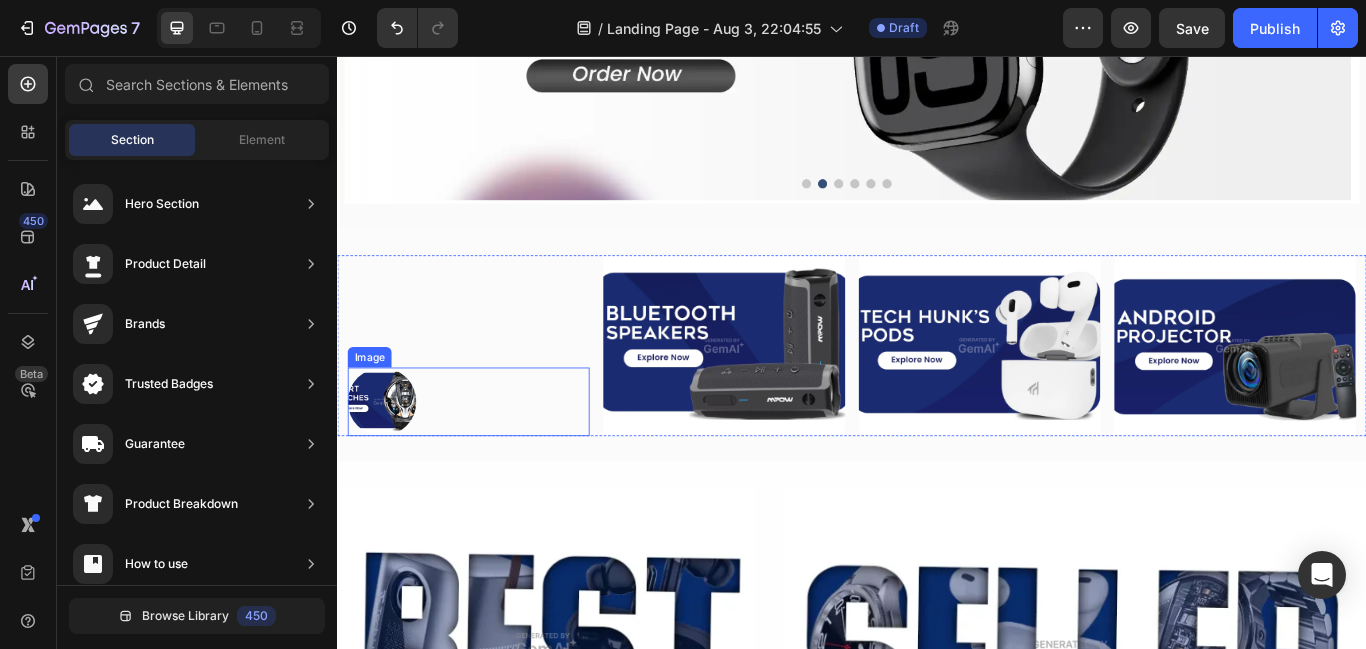 click at bounding box center (490, 459) 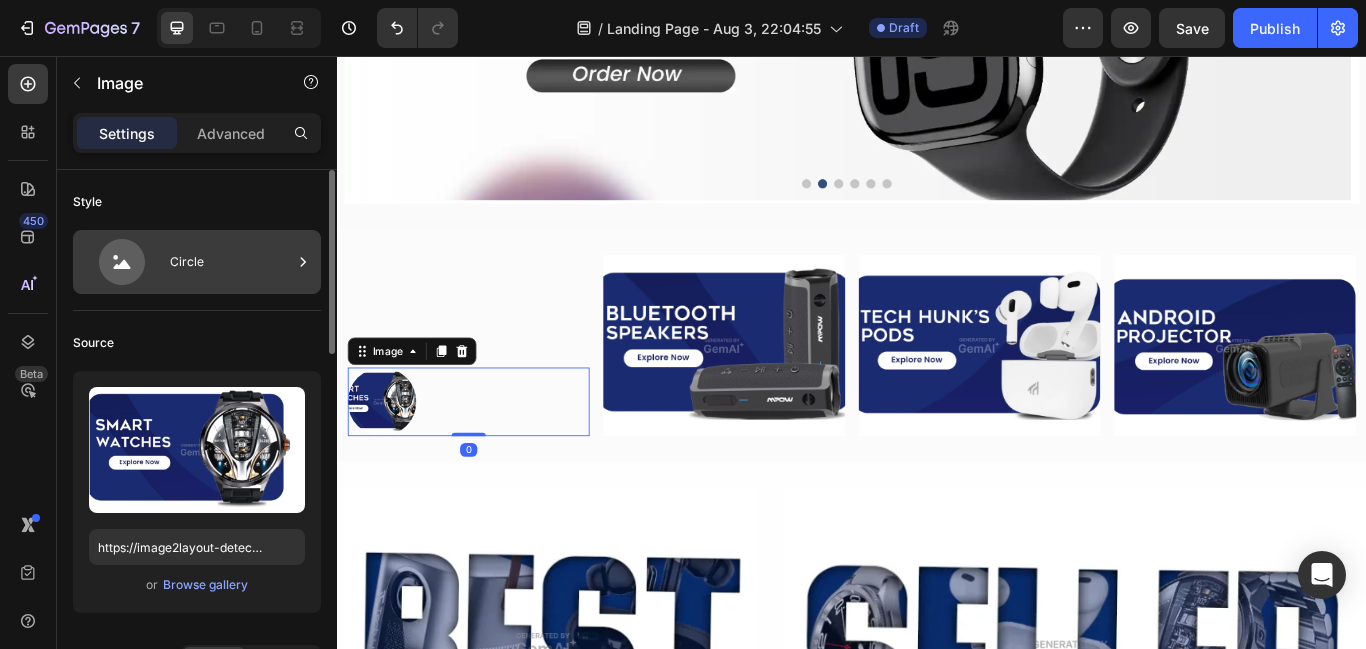 click on "Circle" at bounding box center (231, 262) 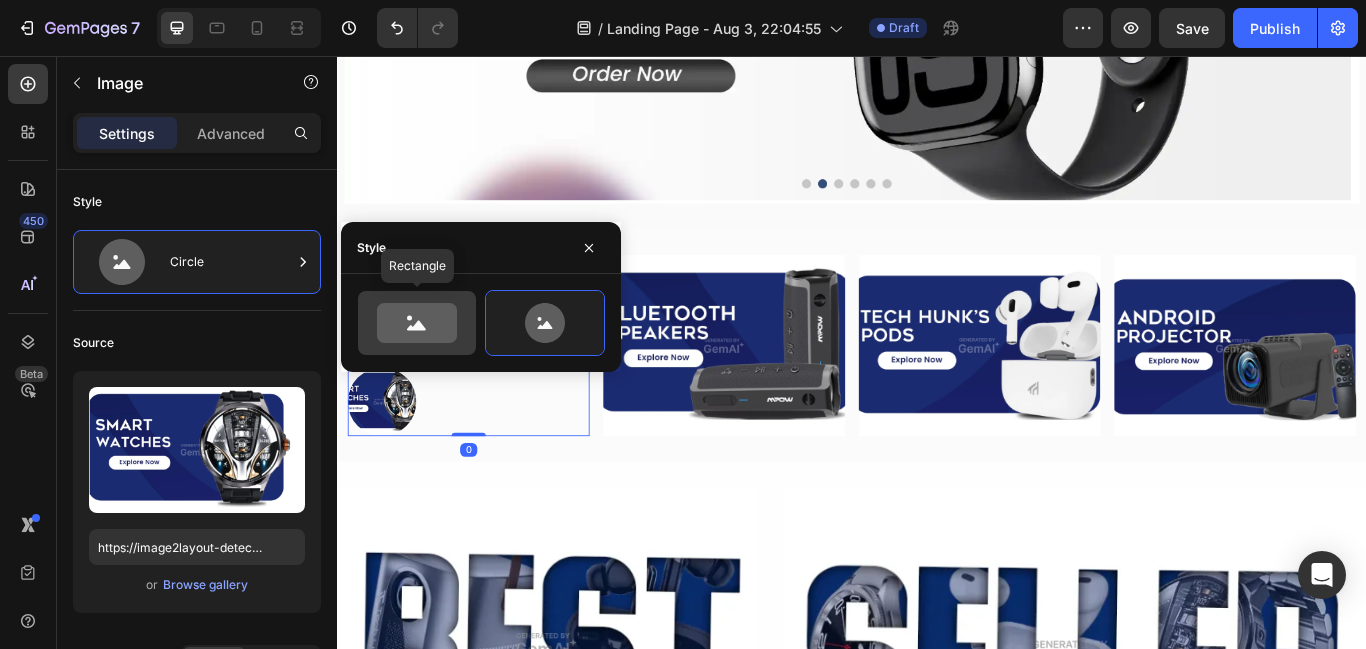 drag, startPoint x: 370, startPoint y: 308, endPoint x: 1, endPoint y: 281, distance: 369.98648 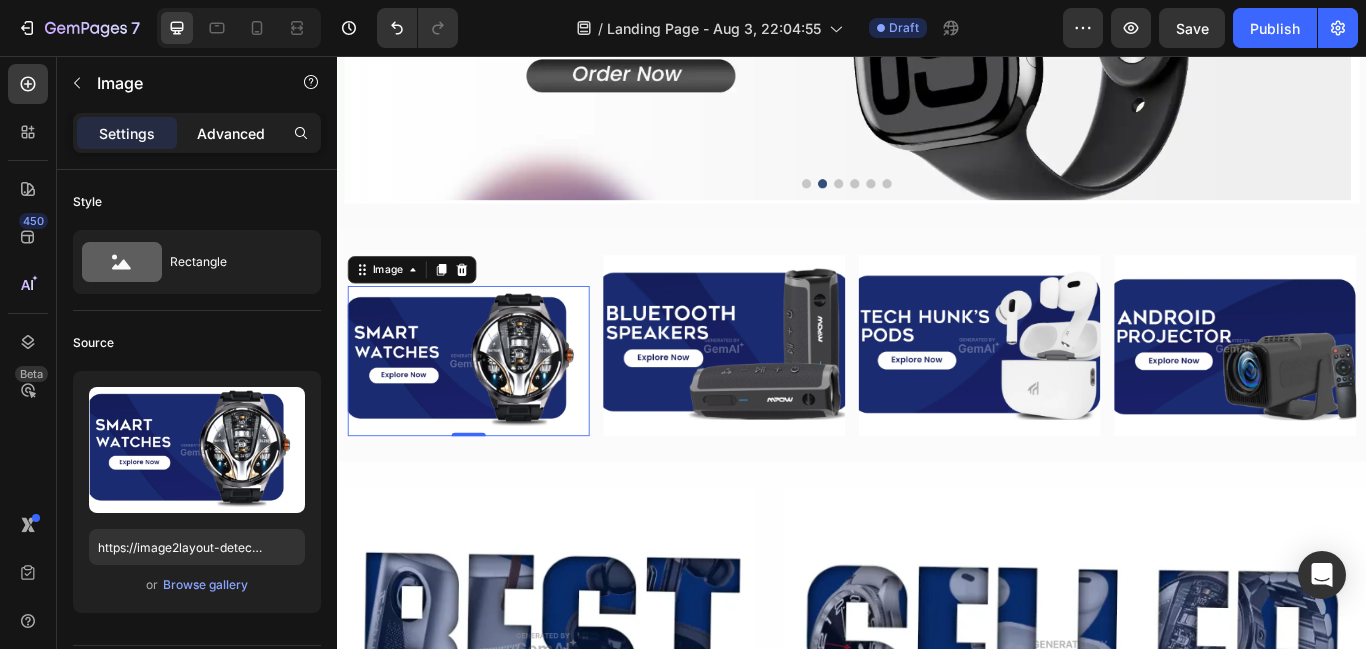 click on "Advanced" at bounding box center [231, 133] 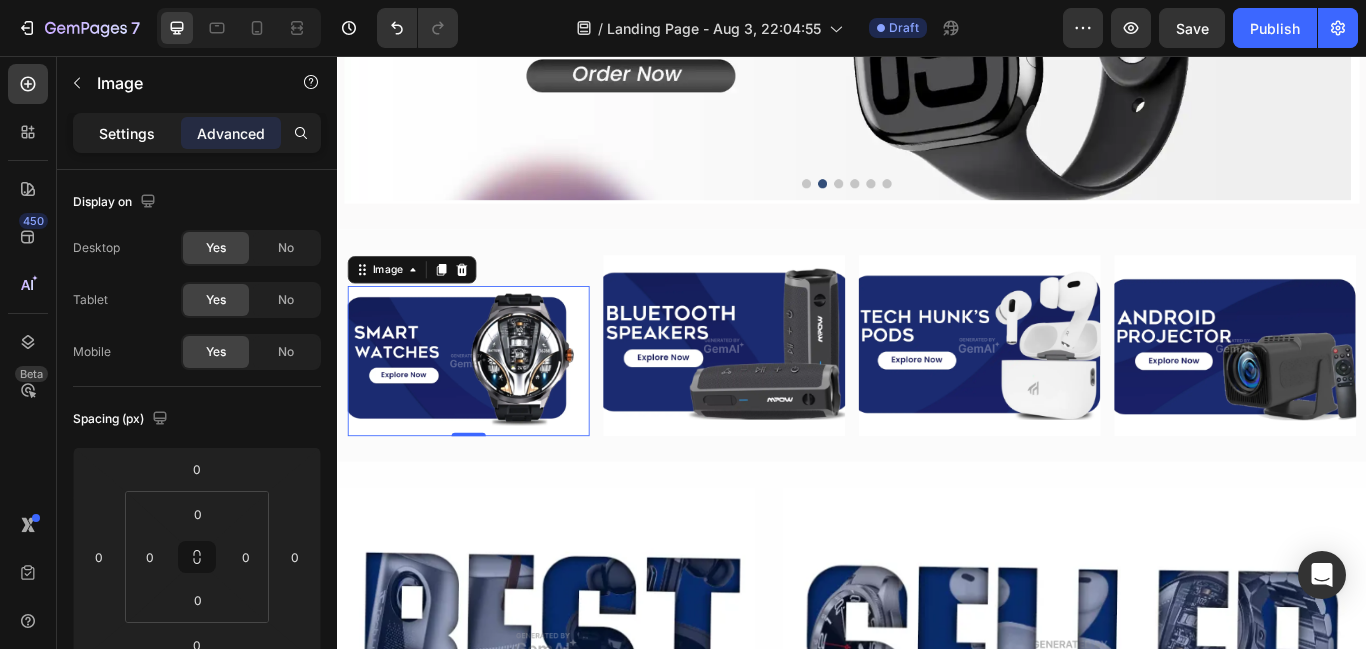 click on "Settings" 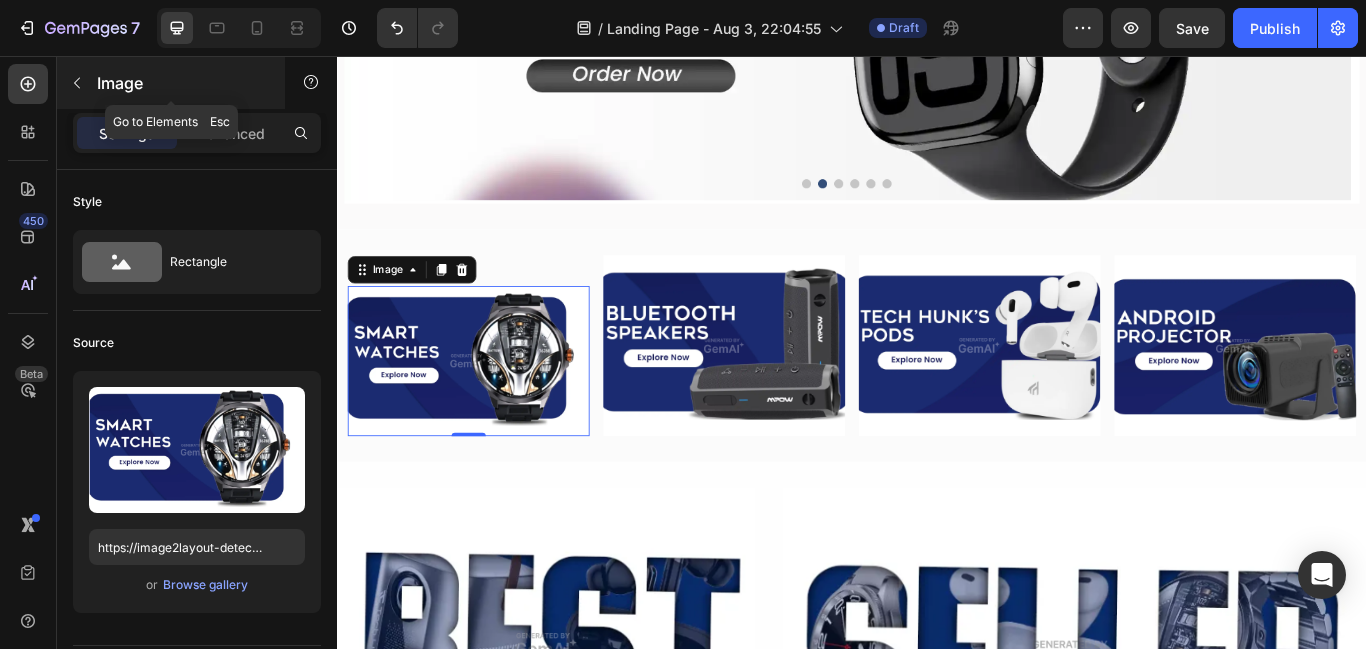 click 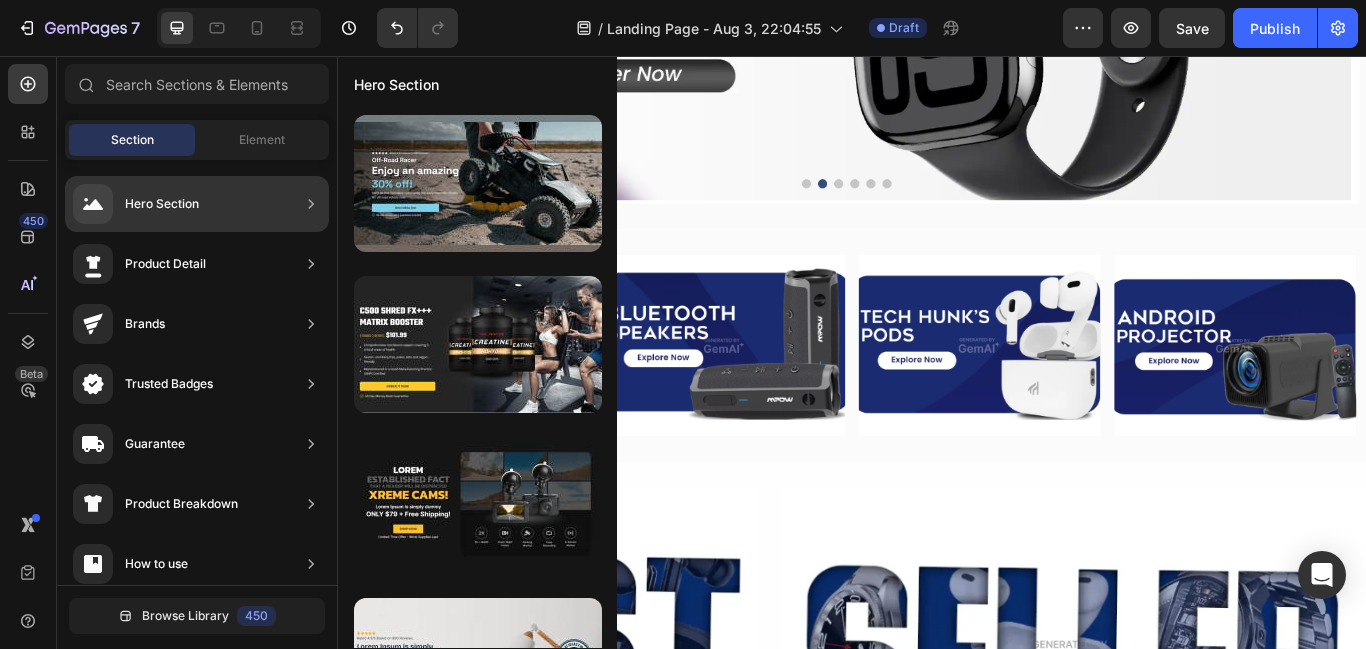 click on "Hero Section" 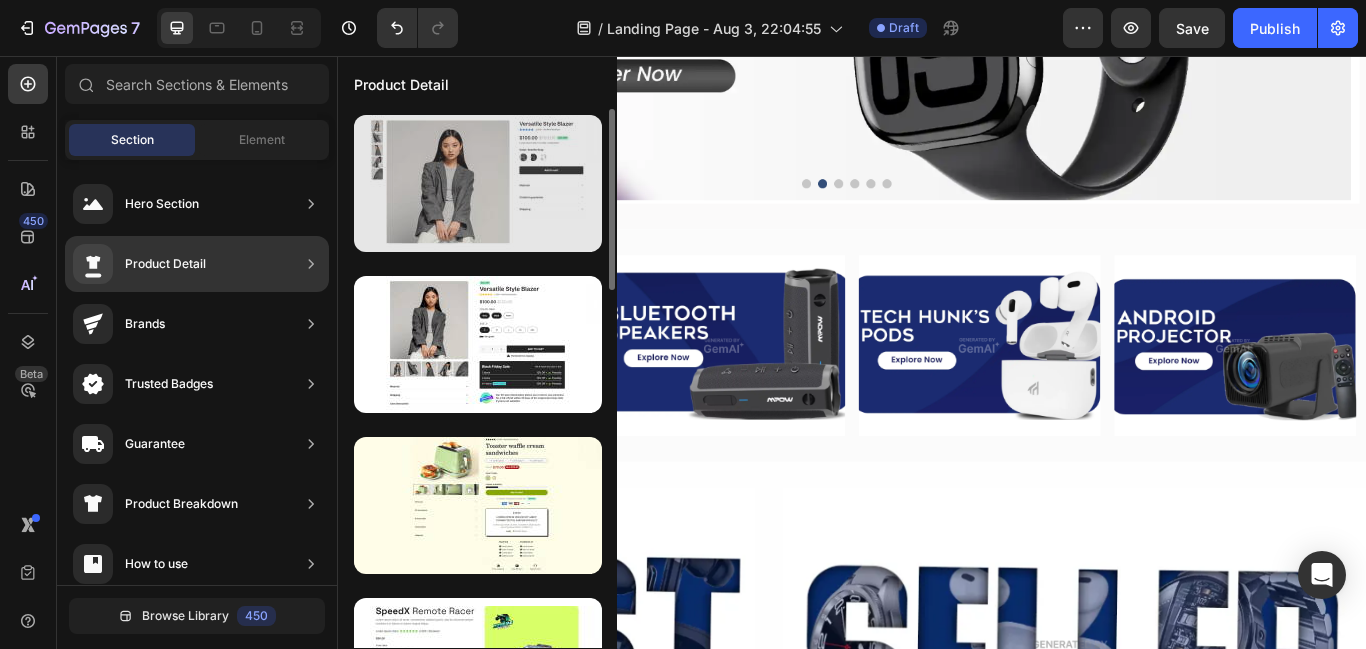 click at bounding box center (478, 183) 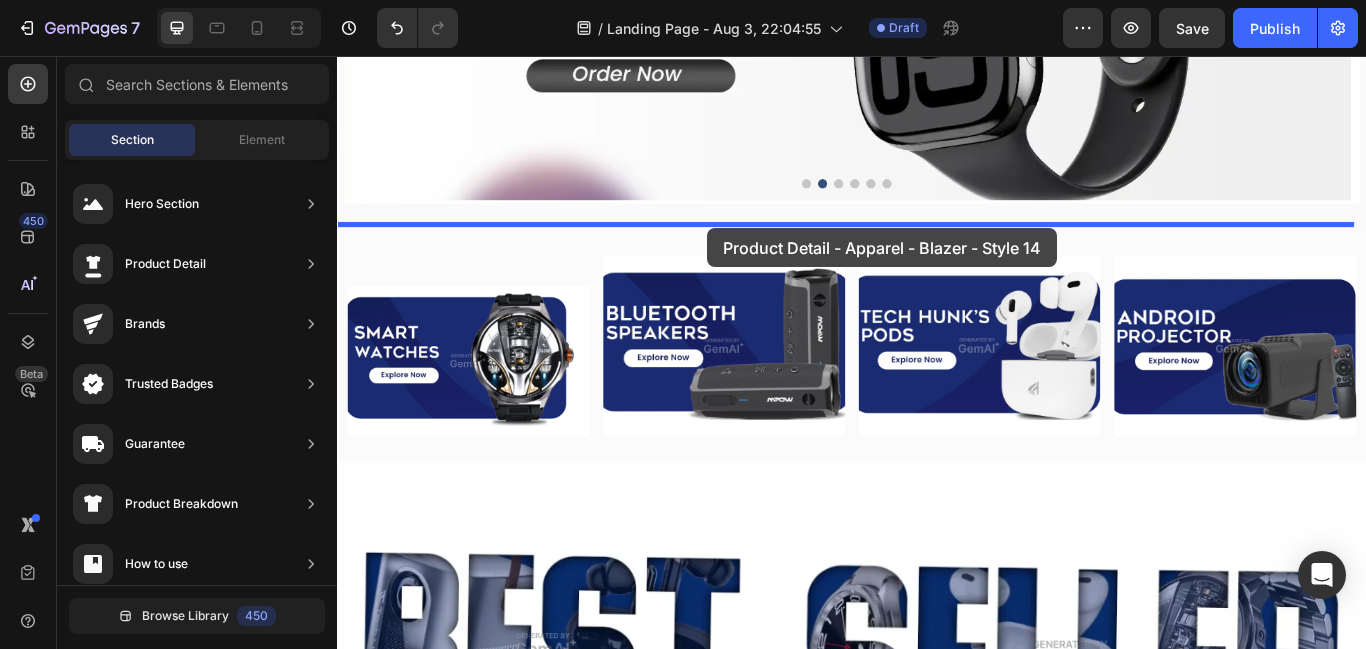 drag, startPoint x: 813, startPoint y: 298, endPoint x: 768, endPoint y: 257, distance: 60.876926 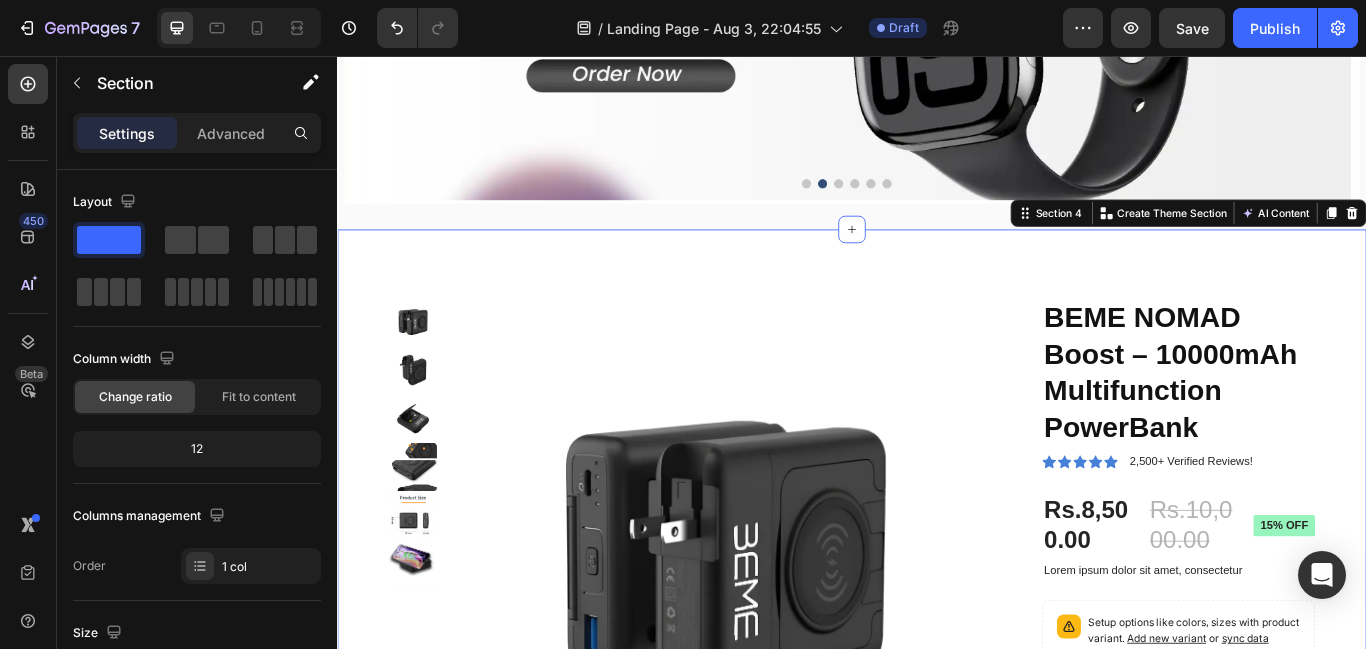 scroll, scrollTop: 607, scrollLeft: 0, axis: vertical 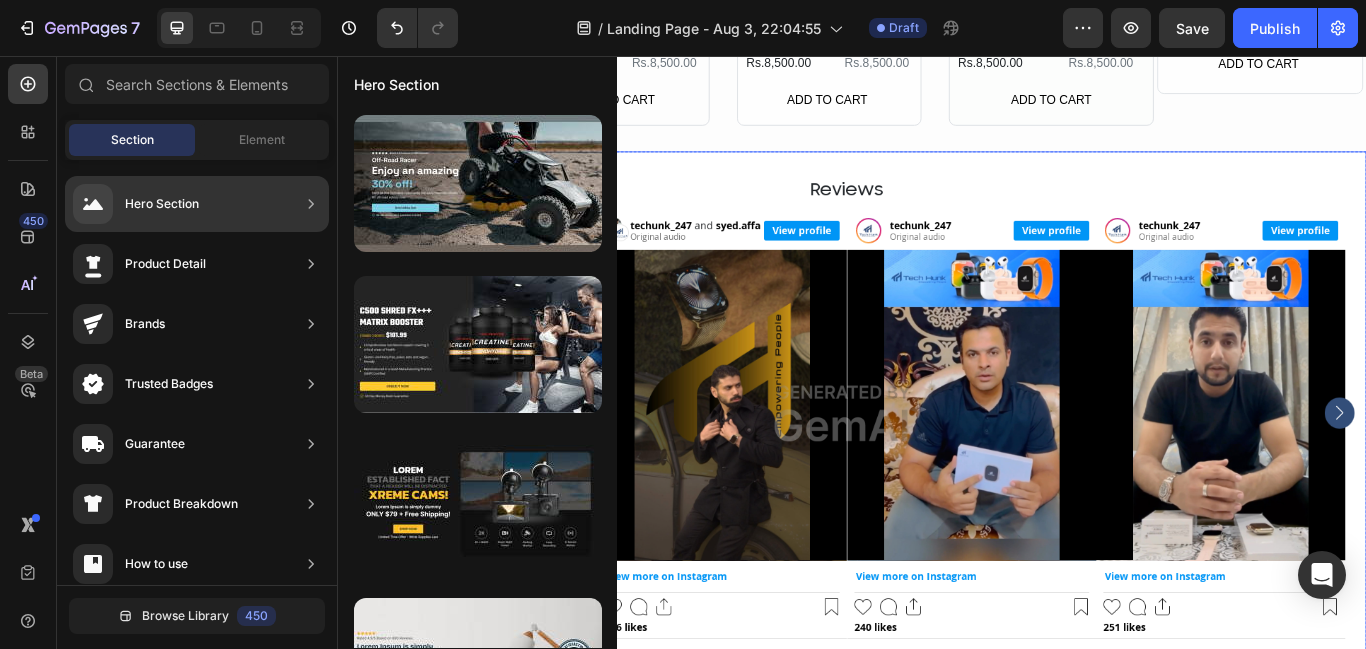 click on "Trusted Badges" at bounding box center [169, 384] 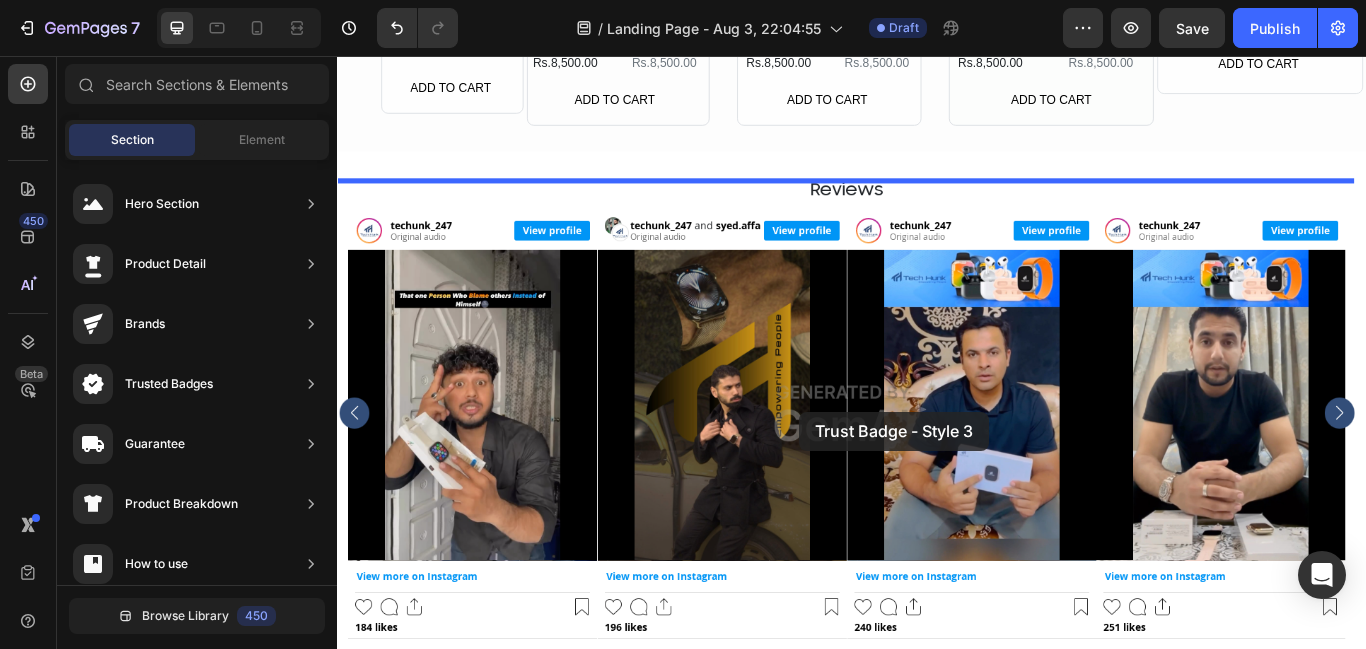 drag, startPoint x: 840, startPoint y: 550, endPoint x: 876, endPoint y: 471, distance: 86.815895 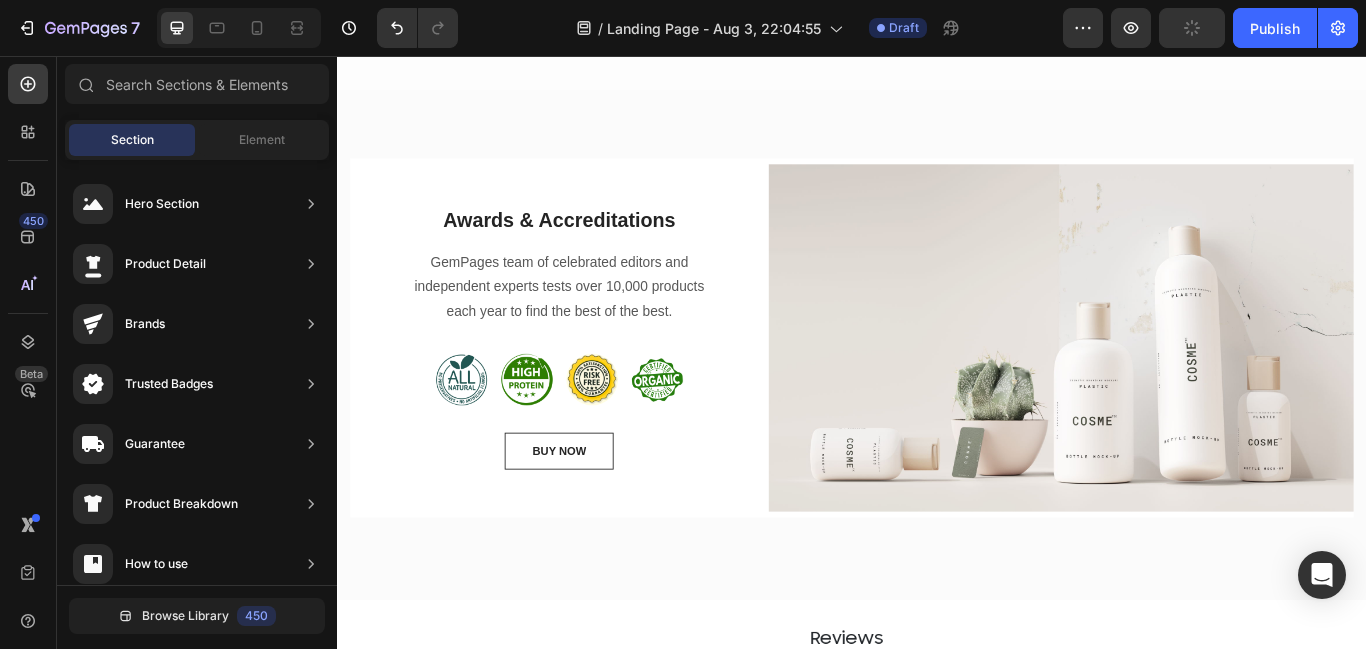 scroll, scrollTop: 4345, scrollLeft: 0, axis: vertical 